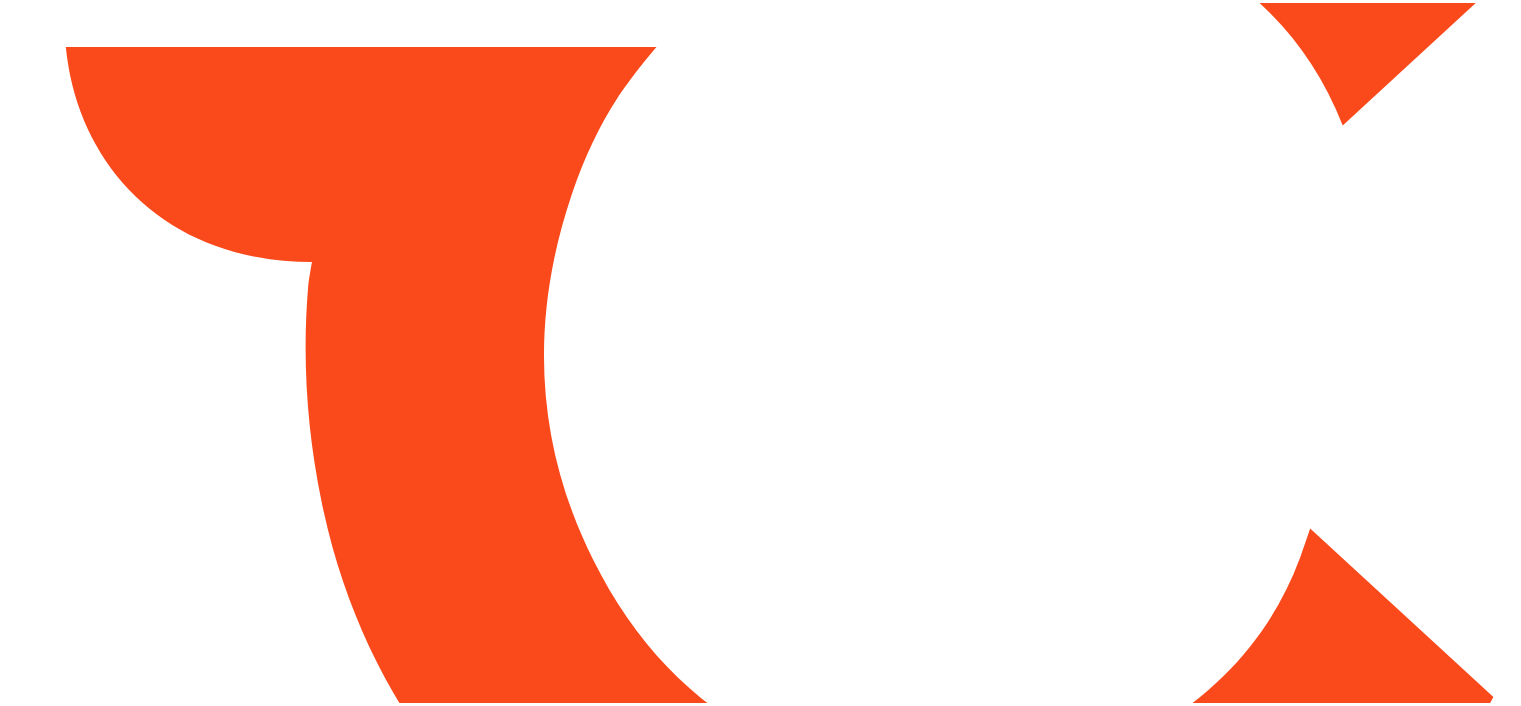 scroll, scrollTop: 0, scrollLeft: 0, axis: both 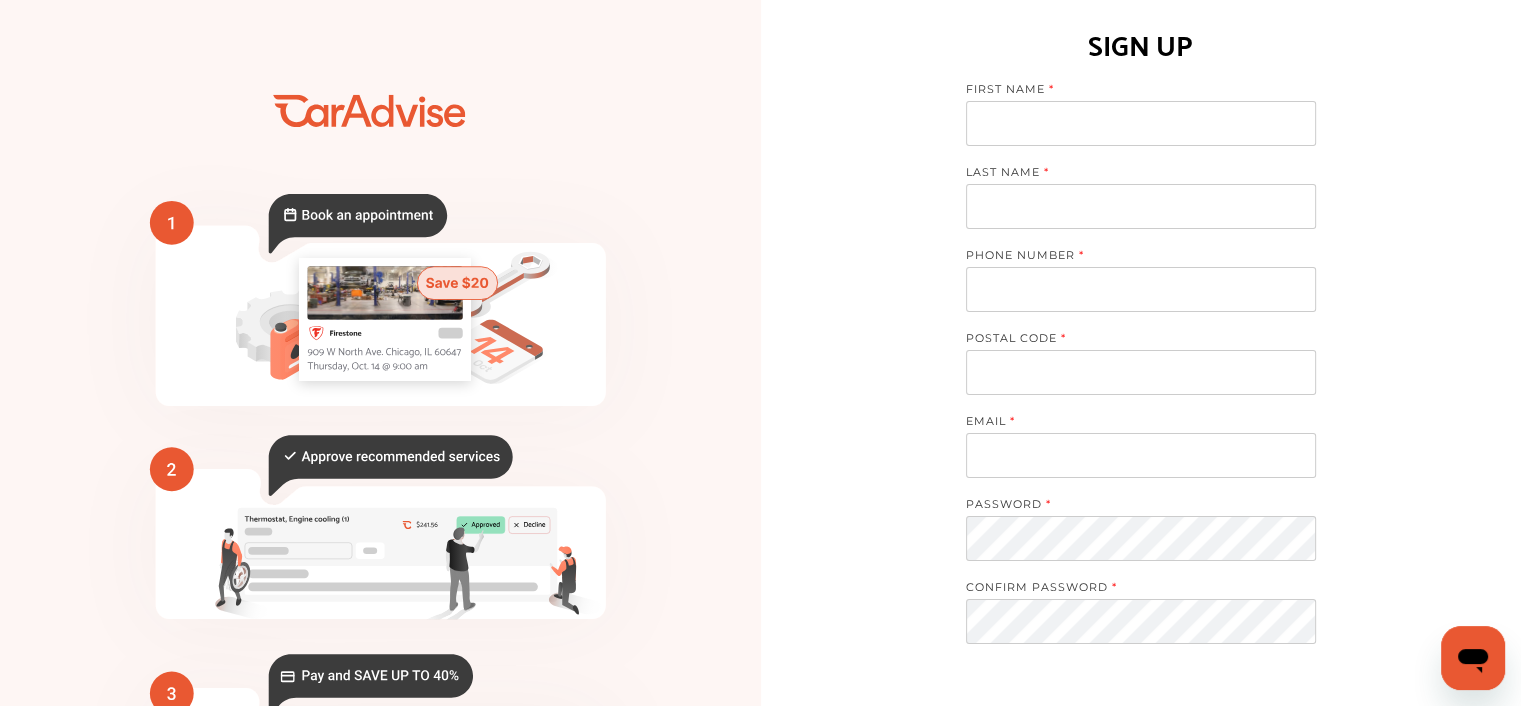 click on "FIRST NAME" at bounding box center (1131, 91) 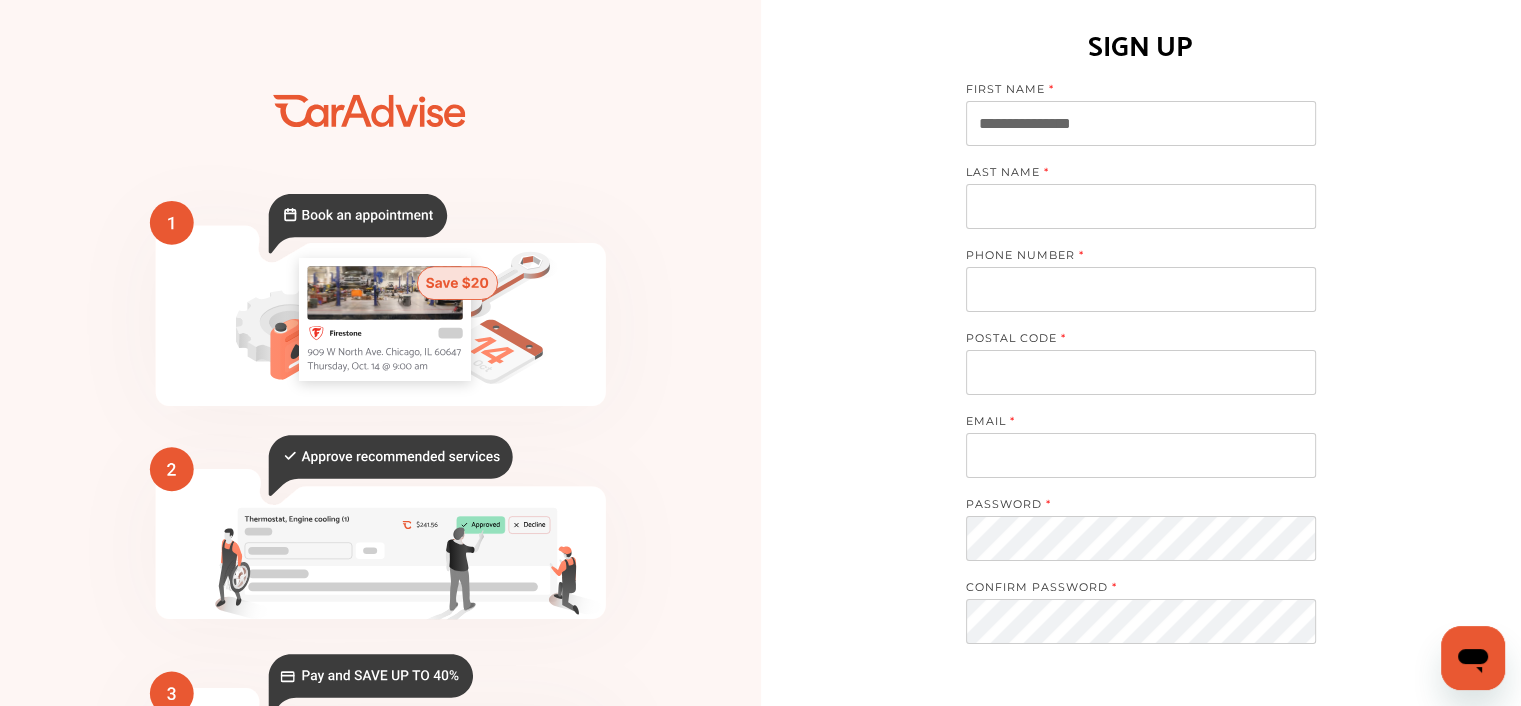 type on "**********" 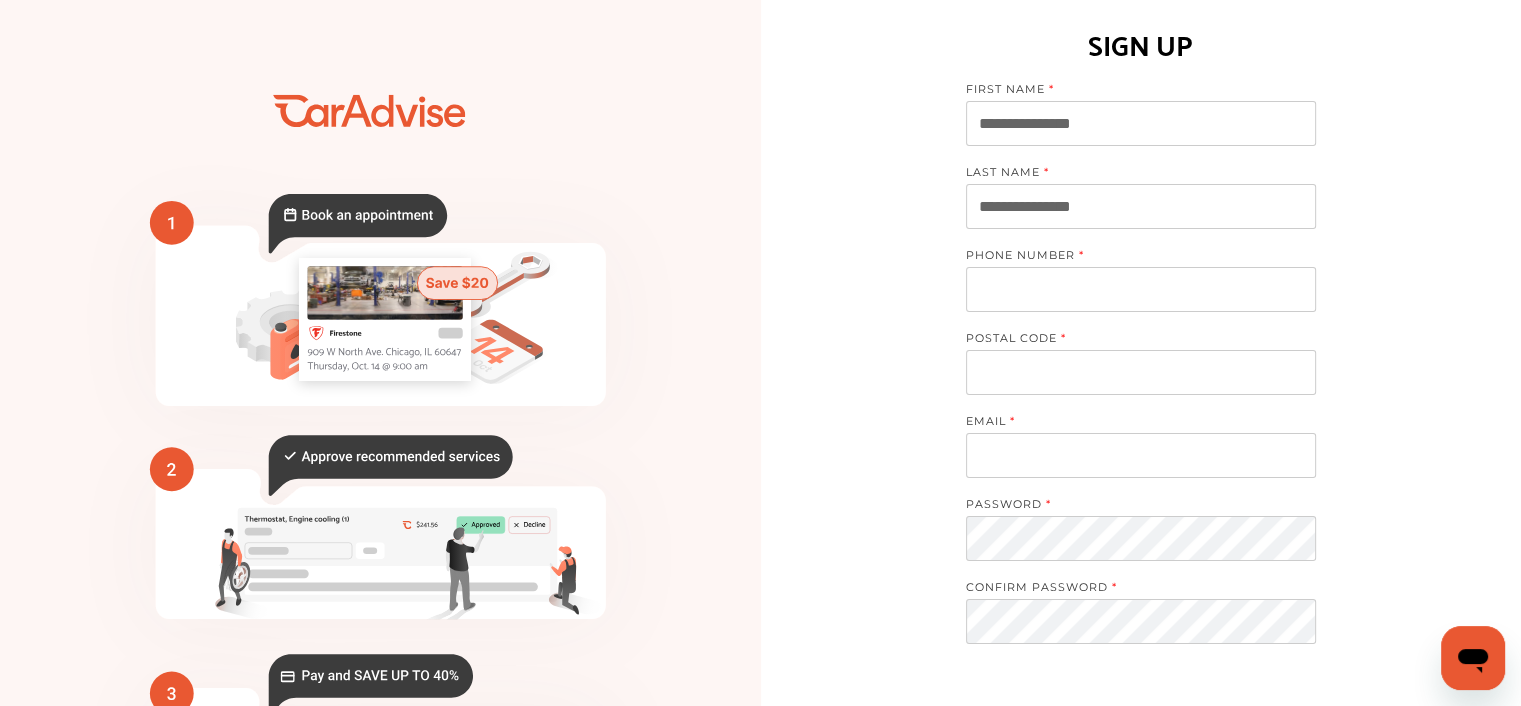 type on "**********" 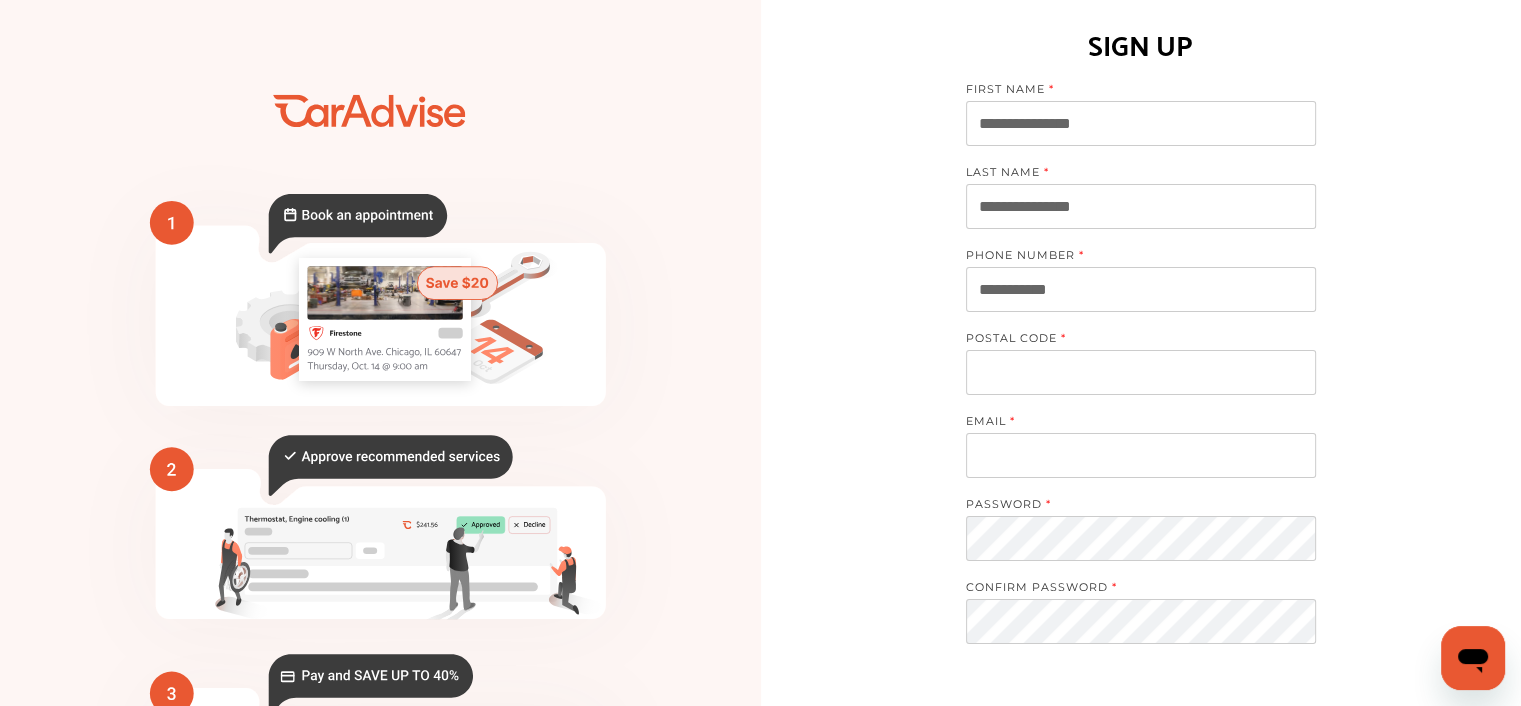 type on "*****" 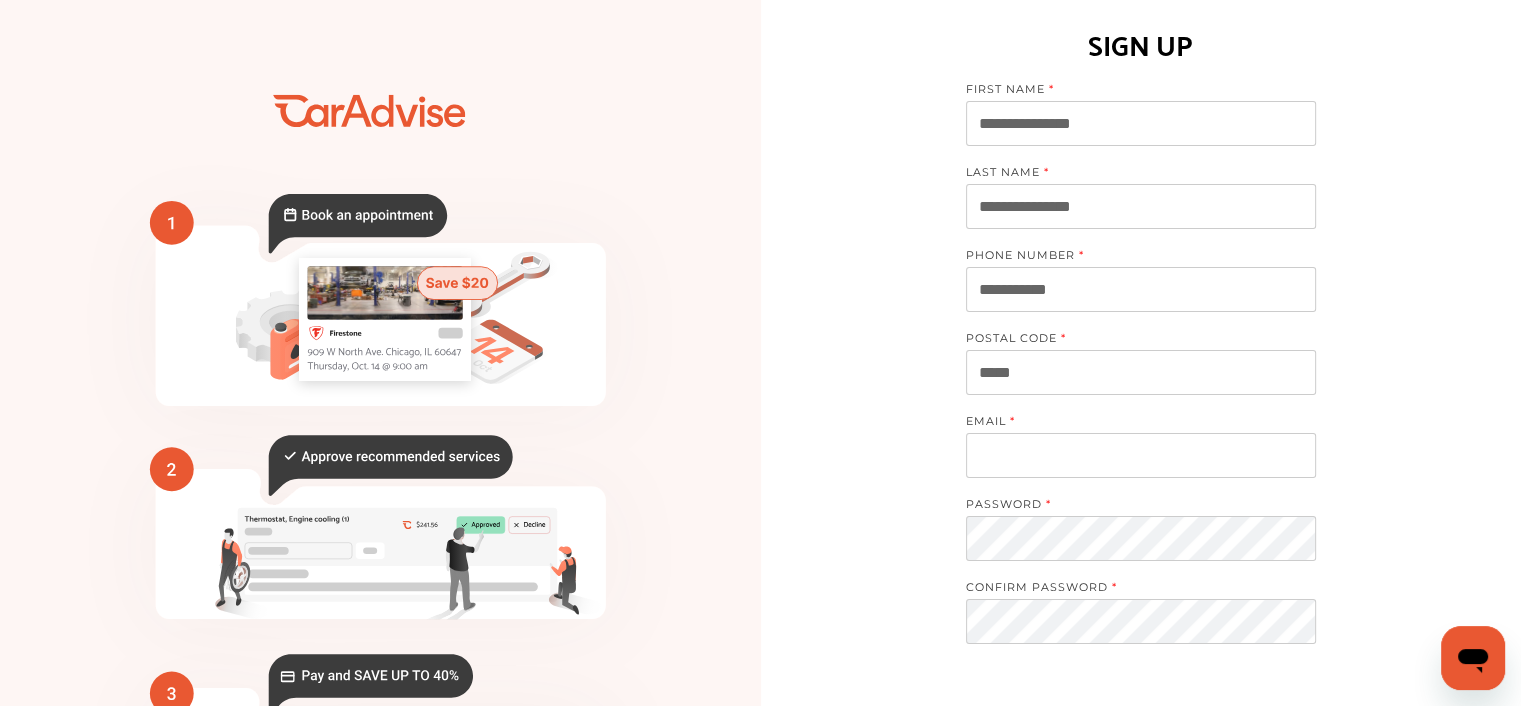 type on "**********" 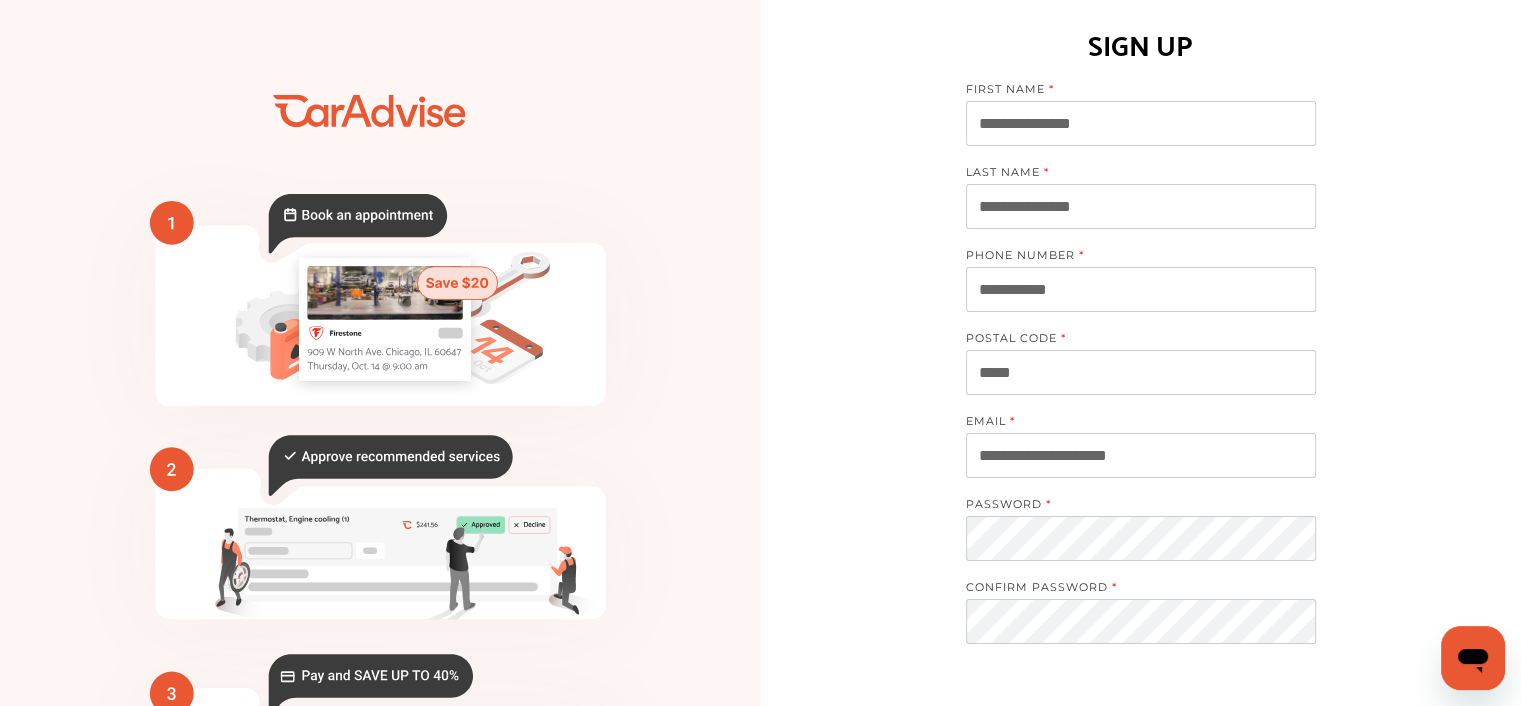 drag, startPoint x: 918, startPoint y: 96, endPoint x: 484, endPoint y: 568, distance: 641.202 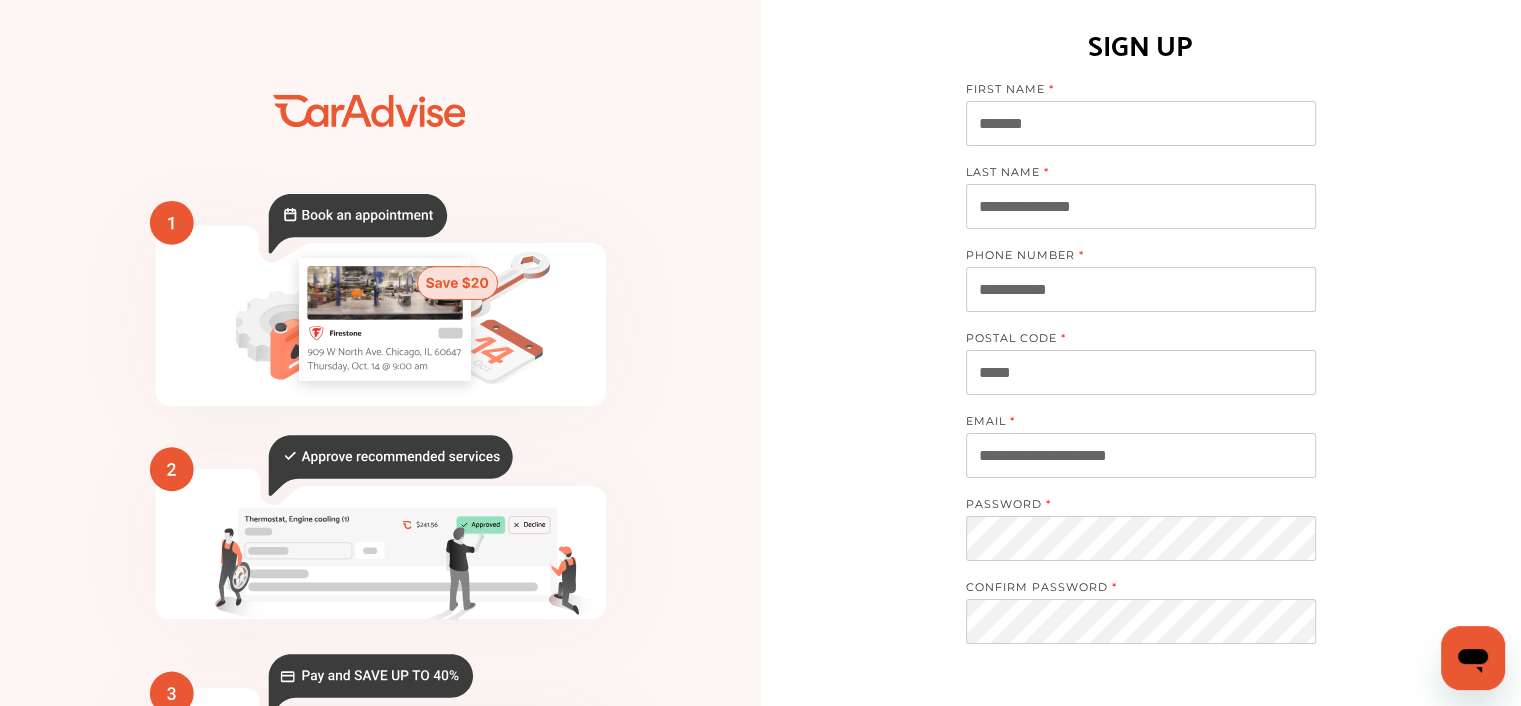 type on "*******" 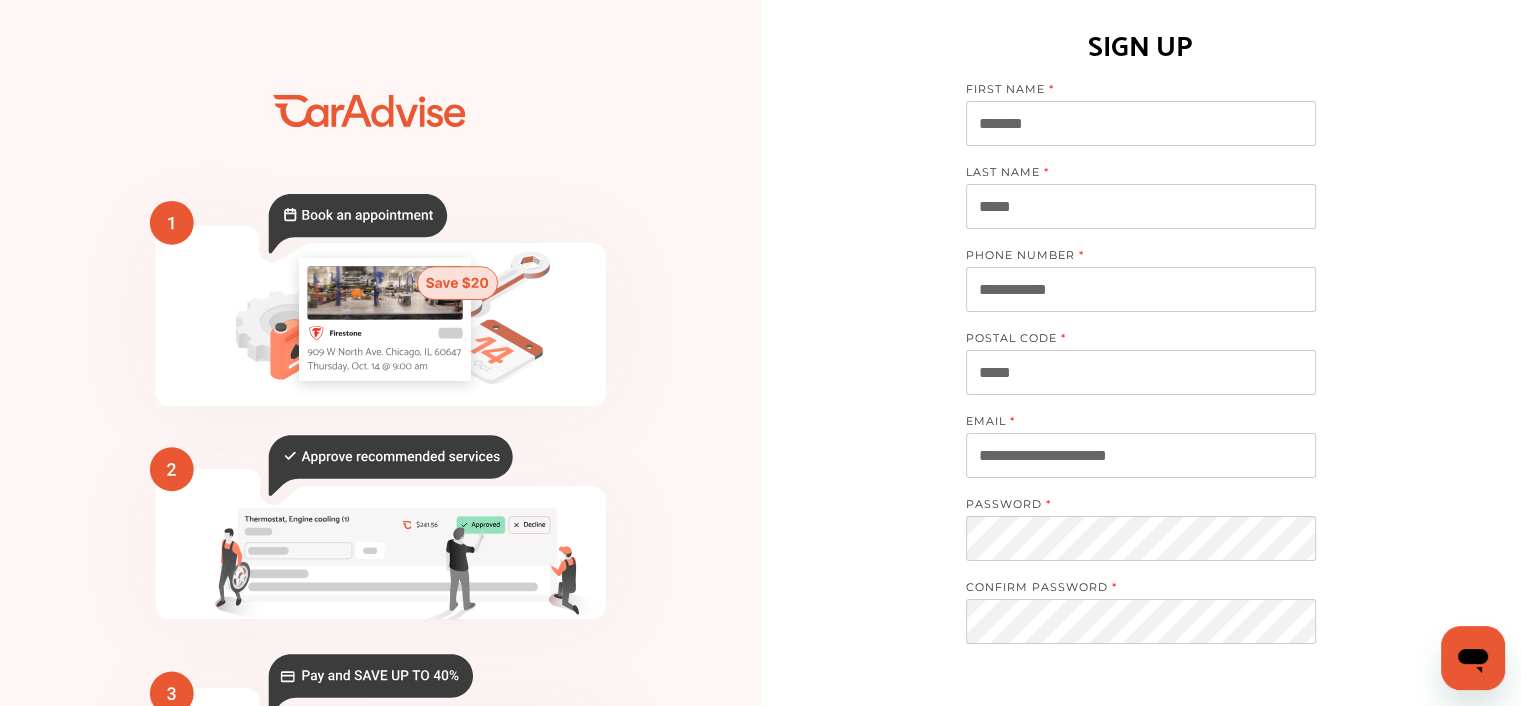type on "*****" 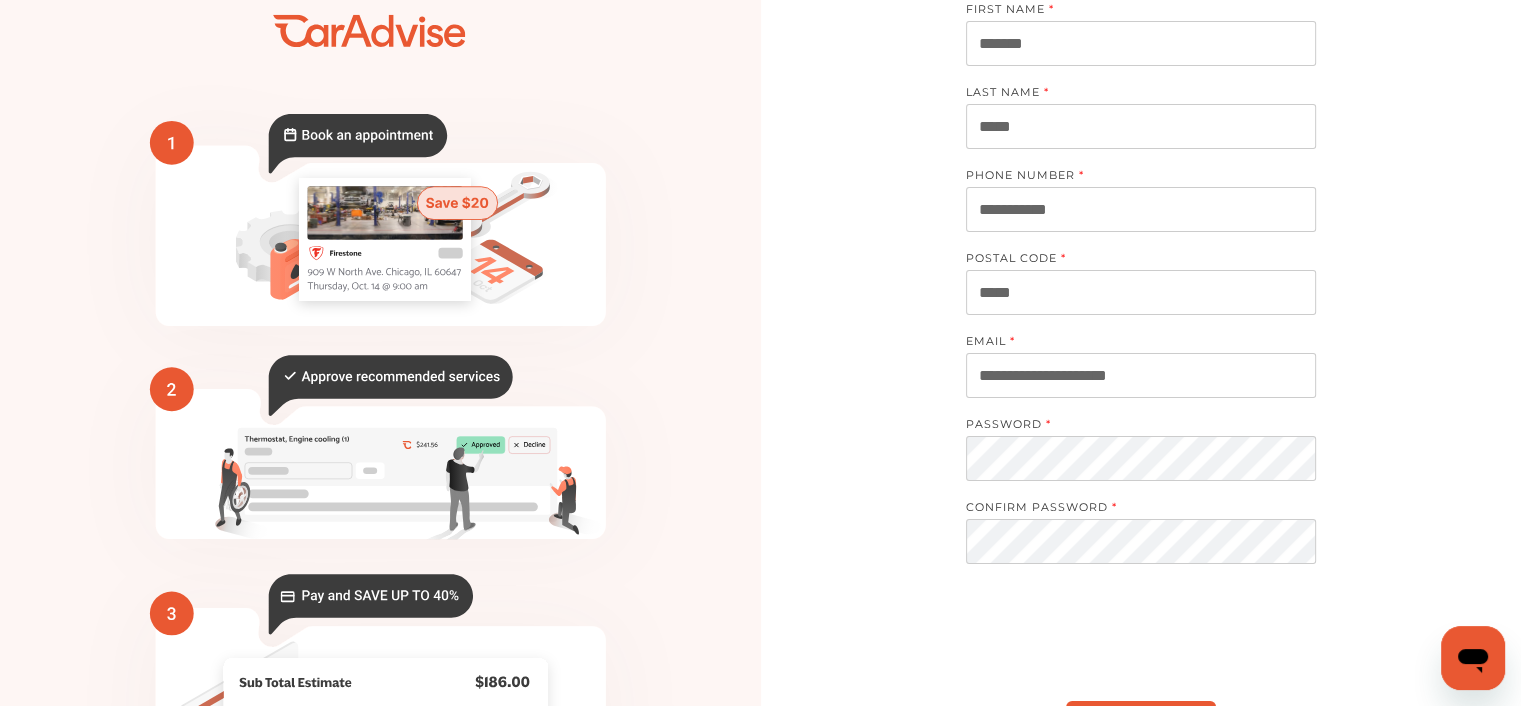 scroll, scrollTop: 266, scrollLeft: 0, axis: vertical 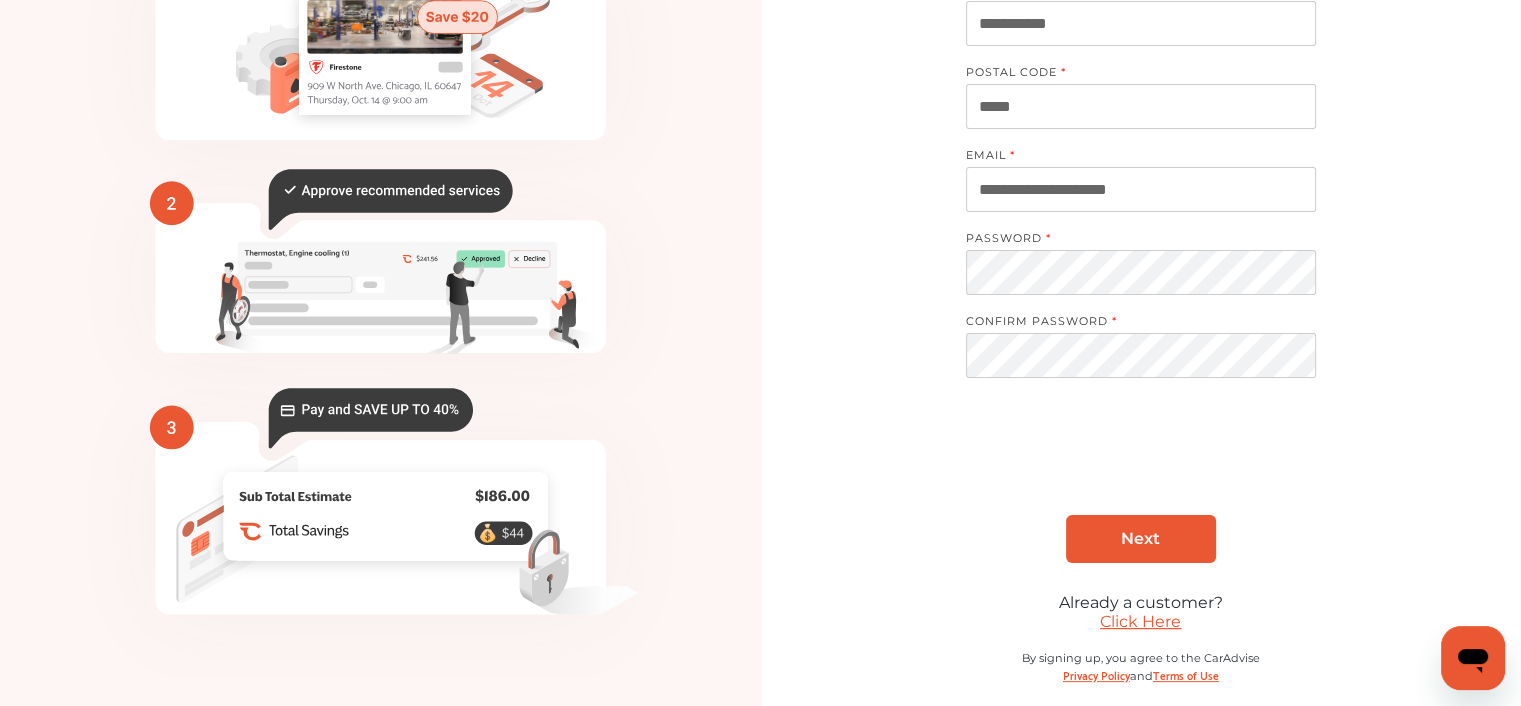 click on "Next" at bounding box center [1140, 538] 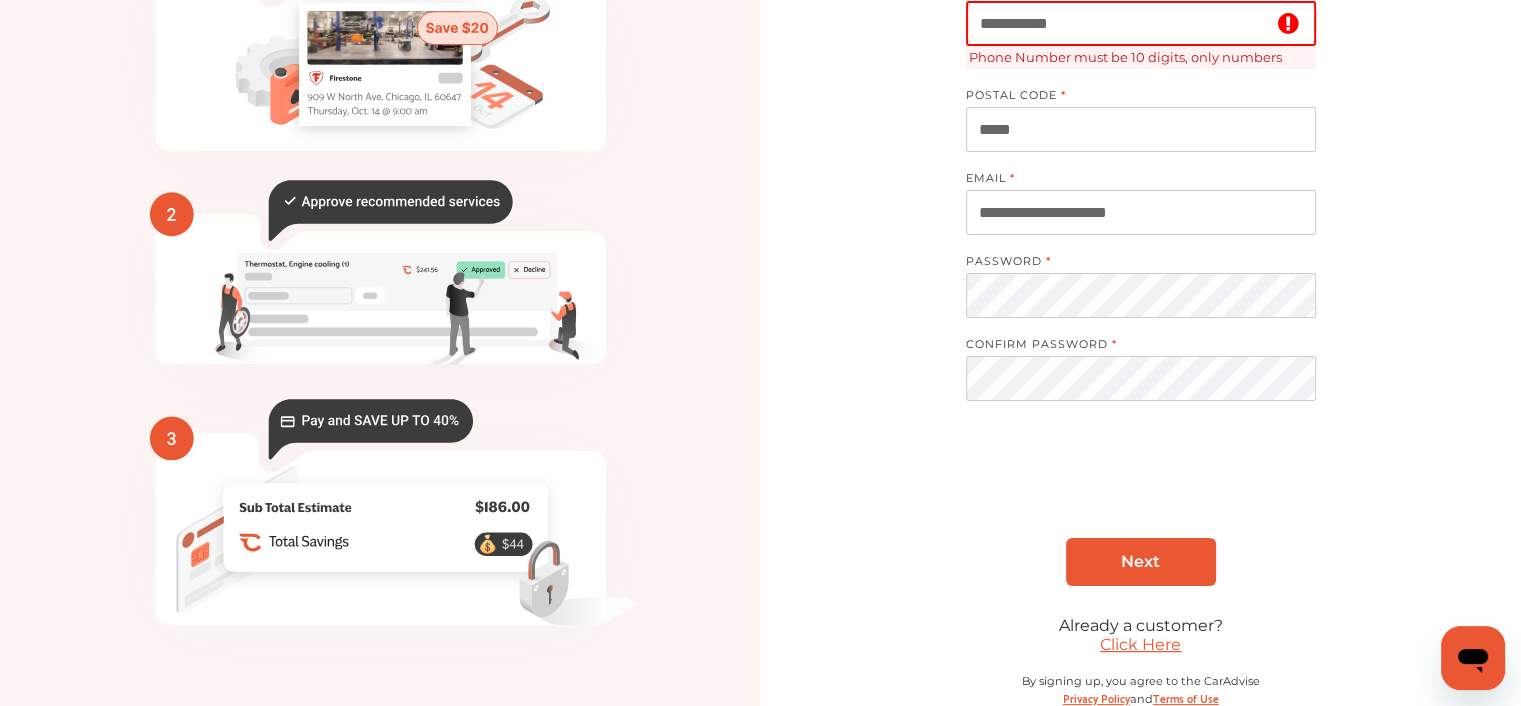 click on "**********" at bounding box center [1141, 240] 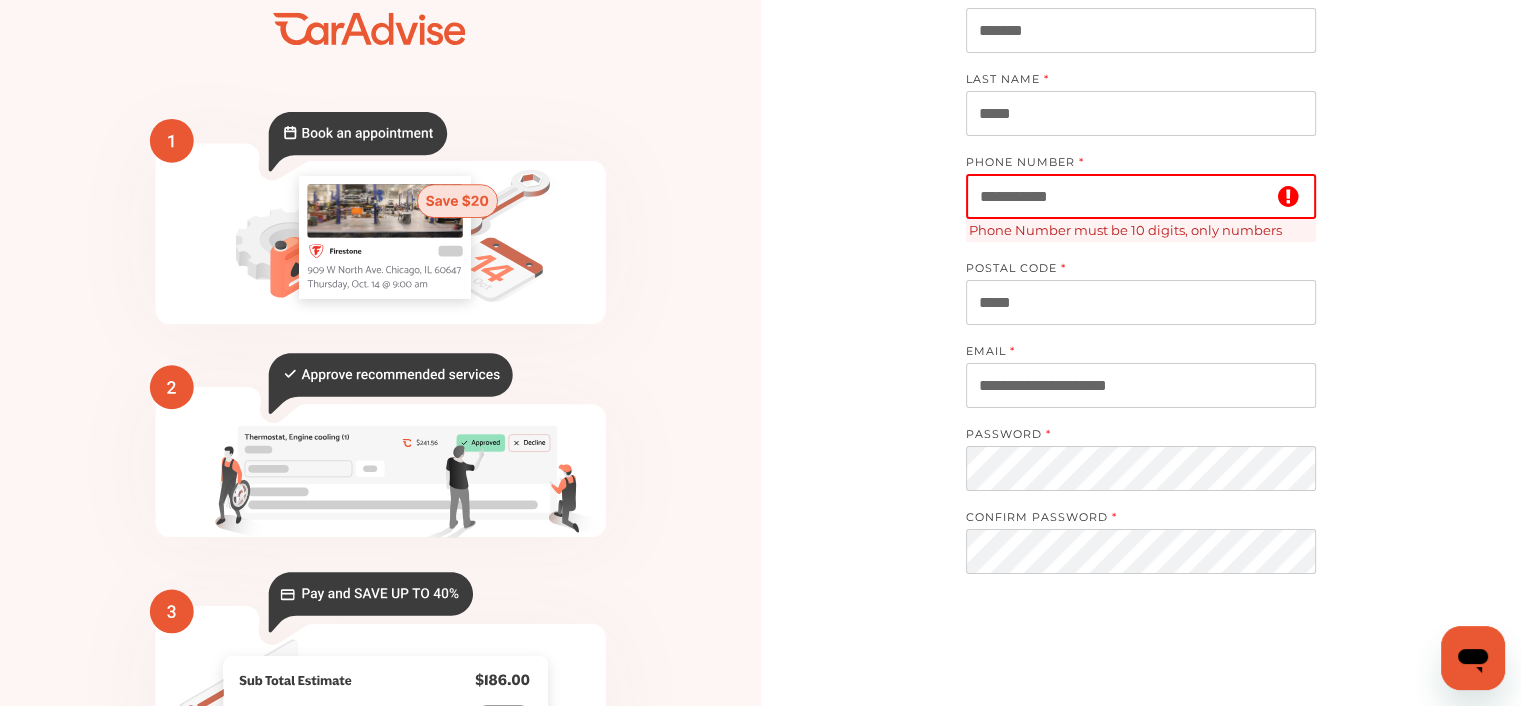 scroll, scrollTop: 0, scrollLeft: 0, axis: both 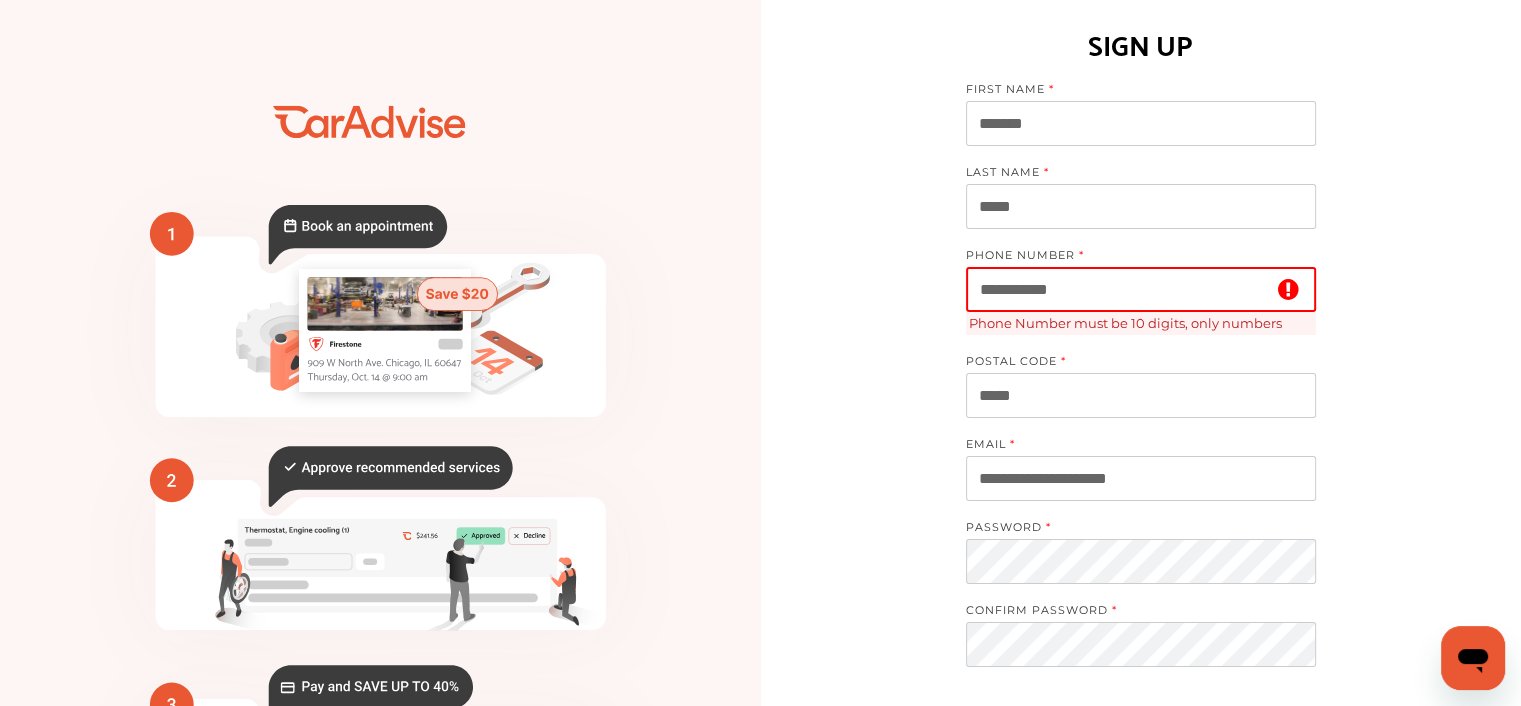 click on "**********" at bounding box center [1141, 289] 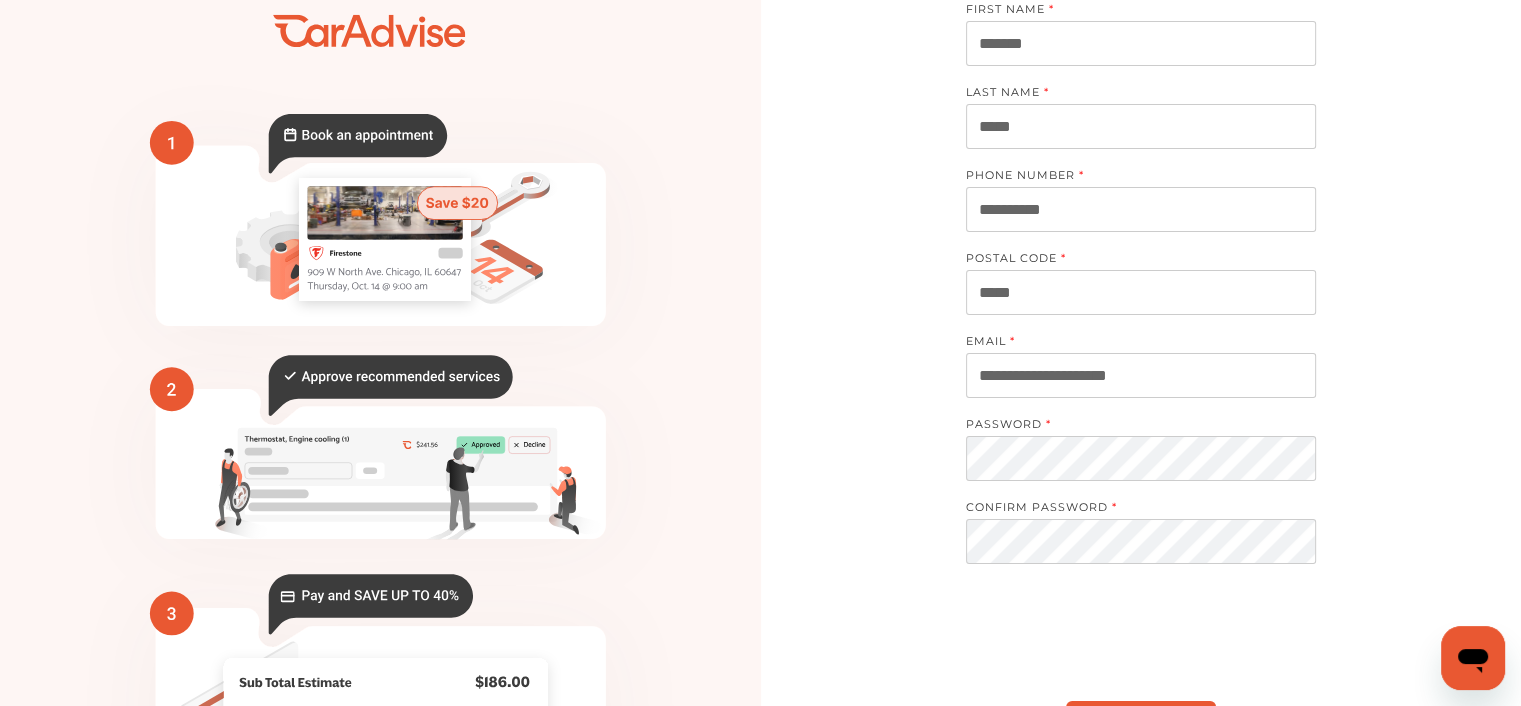 scroll, scrollTop: 133, scrollLeft: 0, axis: vertical 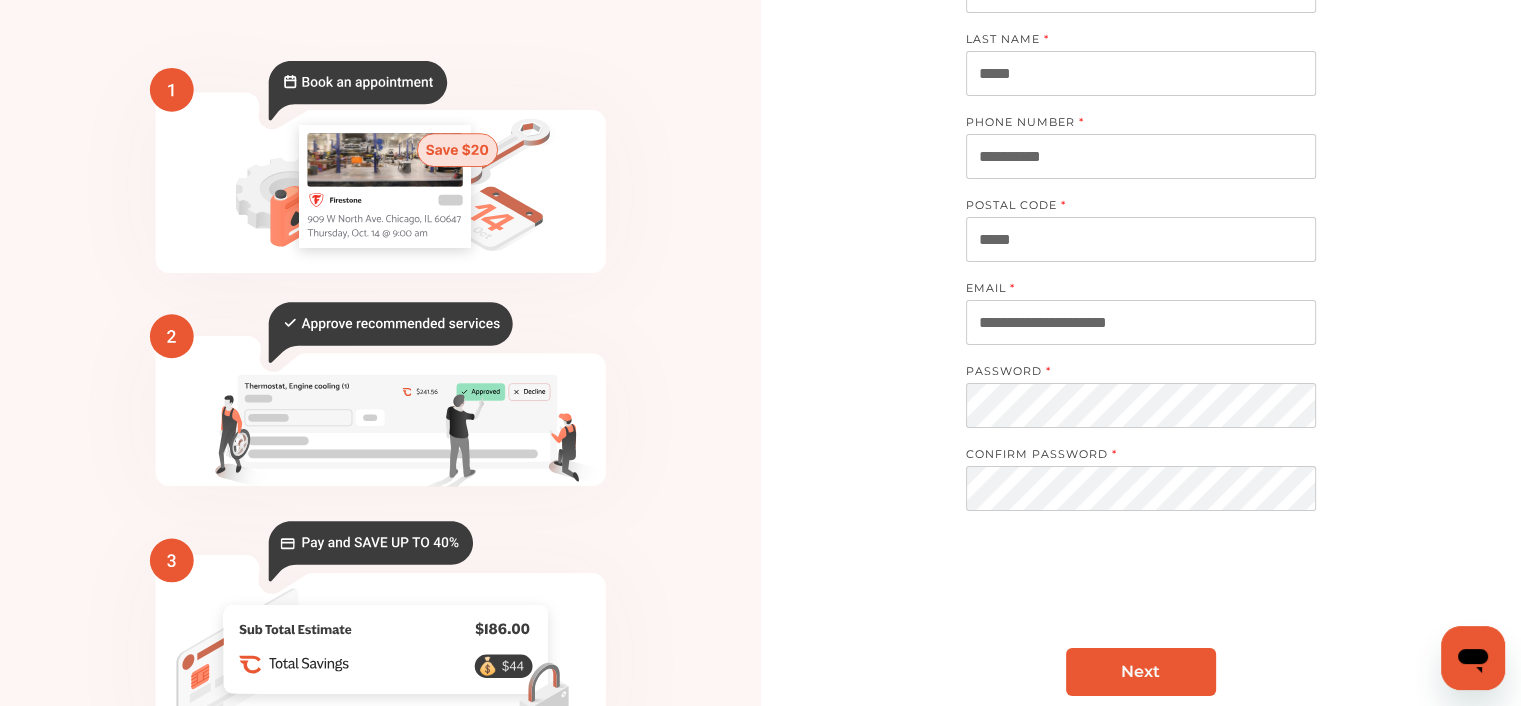 type on "**********" 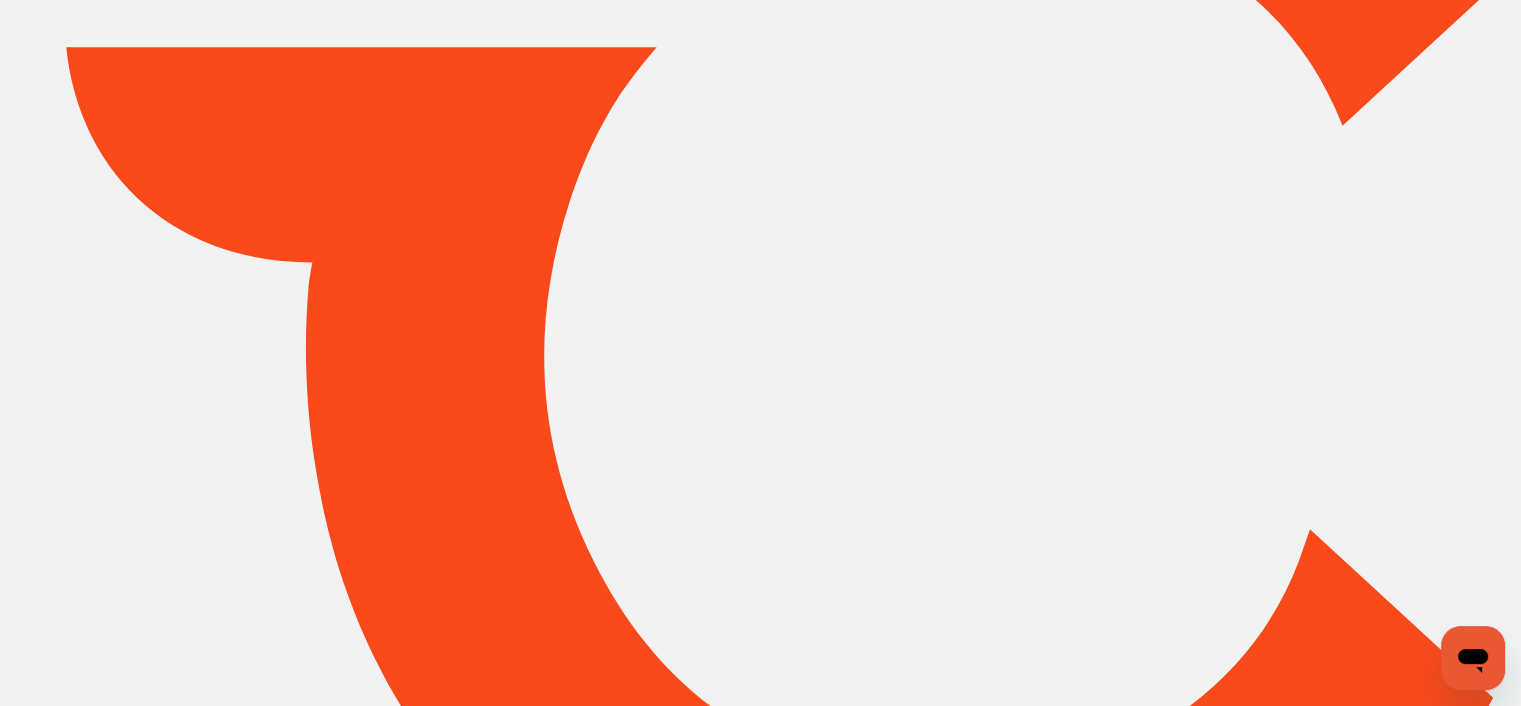 scroll, scrollTop: 0, scrollLeft: 0, axis: both 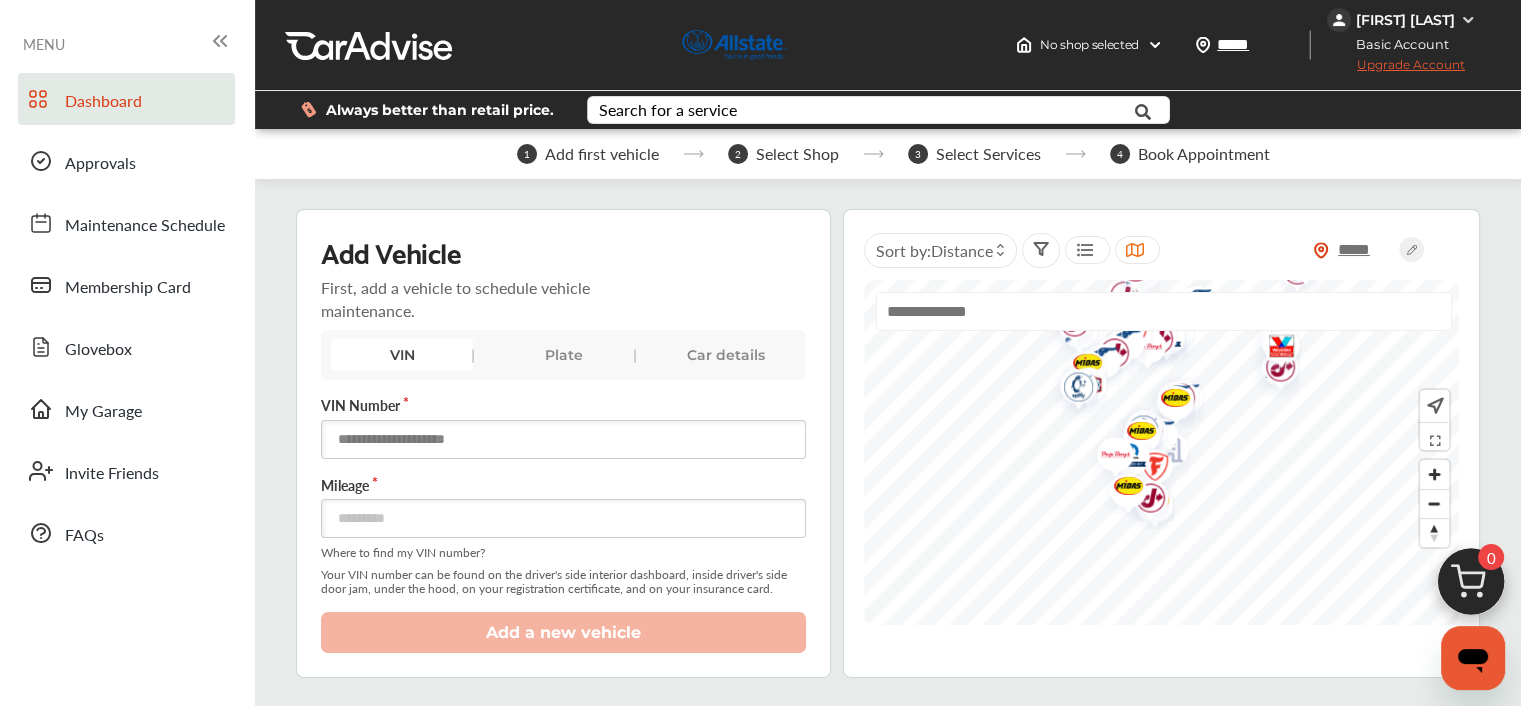 click at bounding box center [563, 439] 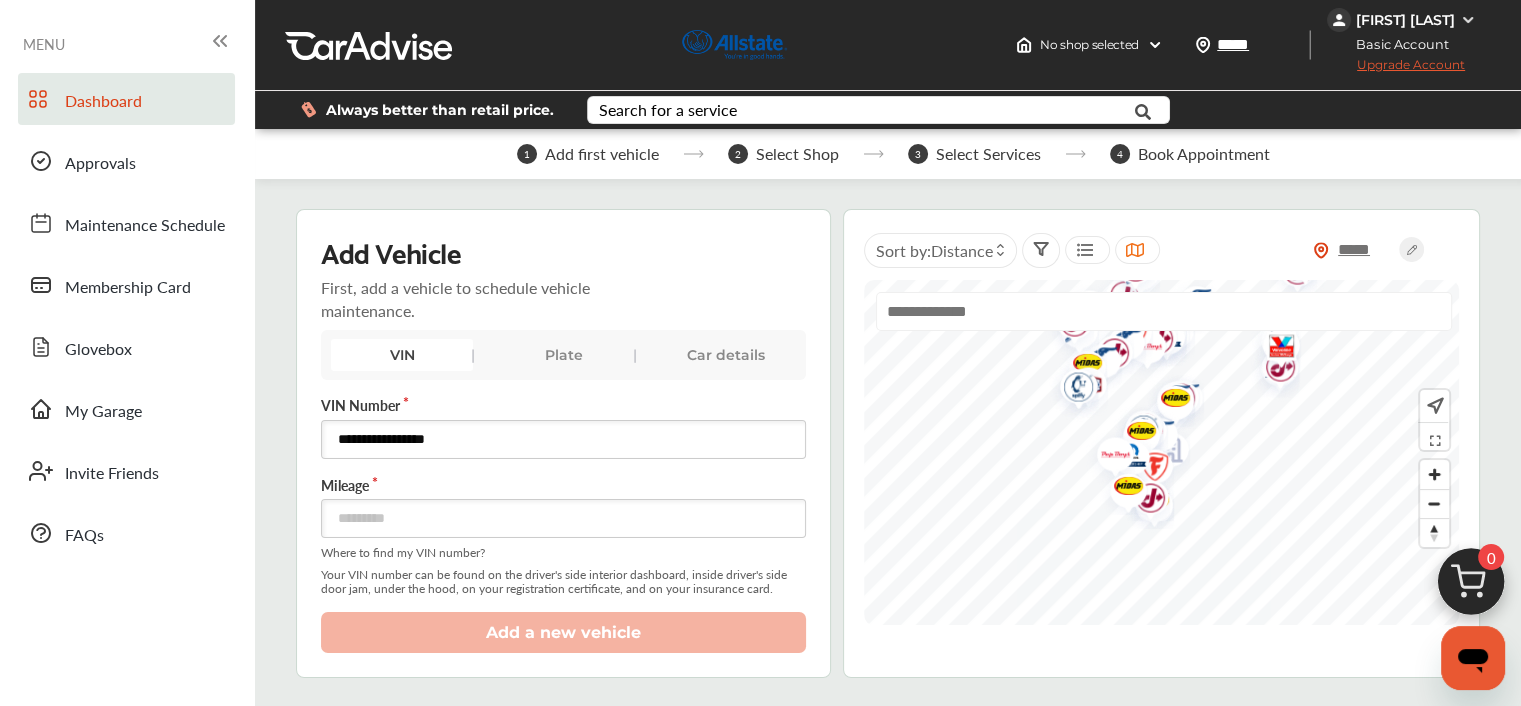 type on "**********" 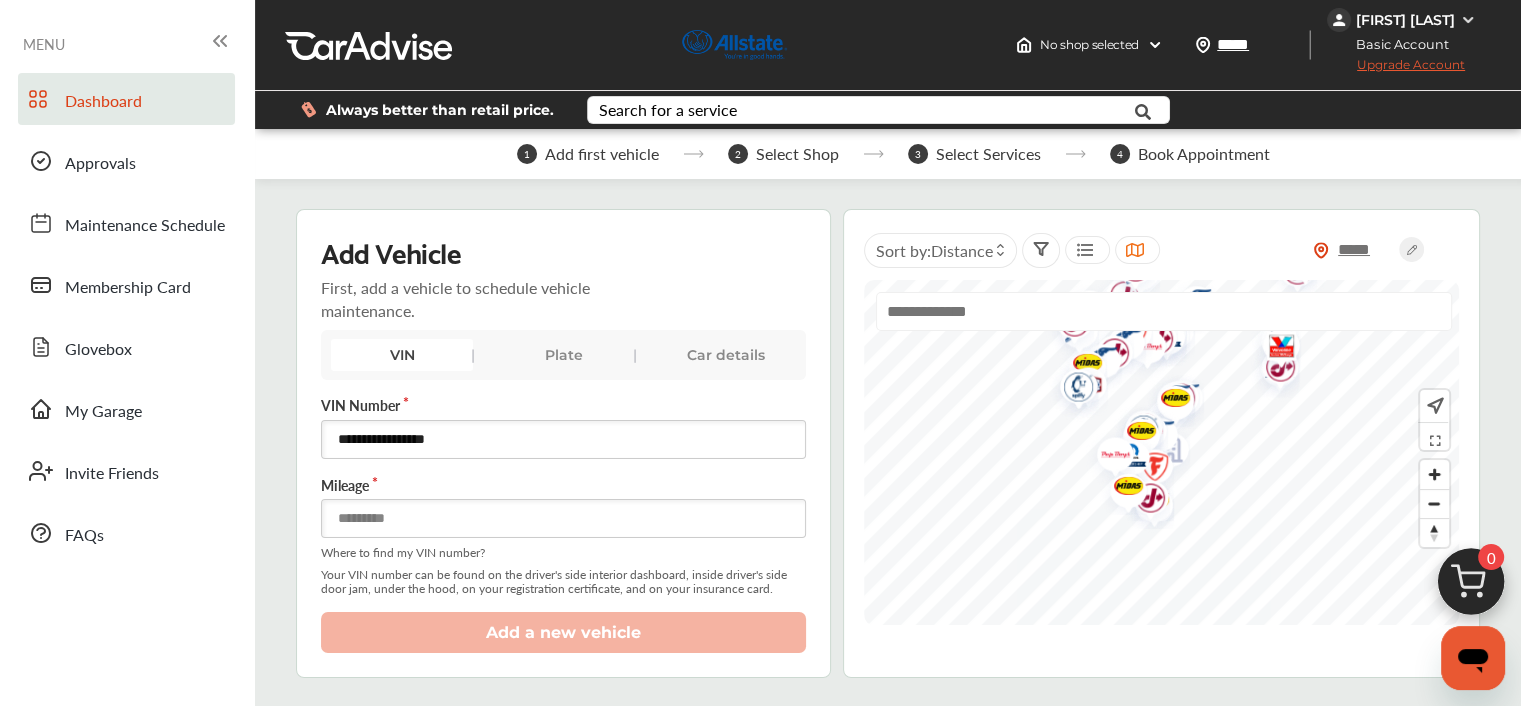 click at bounding box center (563, 518) 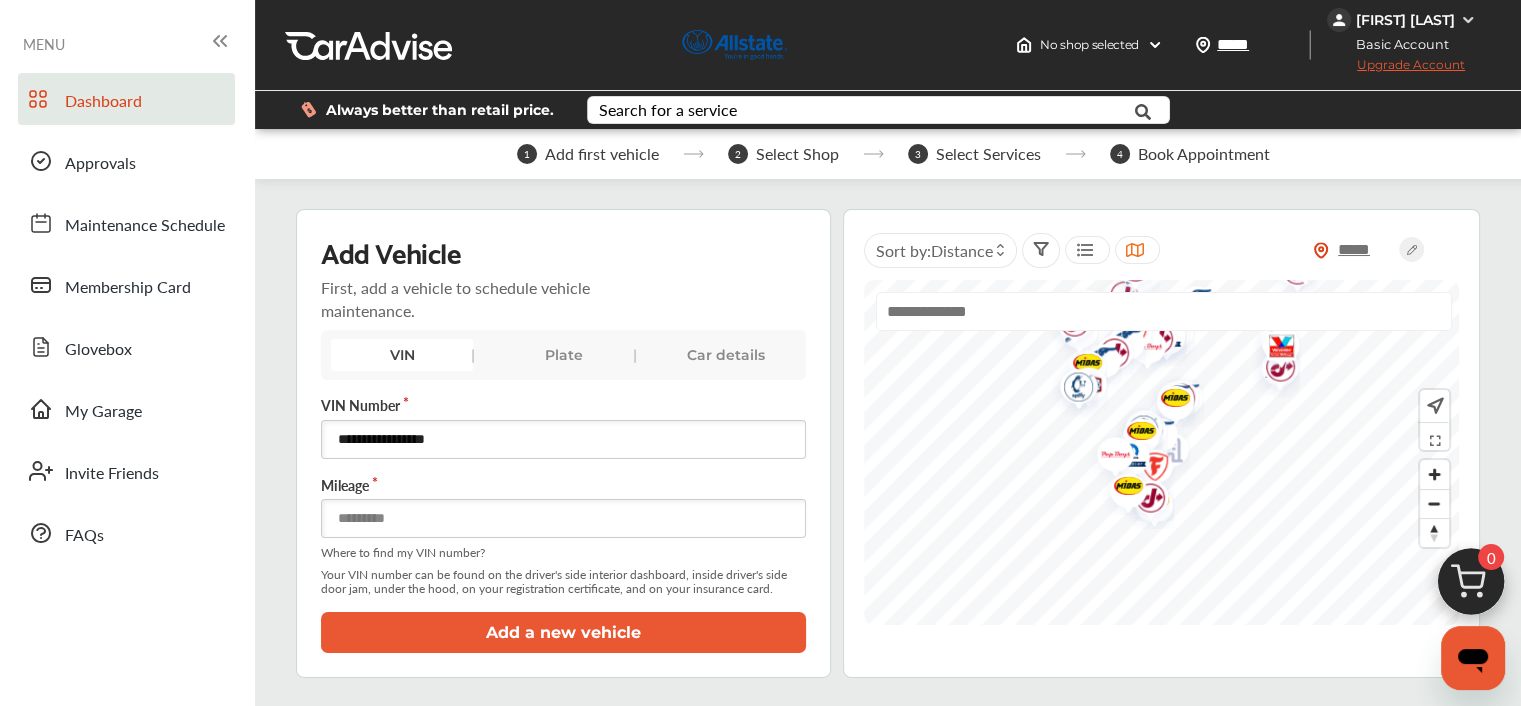 click on "*****" at bounding box center [563, 518] 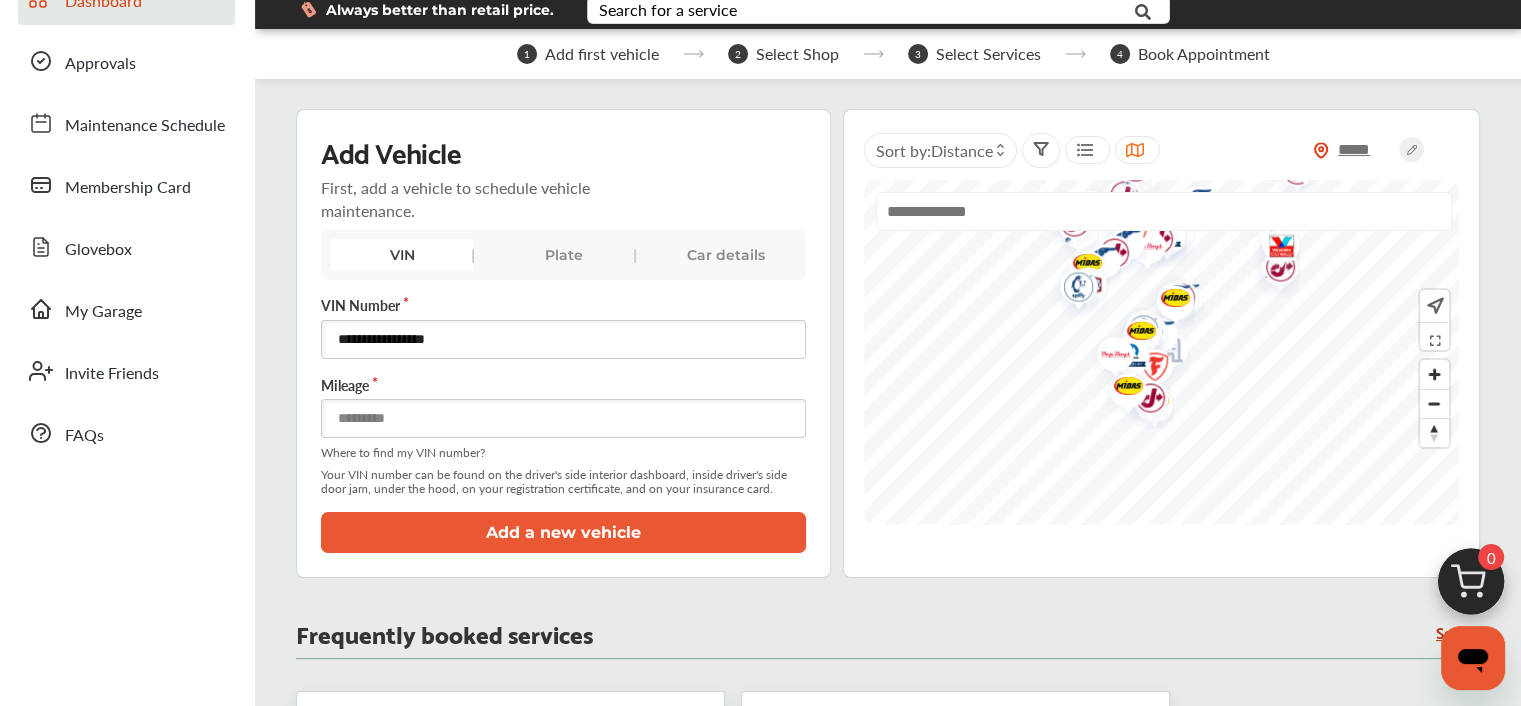 scroll, scrollTop: 133, scrollLeft: 0, axis: vertical 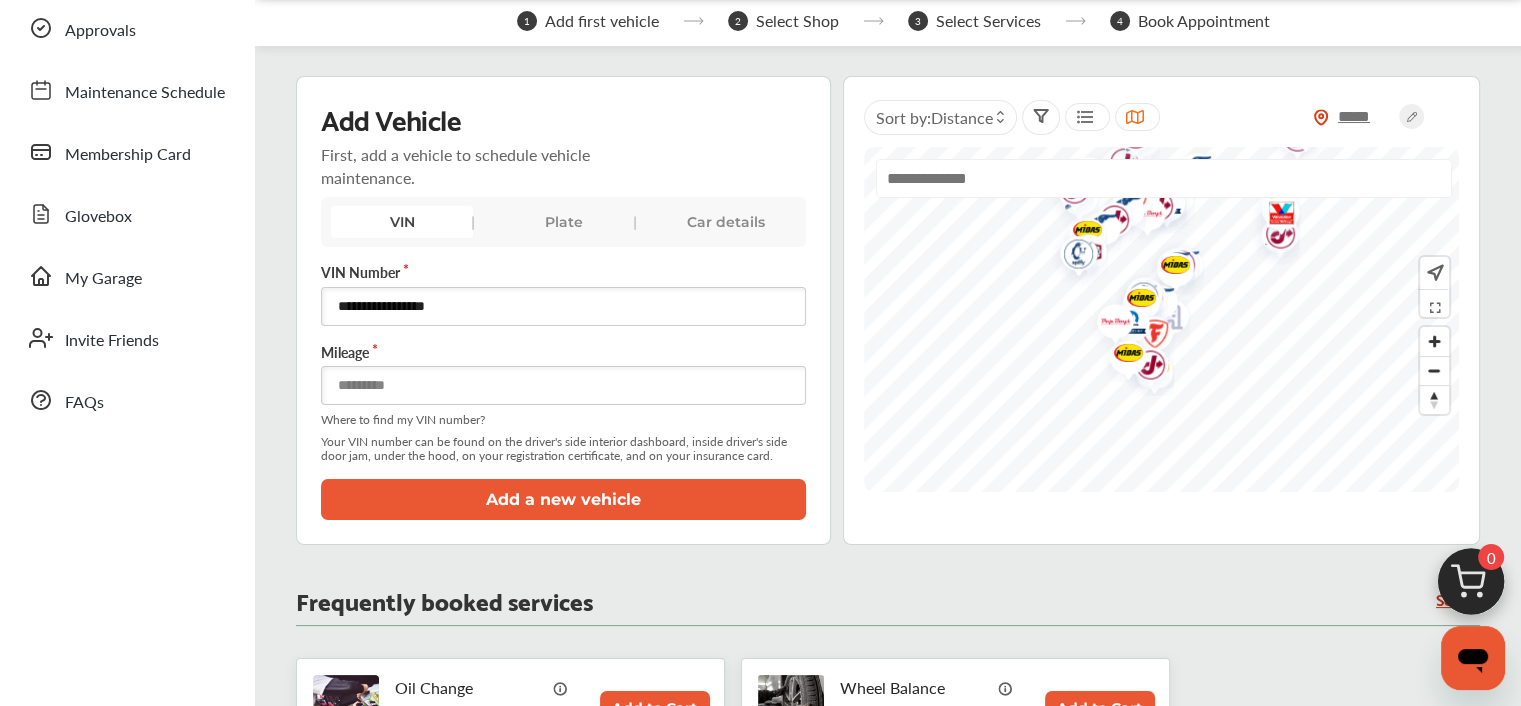 type on "*****" 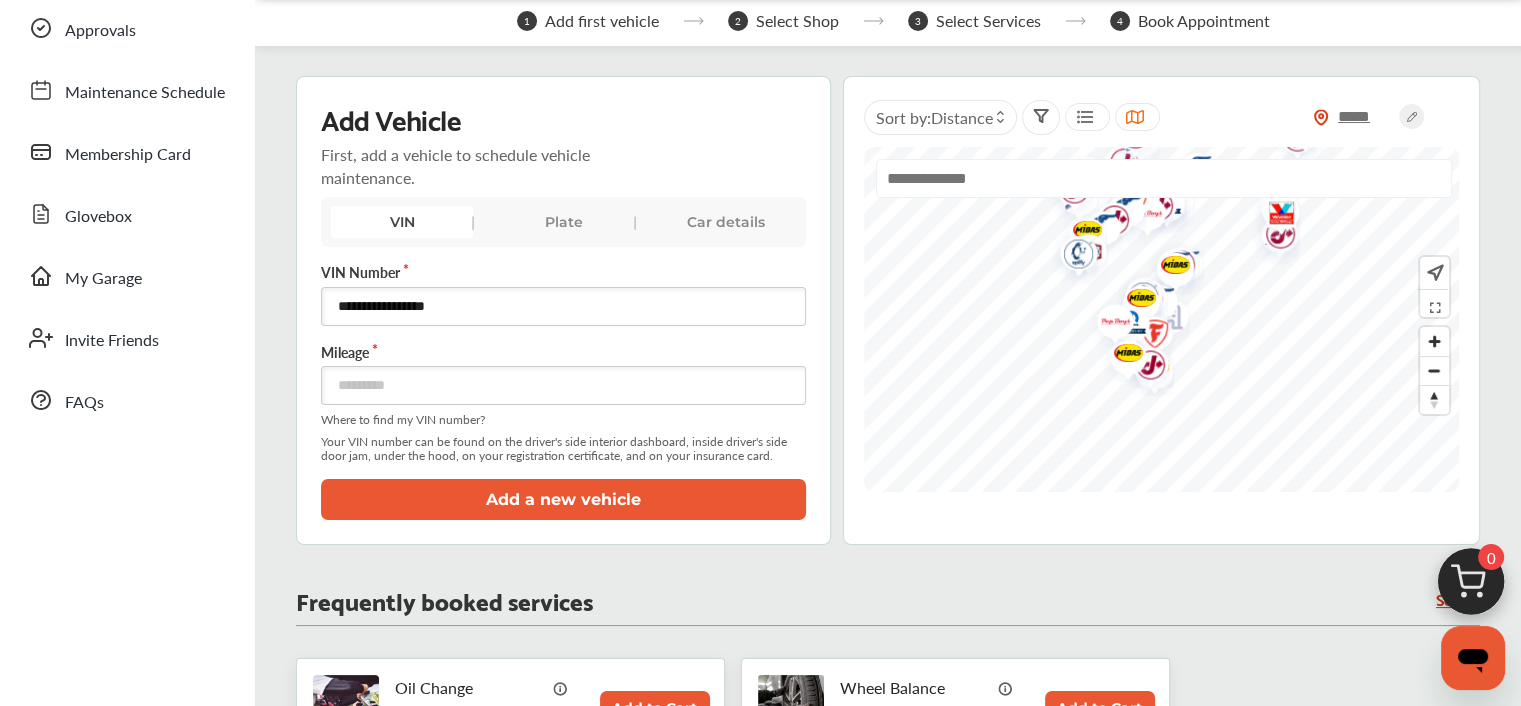 click on "Add a new vehicle" at bounding box center [563, 499] 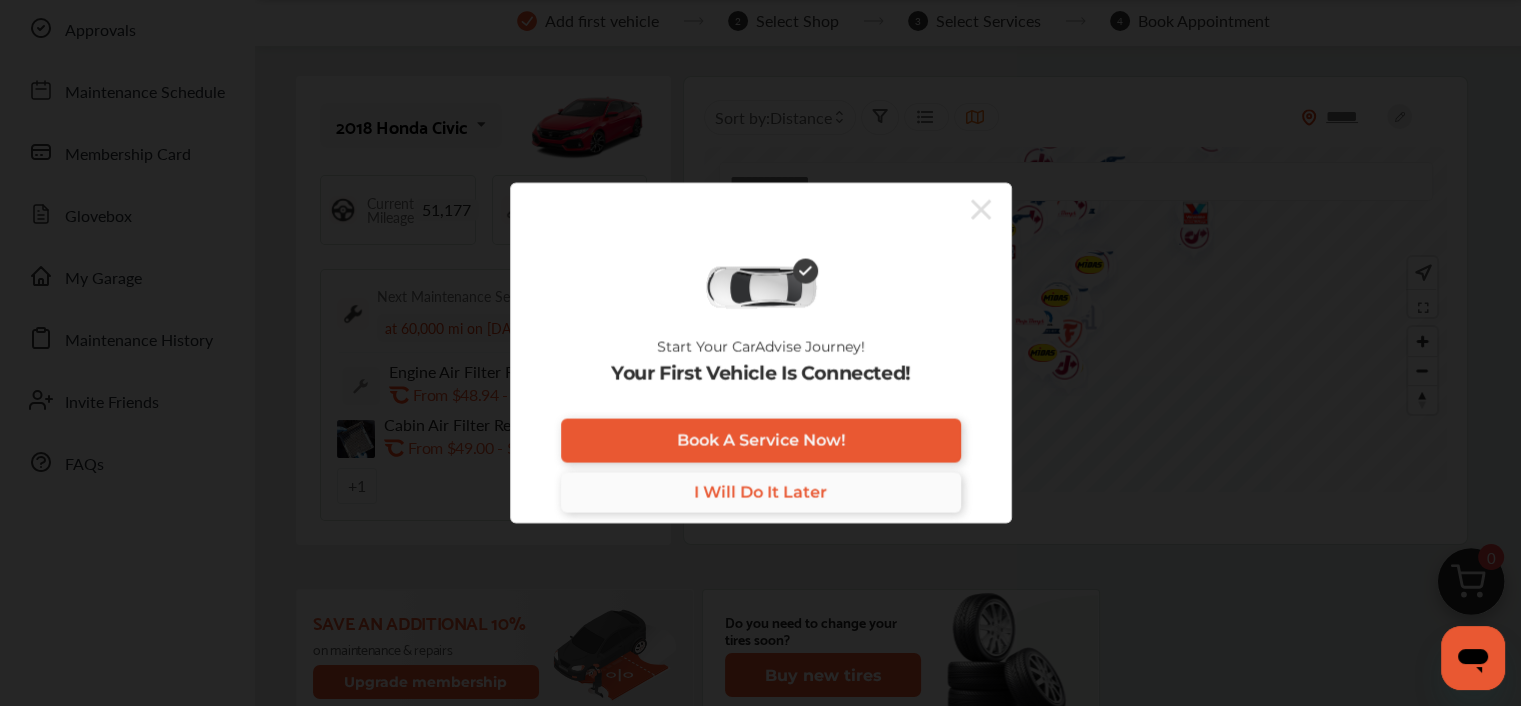 click on "I Will Do It Later" at bounding box center [760, 492] 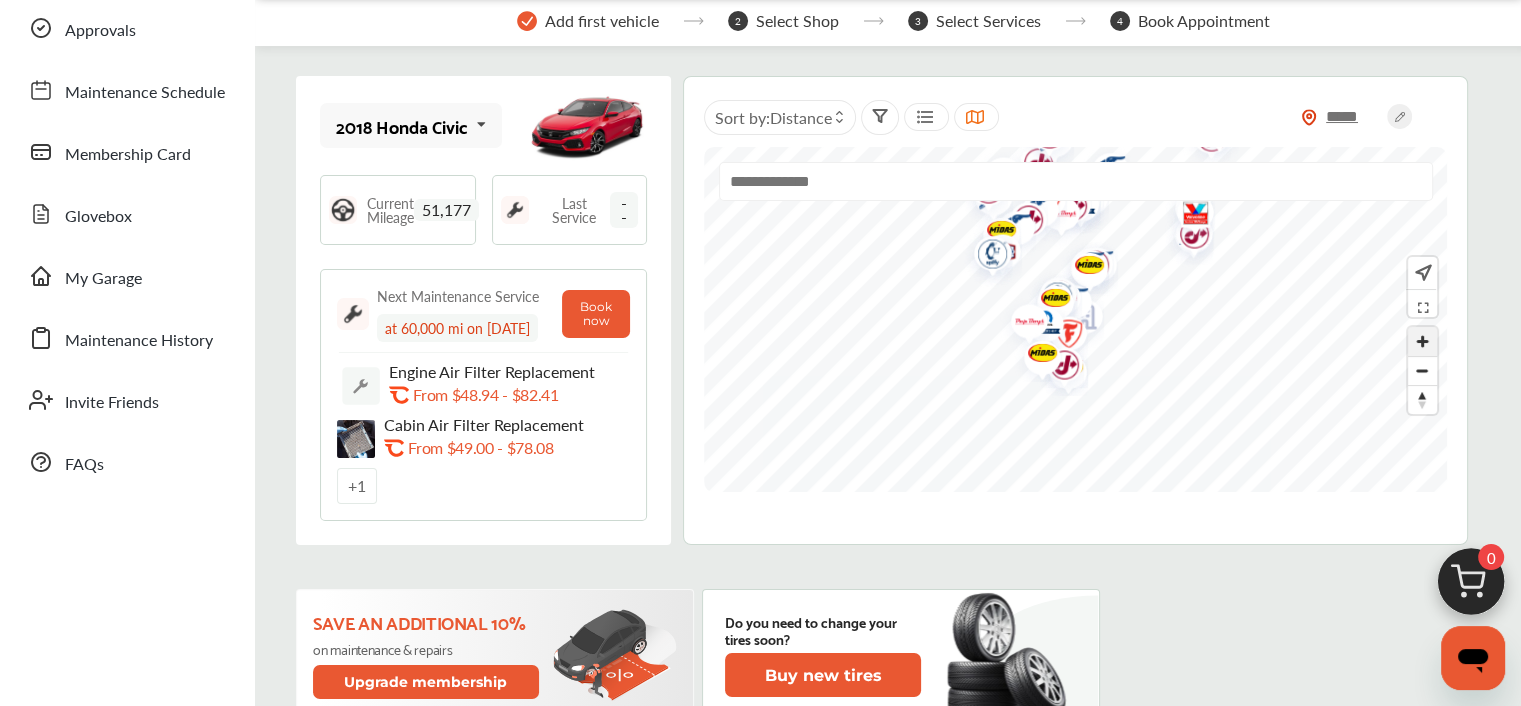 click at bounding box center (1422, 341) 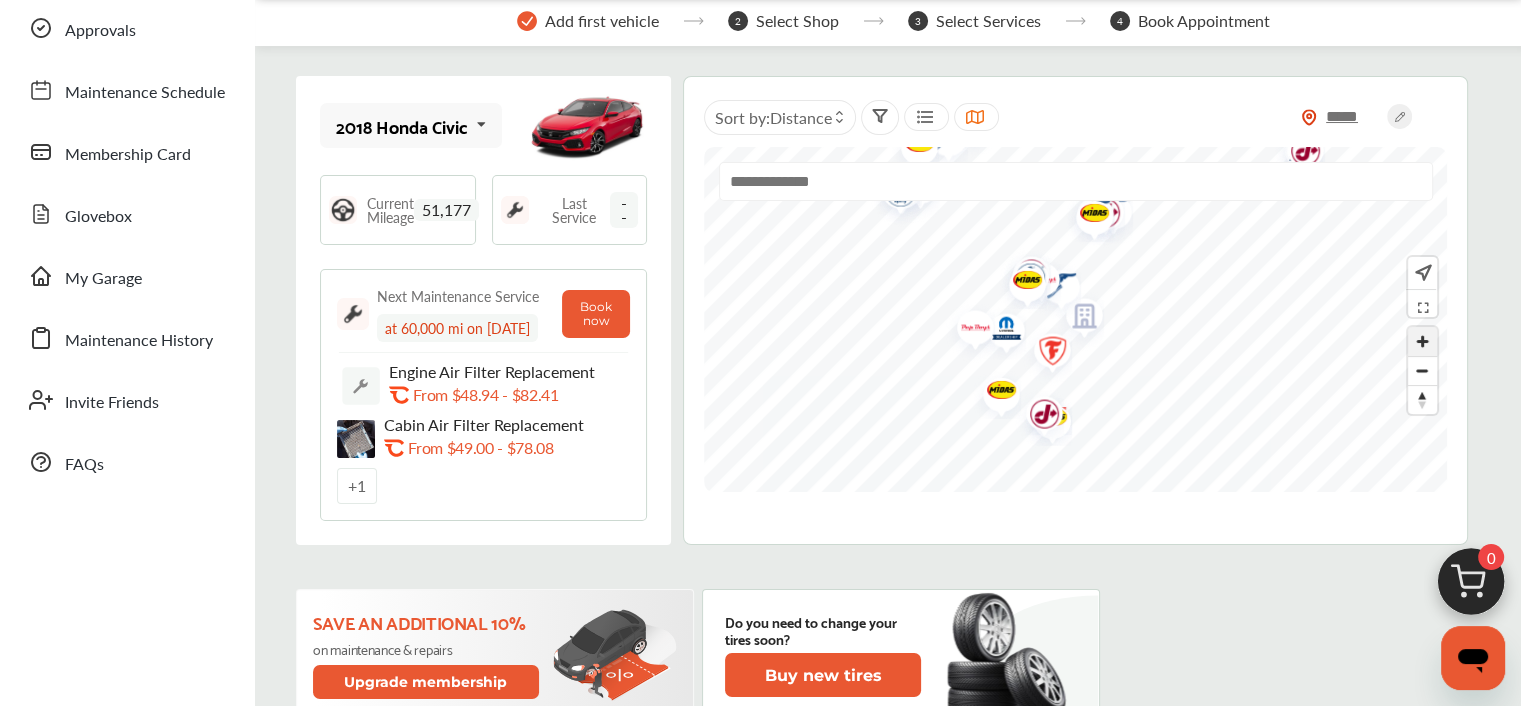 click at bounding box center [1422, 341] 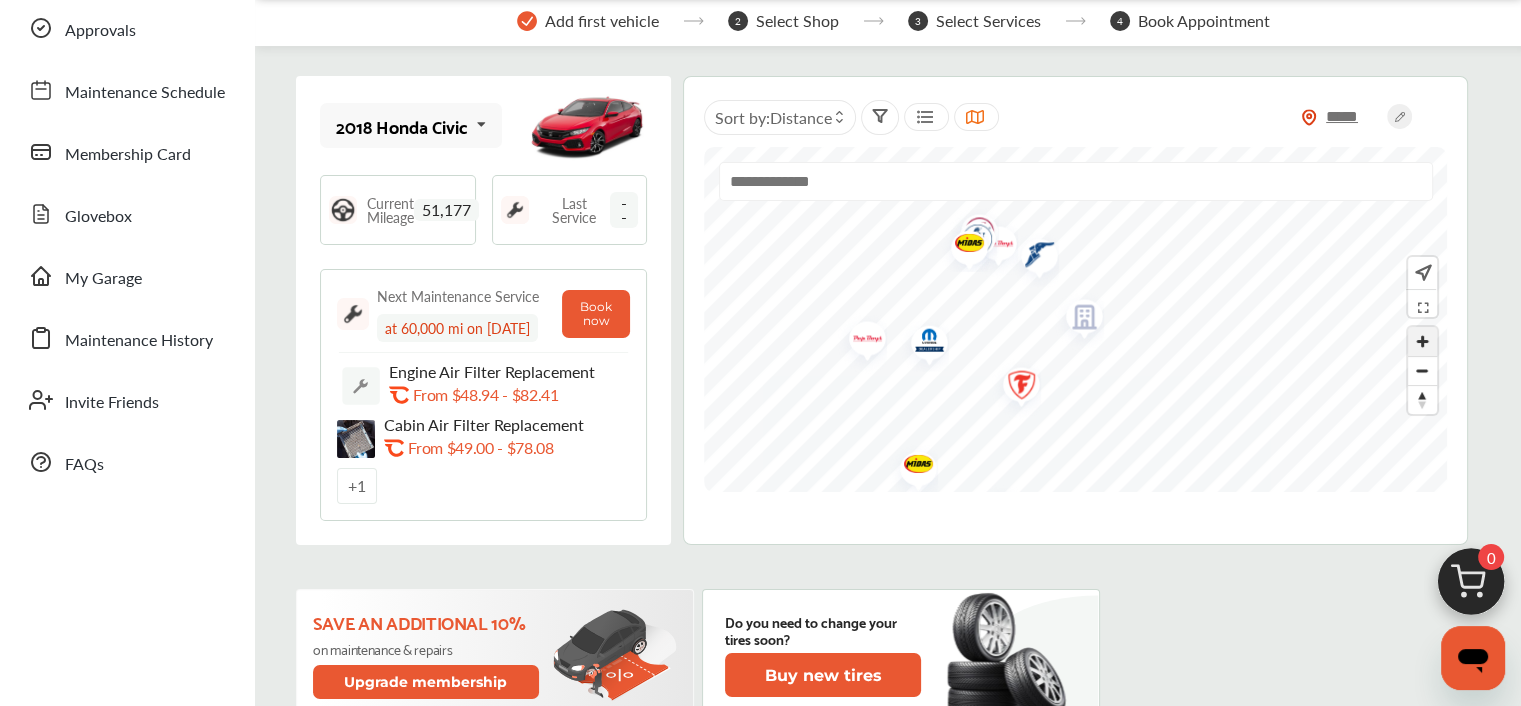 click at bounding box center (1422, 341) 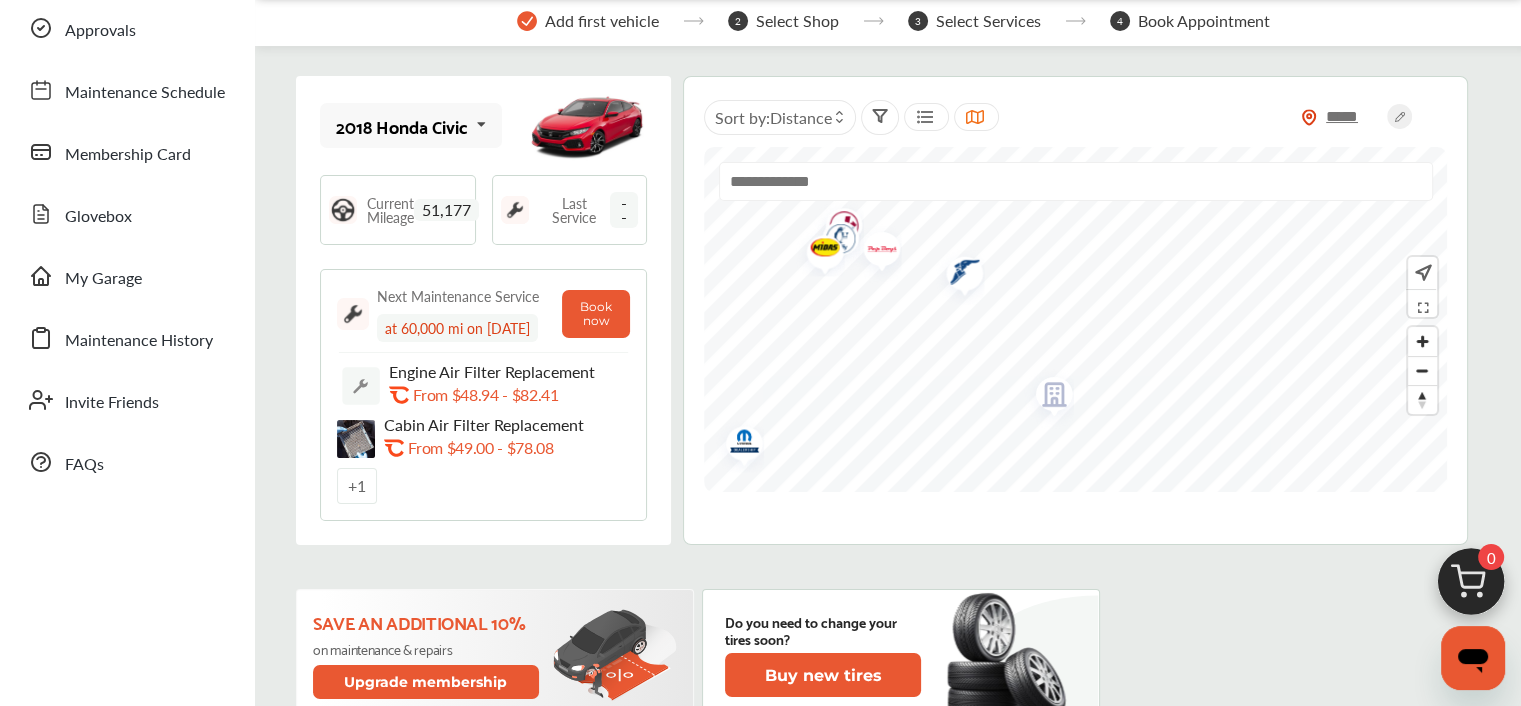 click on "*****
Sort by :  Distance" at bounding box center (1075, 310) 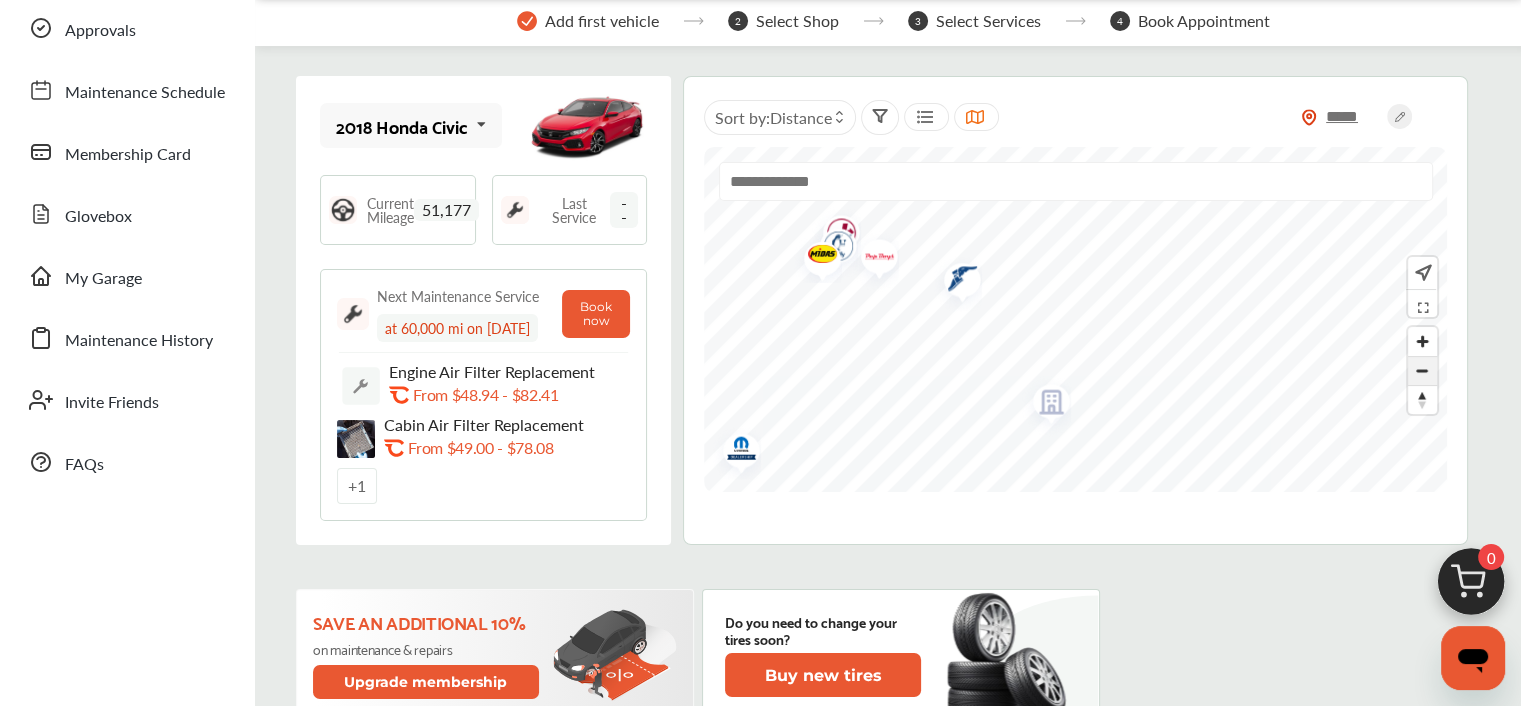 click at bounding box center (1422, 371) 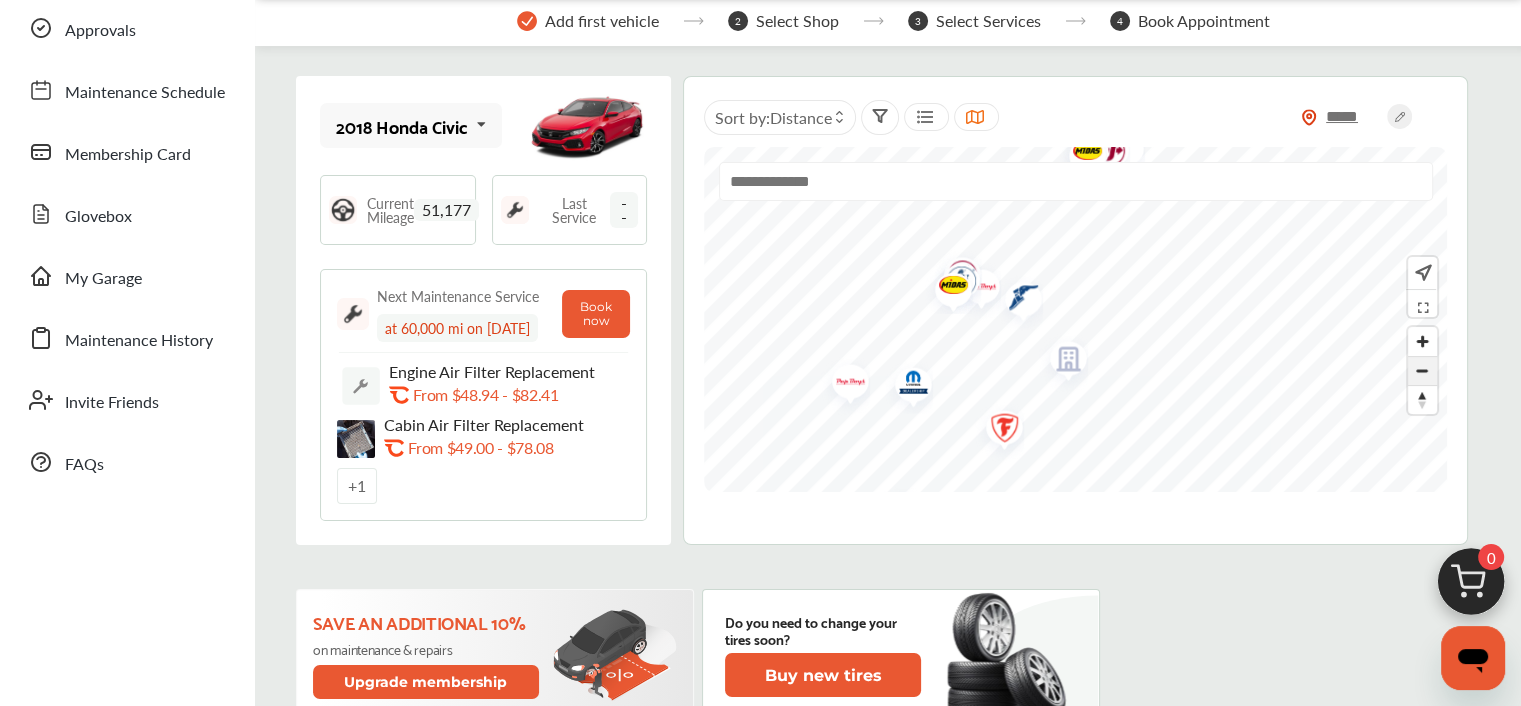 click at bounding box center [1422, 371] 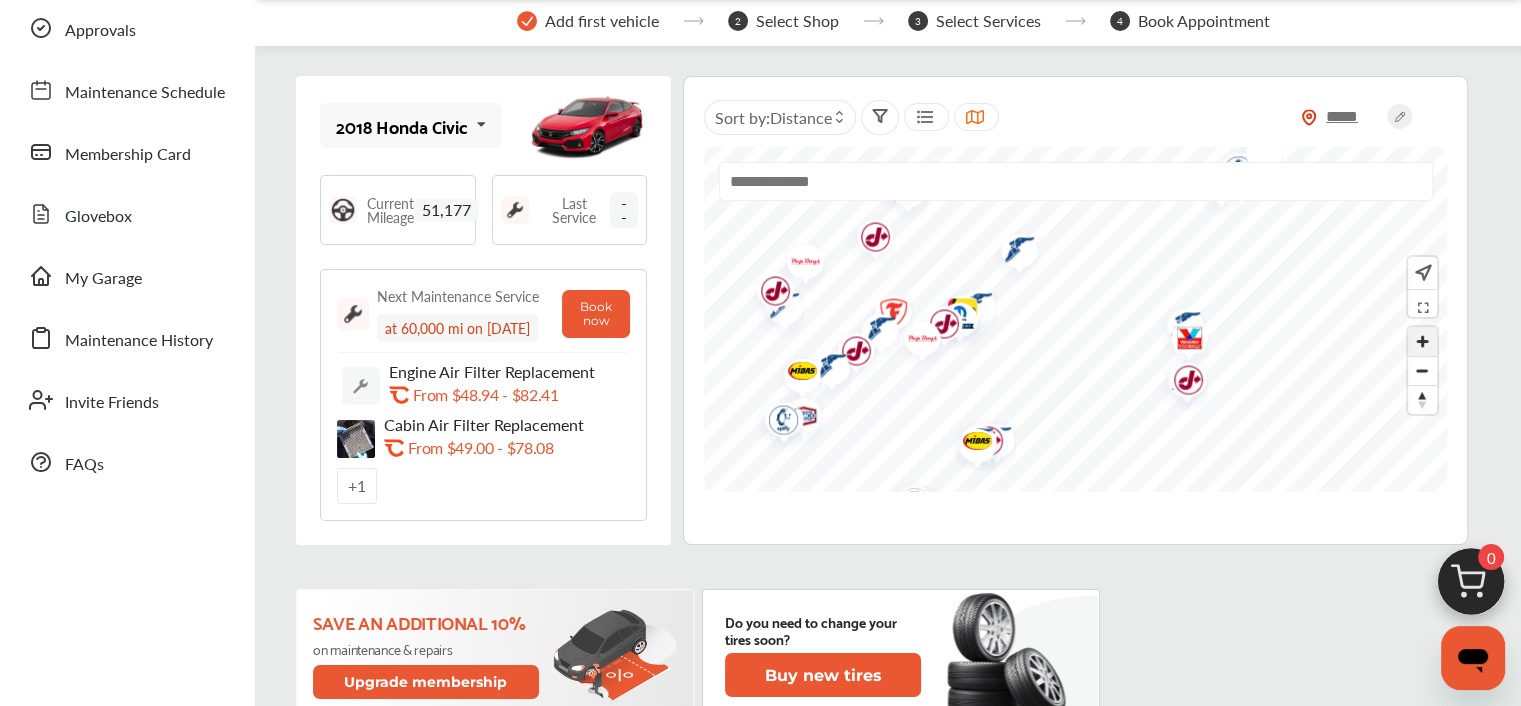 click at bounding box center [1422, 341] 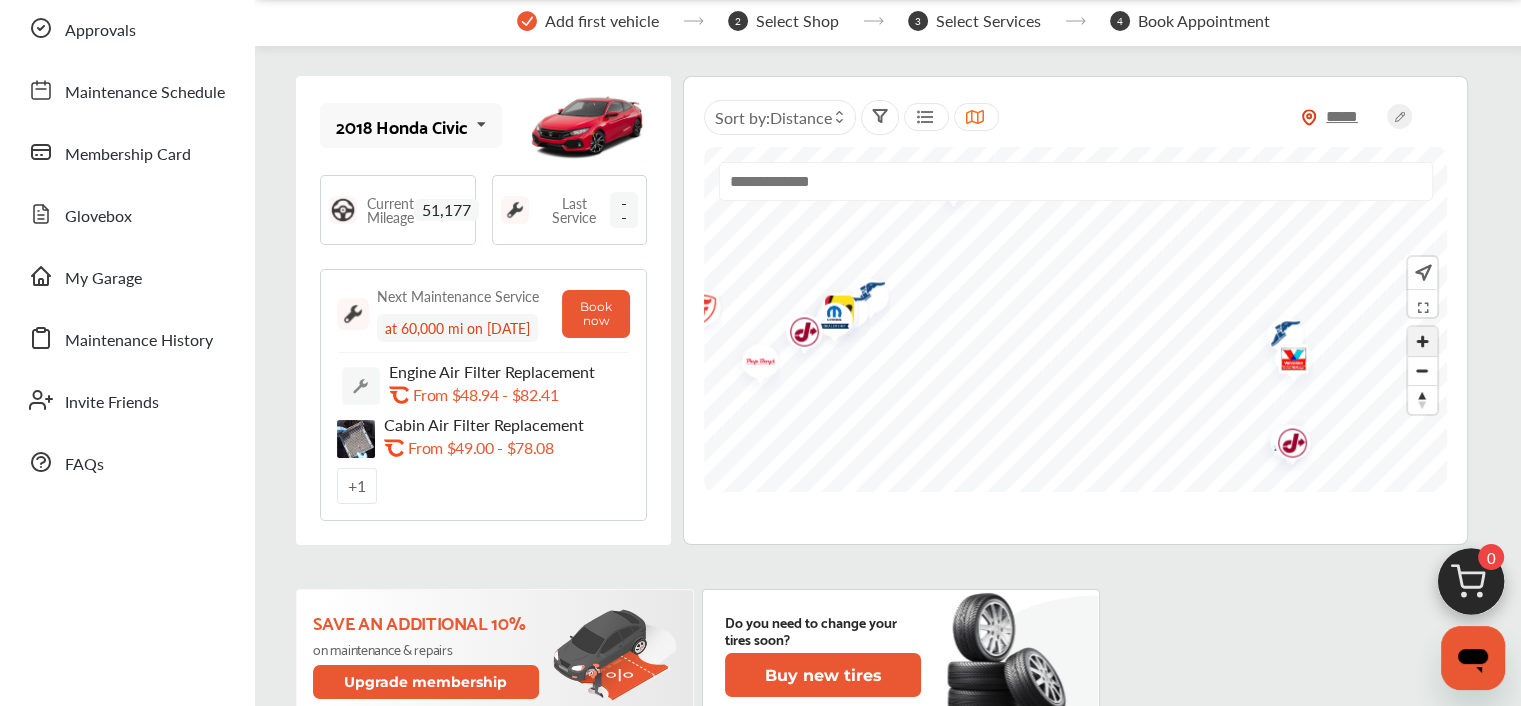 click at bounding box center (1422, 341) 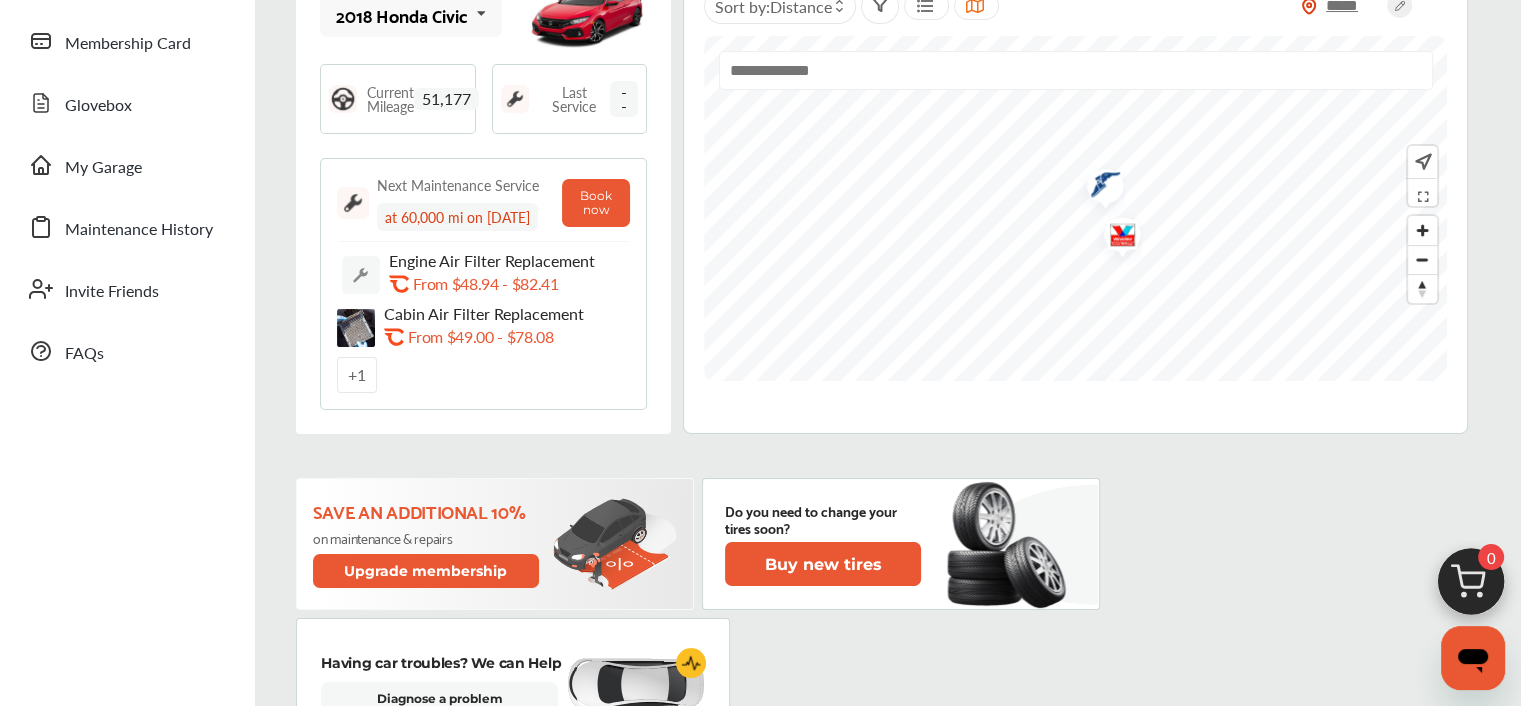 scroll, scrollTop: 266, scrollLeft: 0, axis: vertical 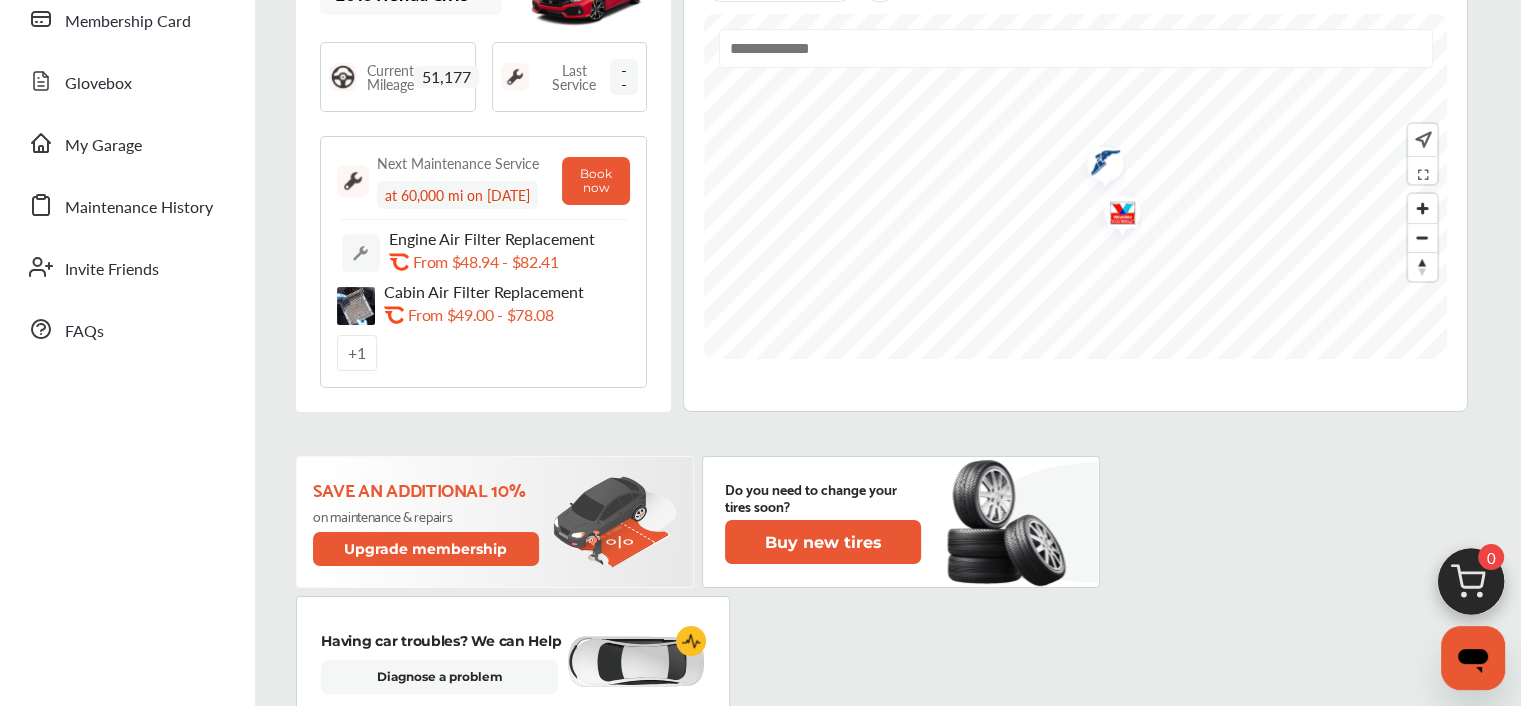 click on "+ 1" at bounding box center [357, 353] 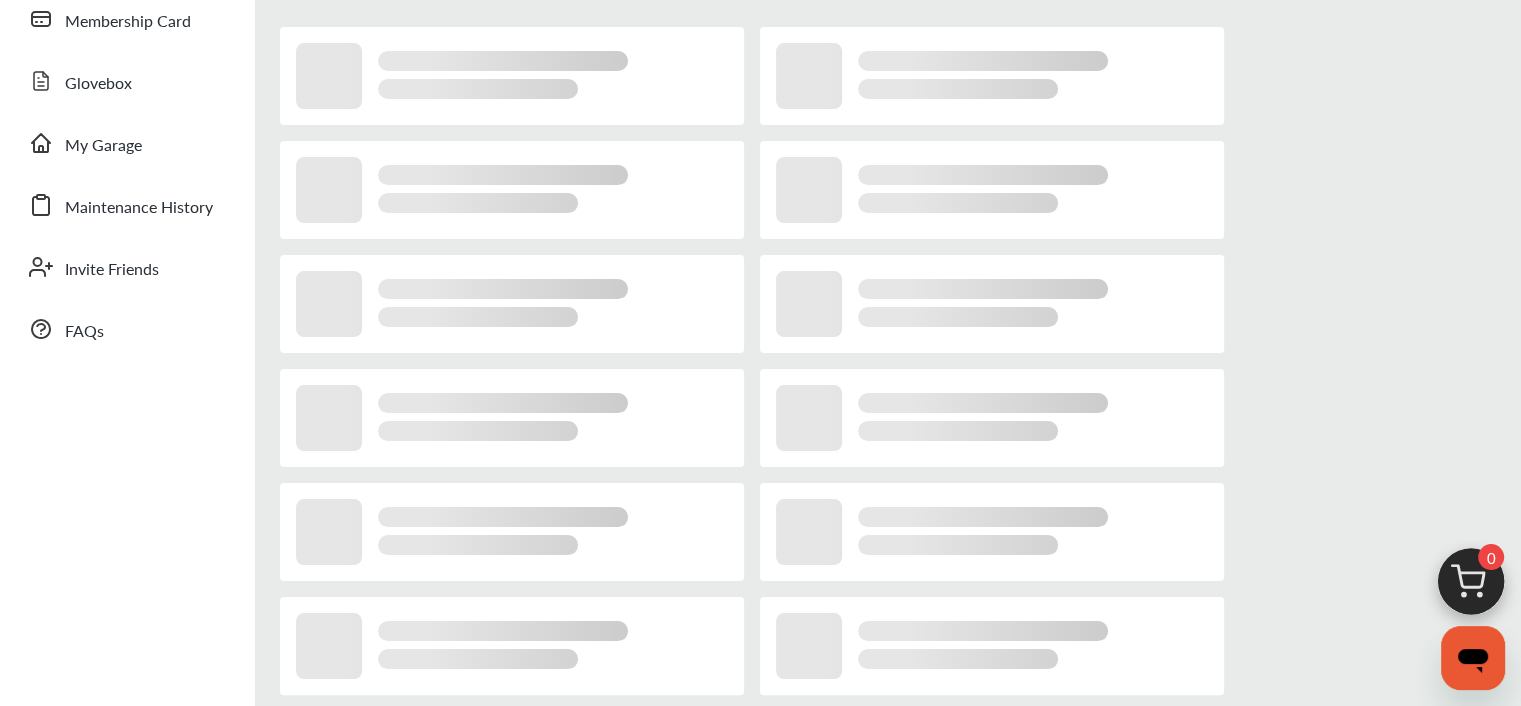 scroll, scrollTop: 0, scrollLeft: 0, axis: both 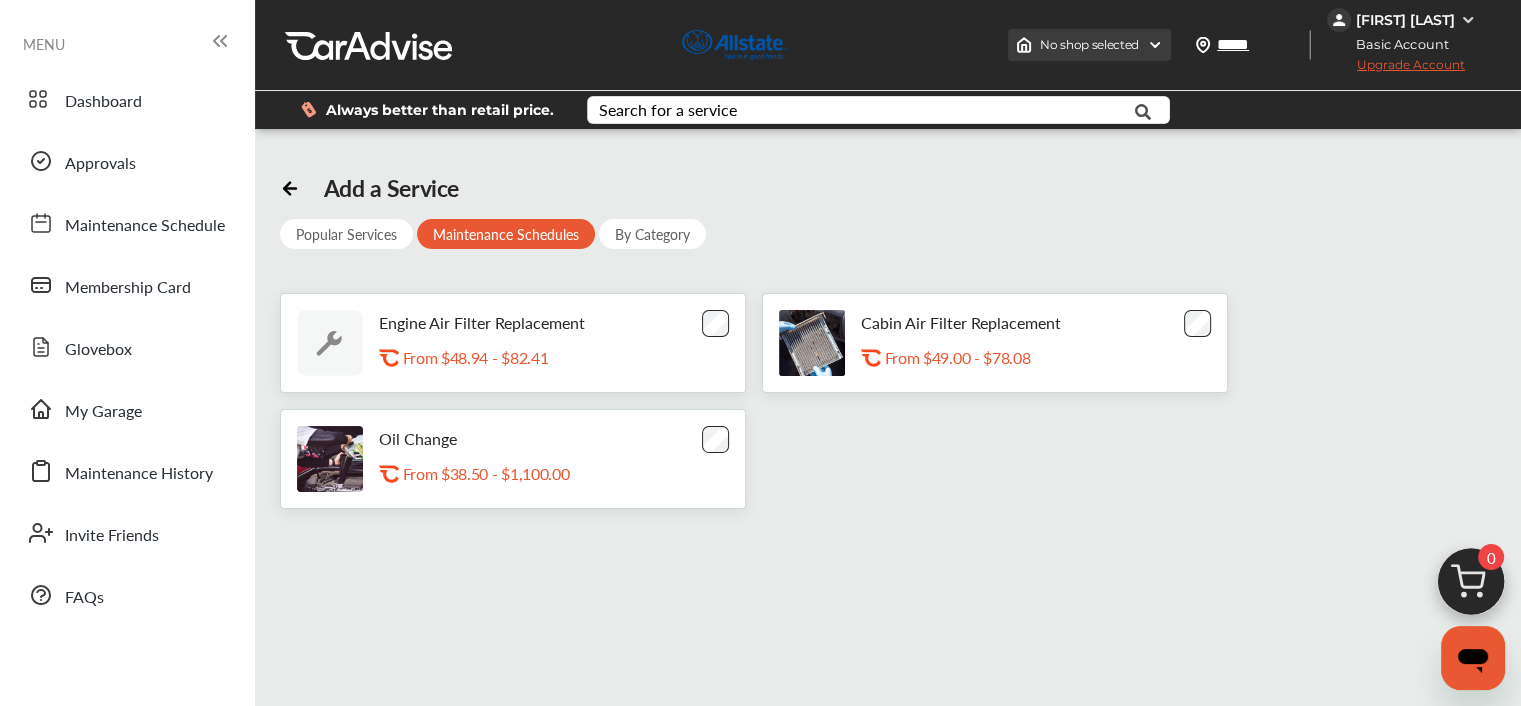 click at bounding box center [1155, 45] 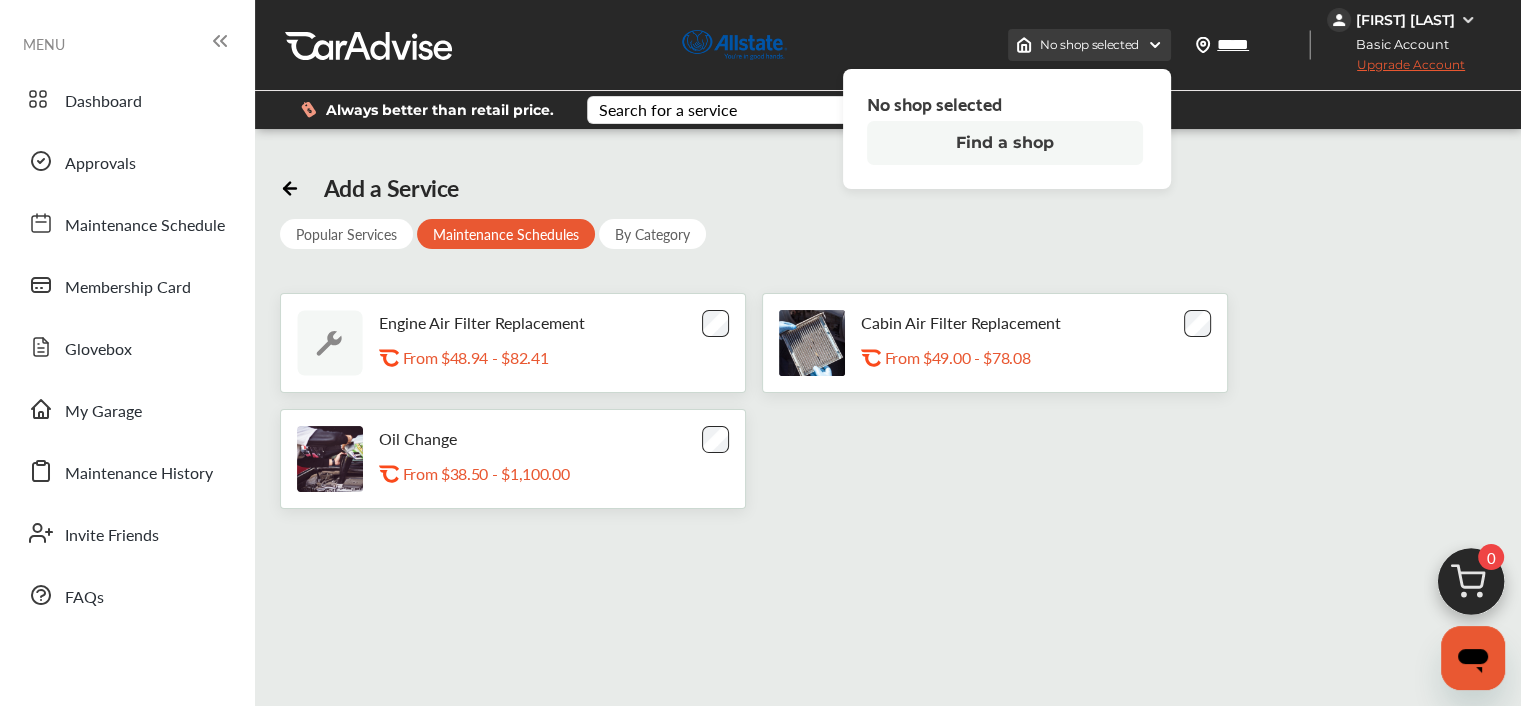 click at bounding box center [1155, 45] 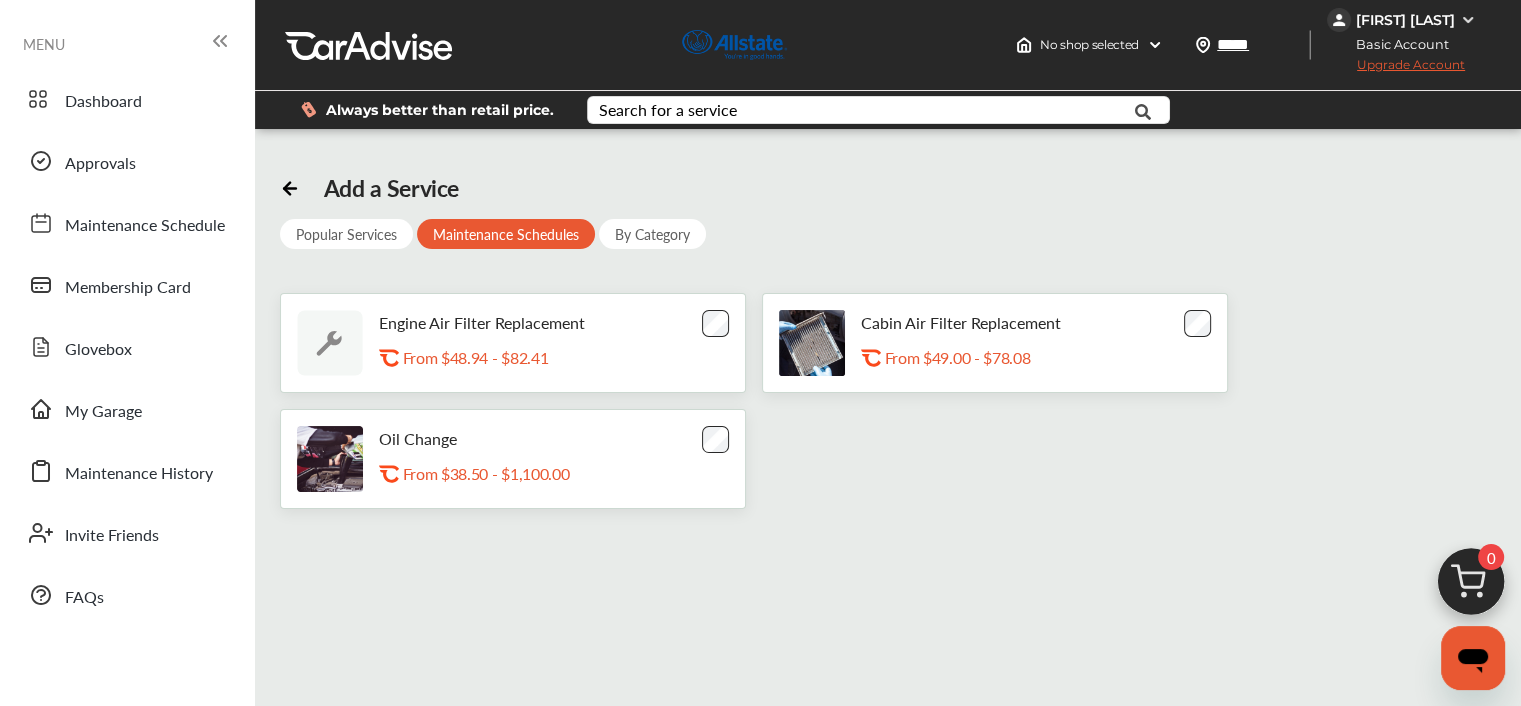 click on "Add a Service Popular Services Maintenance Schedules By Category Engine Air Filter Replacement
.st0{fill:#FA4A1C;}
From  $48.94 - $82.41 Cabin Air Filter Replacement
.st0{fill:#FA4A1C;}
From  $49.00 - $78.08 Oil Change
.st0{fill:#FA4A1C;}
From  $38.50 - $1,100.00" at bounding box center (888, 512) 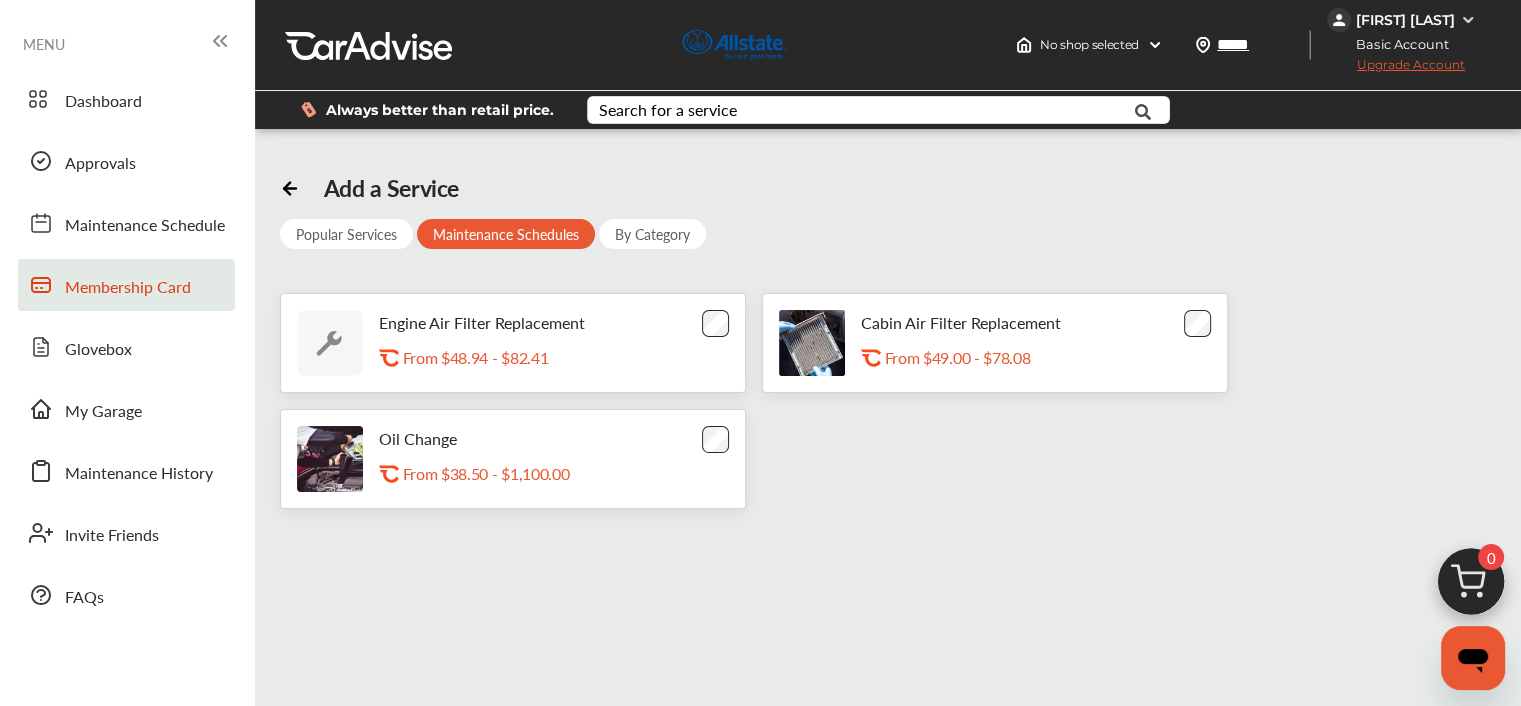 click on "Membership Card" at bounding box center (128, 288) 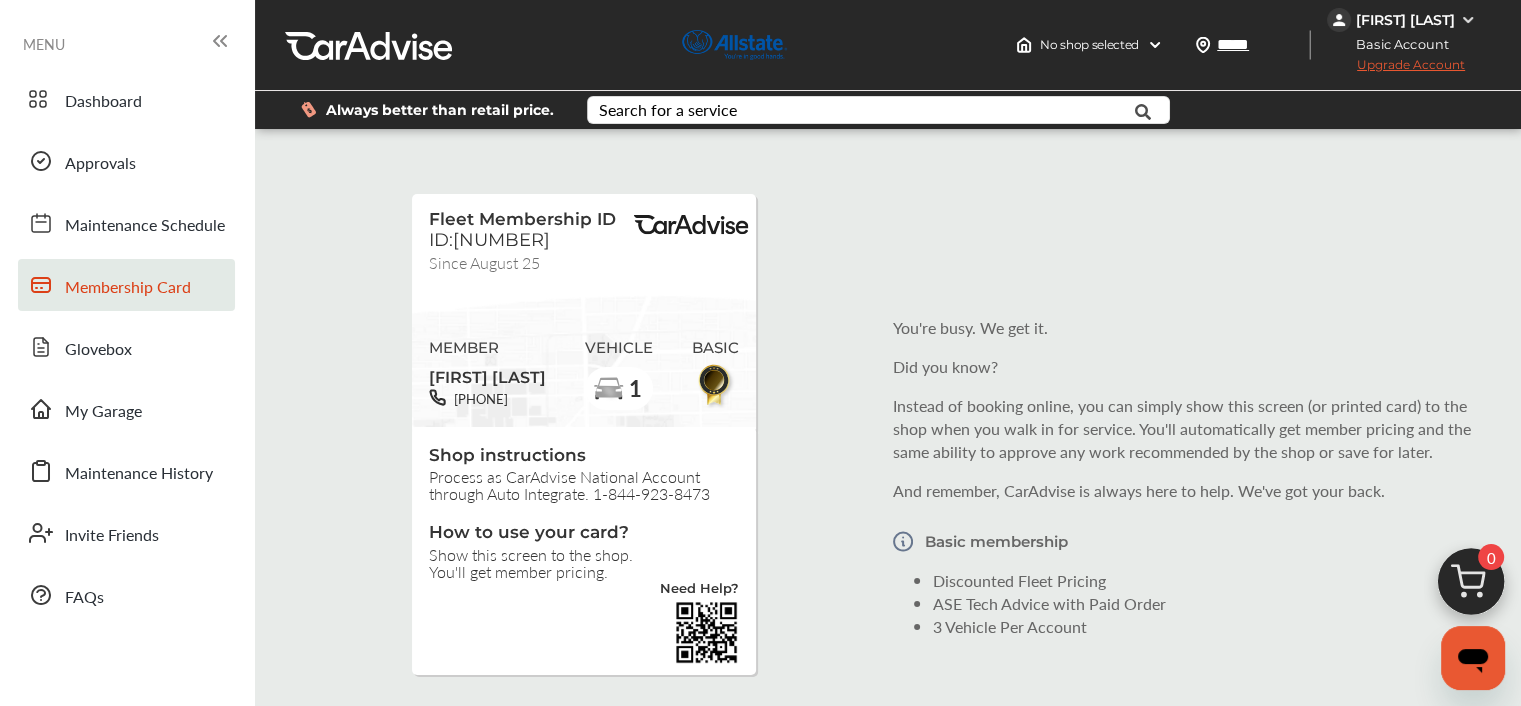scroll, scrollTop: 133, scrollLeft: 0, axis: vertical 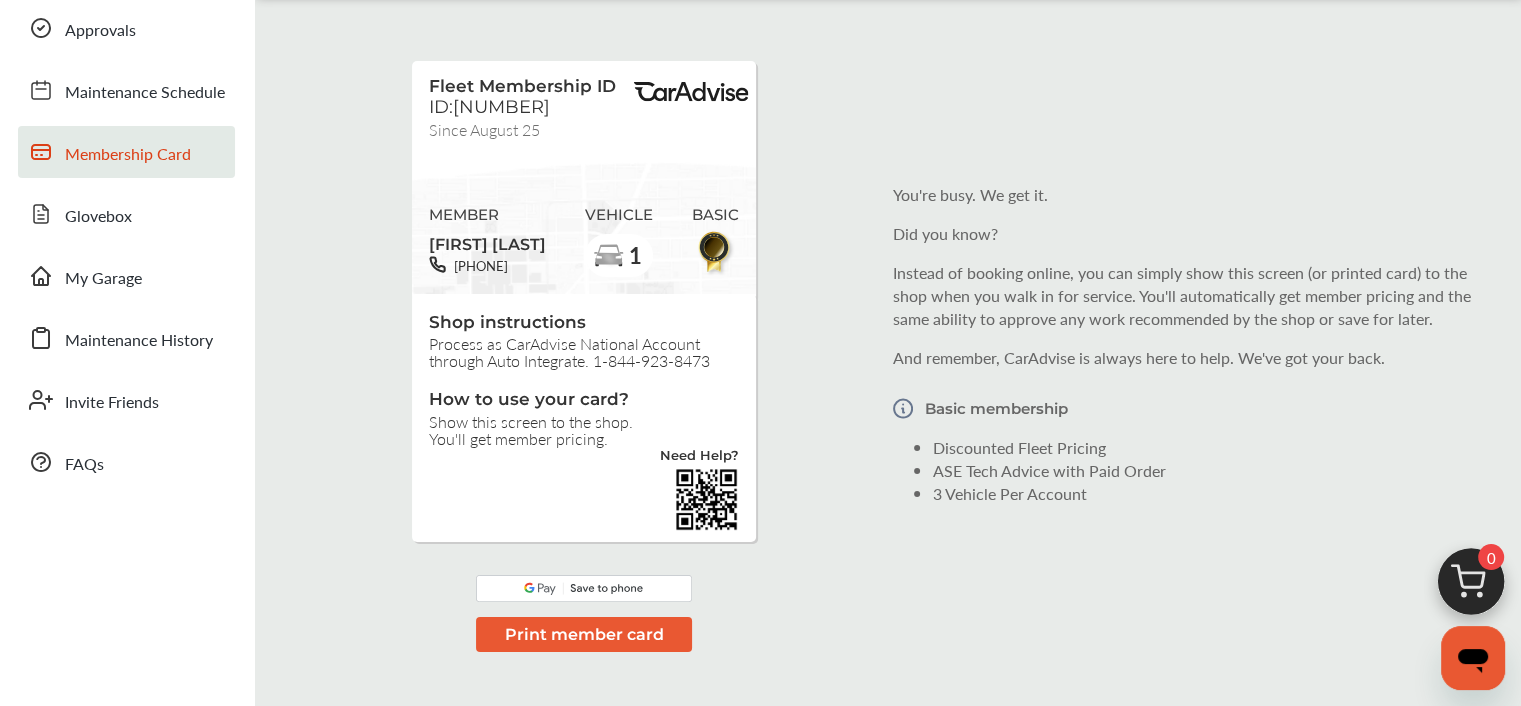 click on "Print member card" at bounding box center (583, 634) 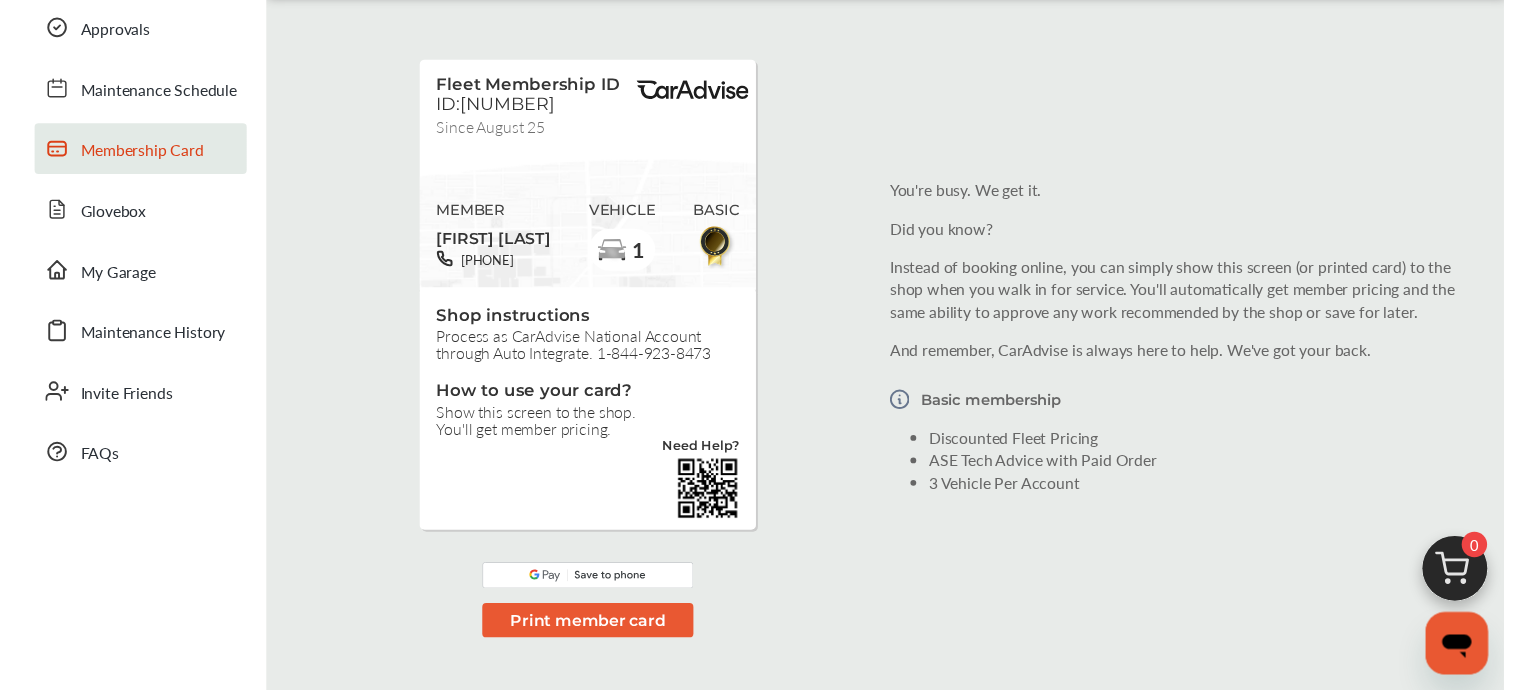 scroll, scrollTop: 0, scrollLeft: 0, axis: both 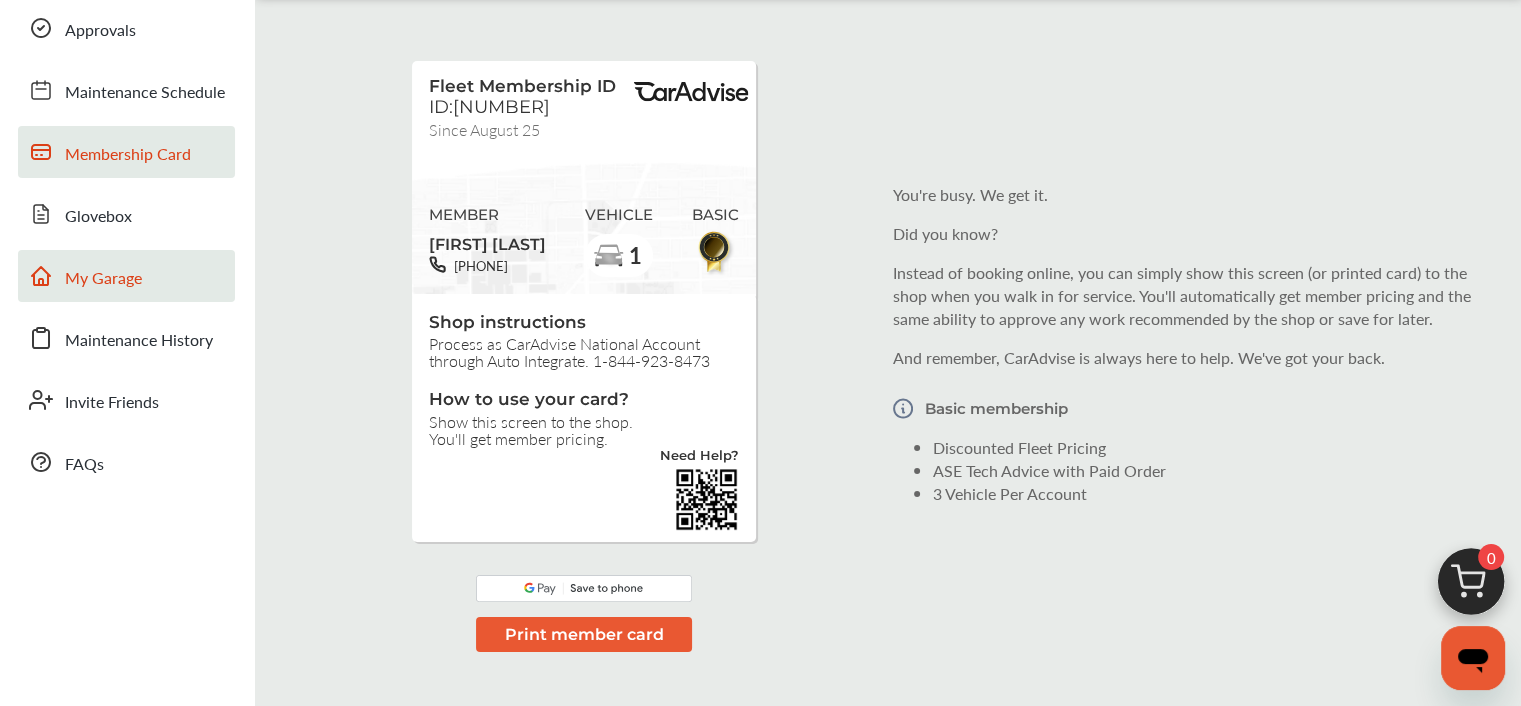 click on "My Garage" at bounding box center [103, 279] 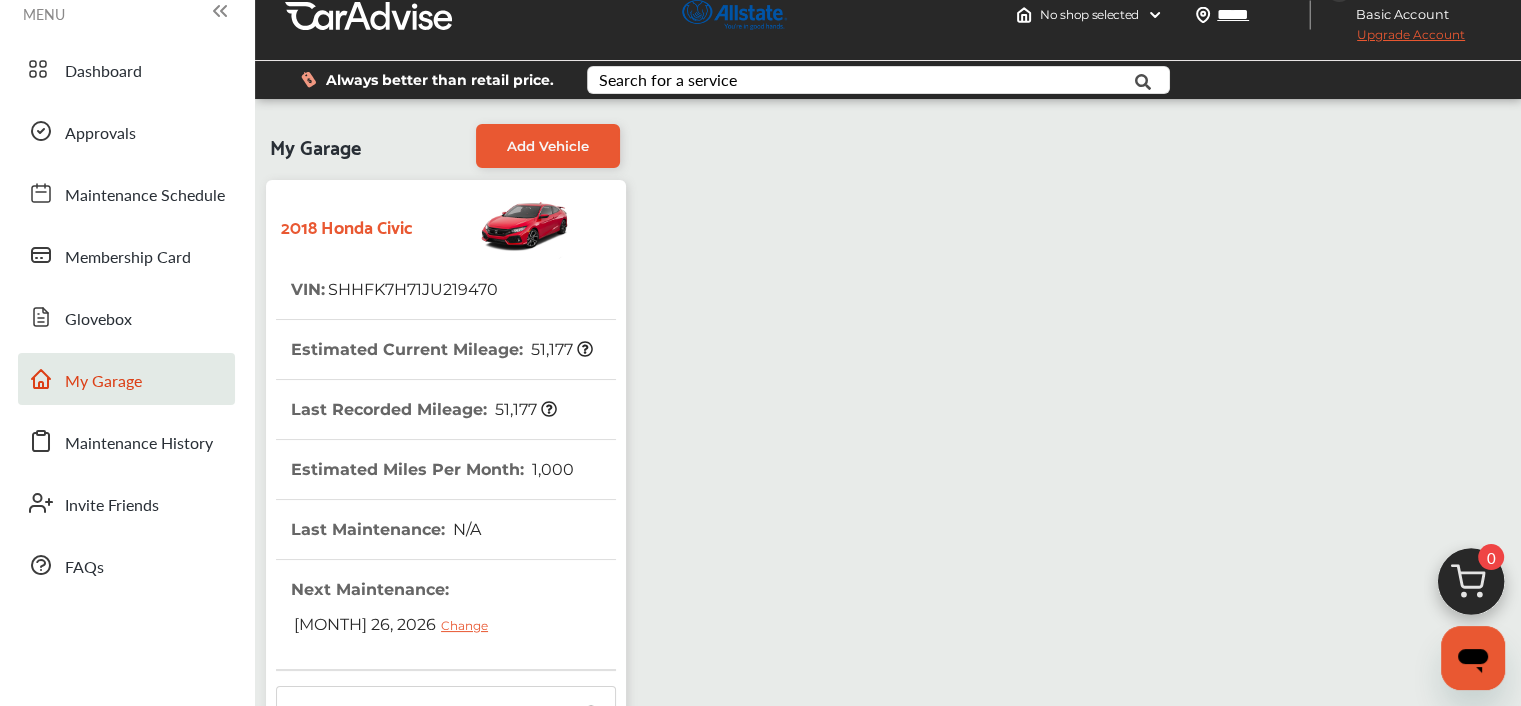 scroll, scrollTop: 20, scrollLeft: 0, axis: vertical 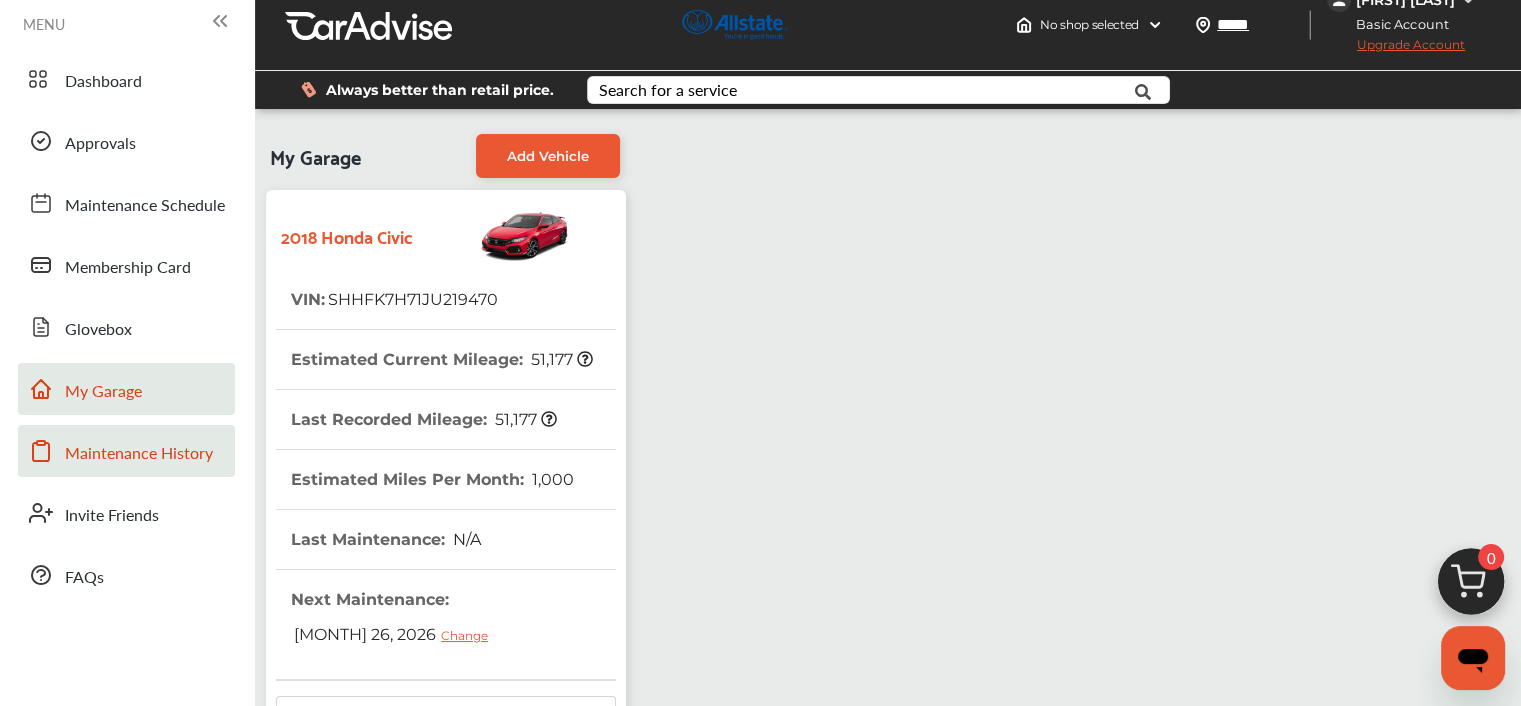 click on "Maintenance History" at bounding box center (139, 454) 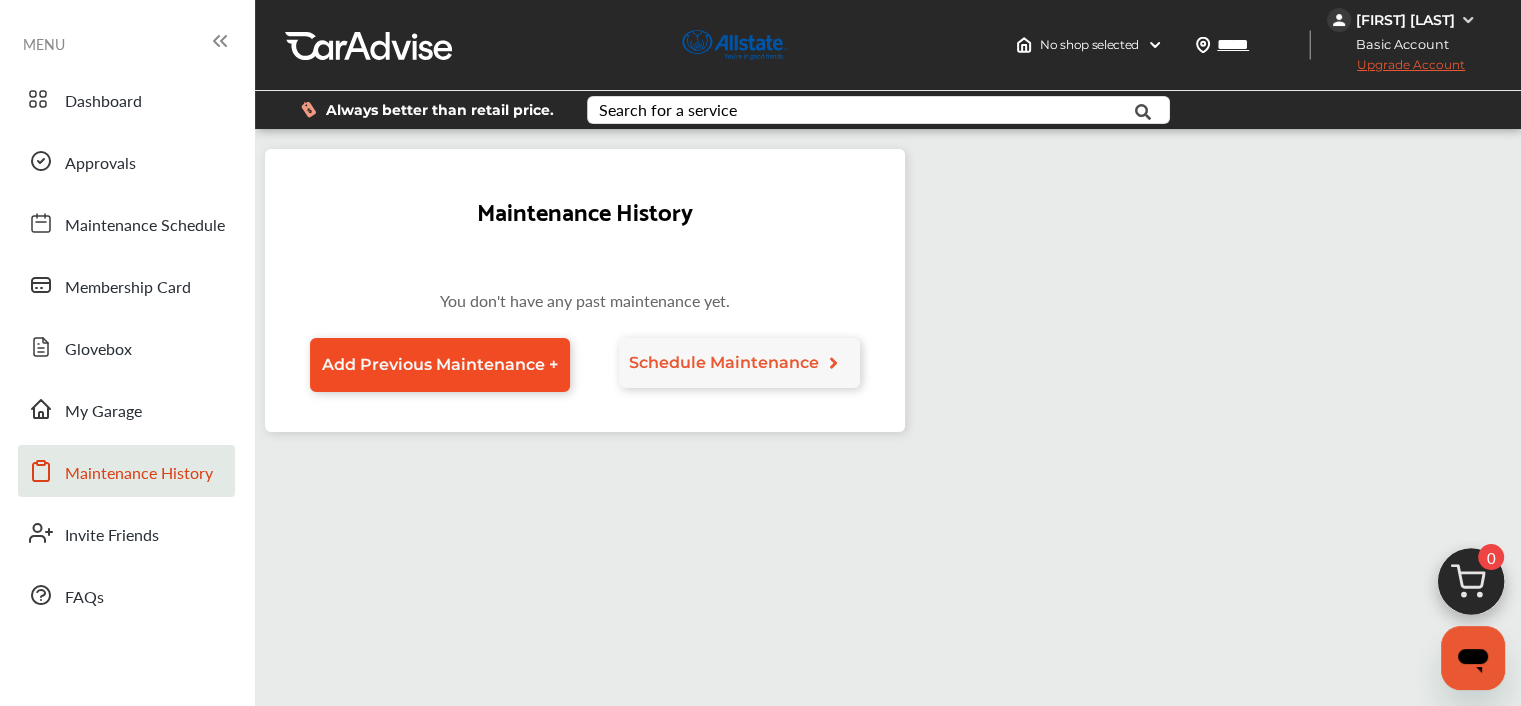 click on "Add Previous Maintenance +" at bounding box center [440, 364] 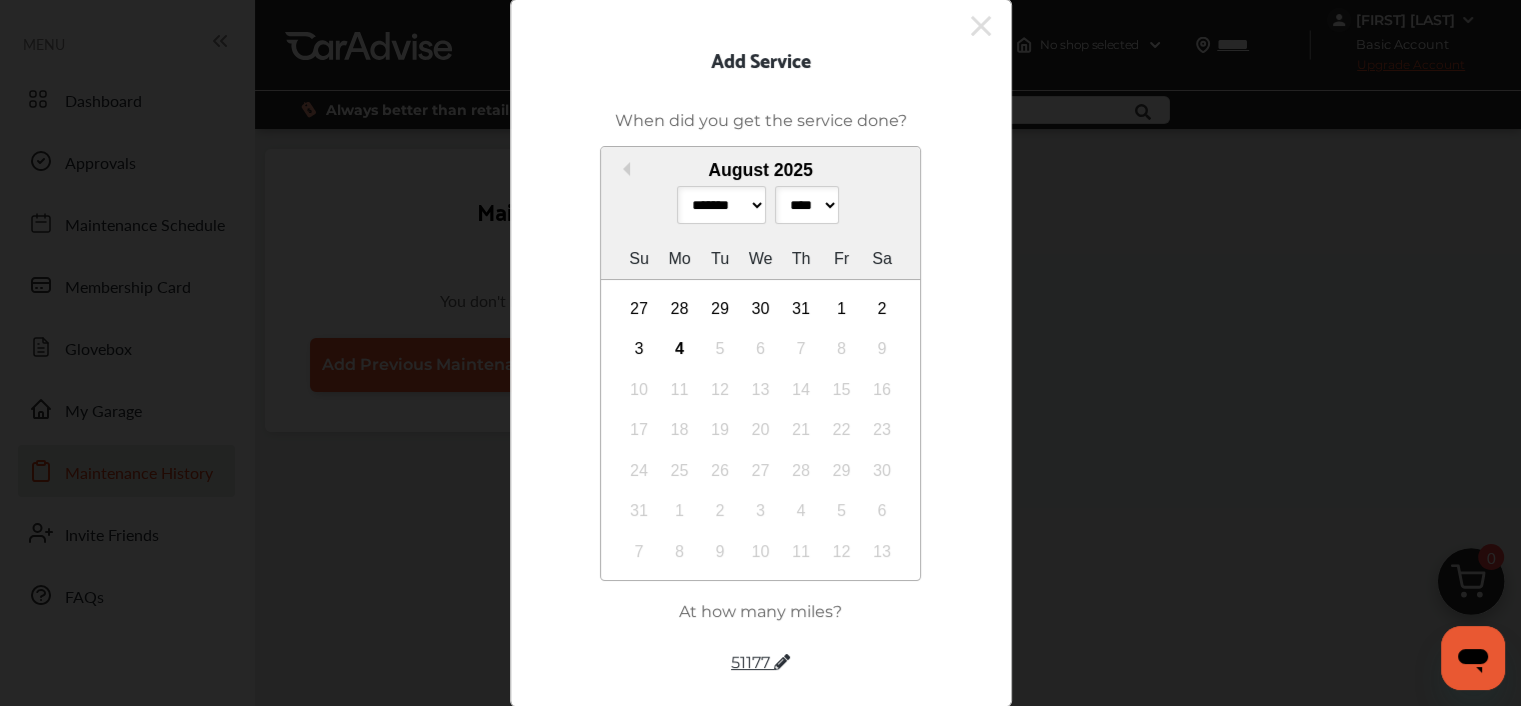 click on "******* ******** ***** ***** *** **** **** ****** ********* ******* ******** ********" at bounding box center [721, 205] 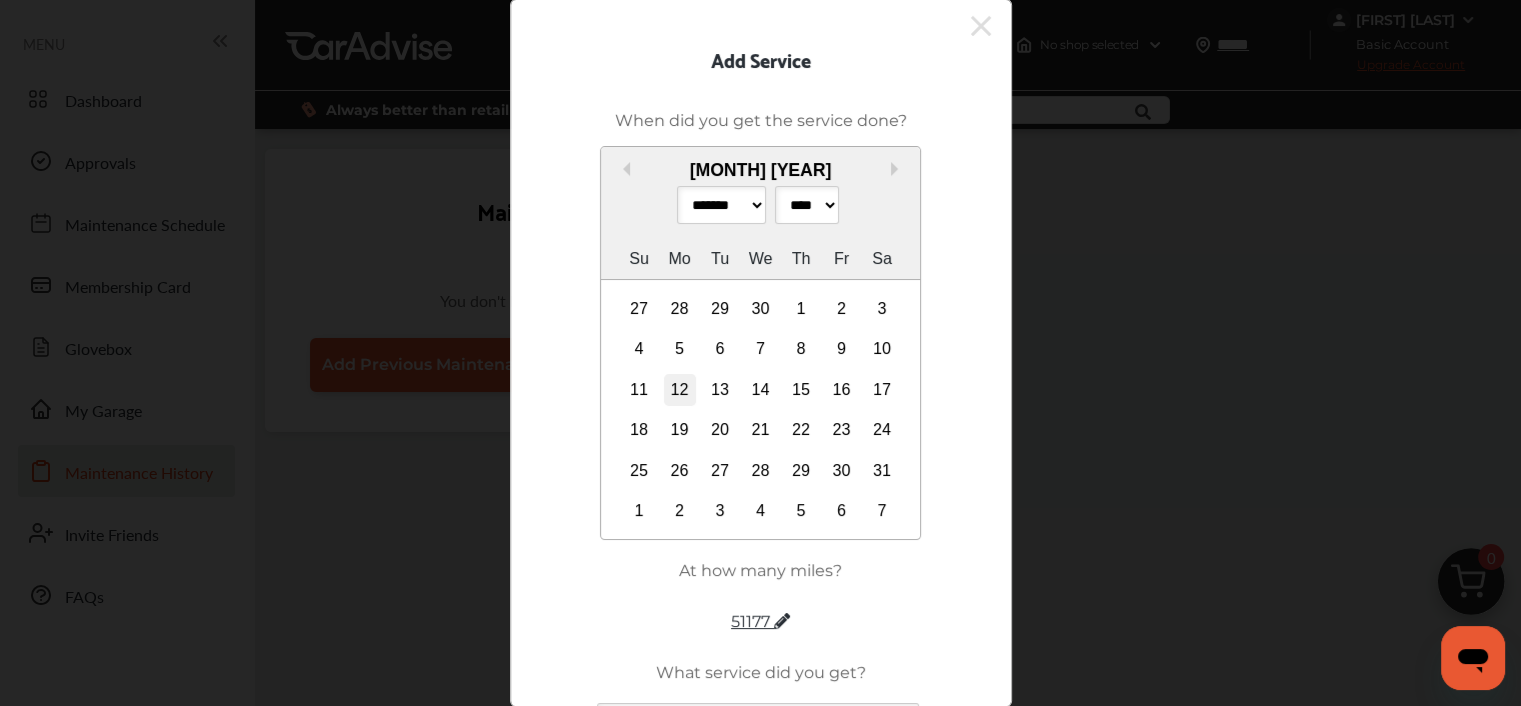 click on "12" at bounding box center (680, 390) 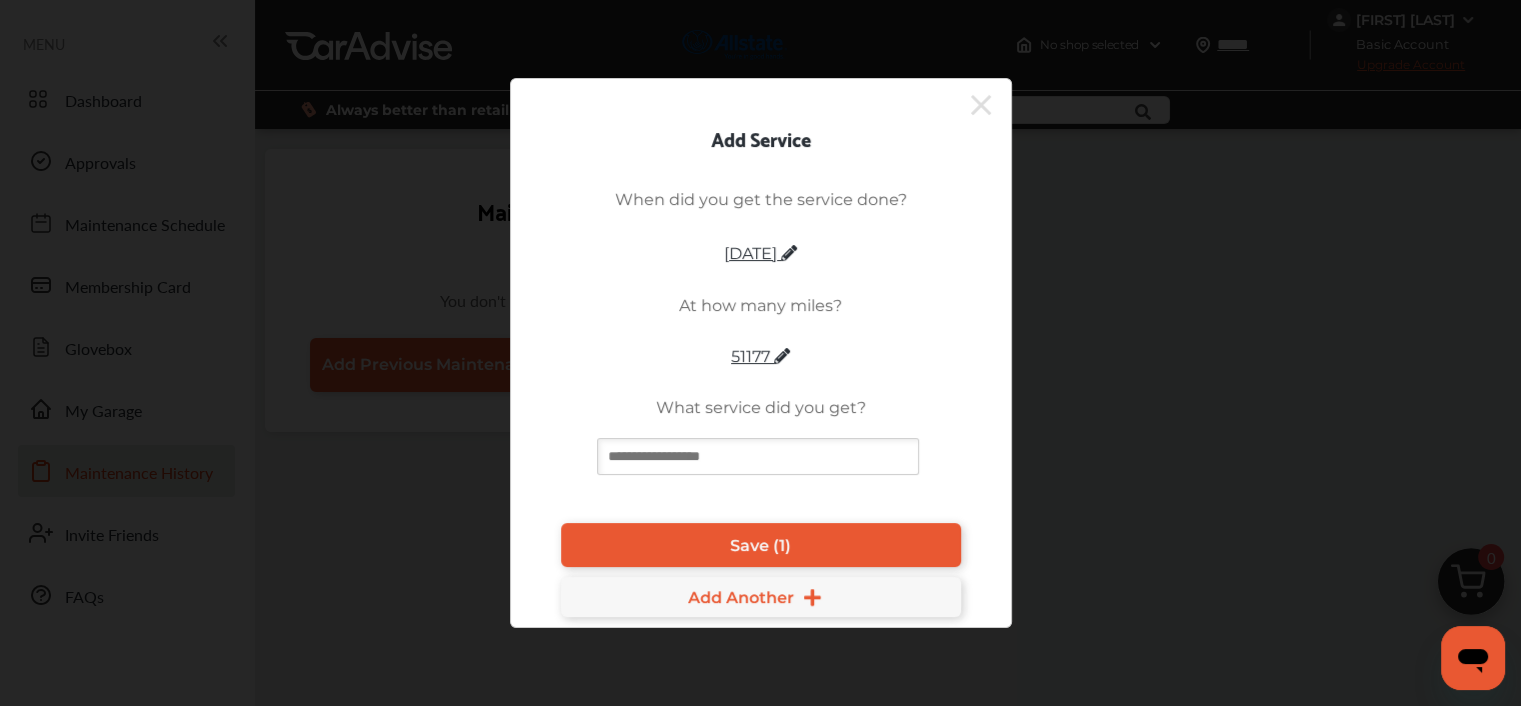 click on "51177" at bounding box center (760, 356) 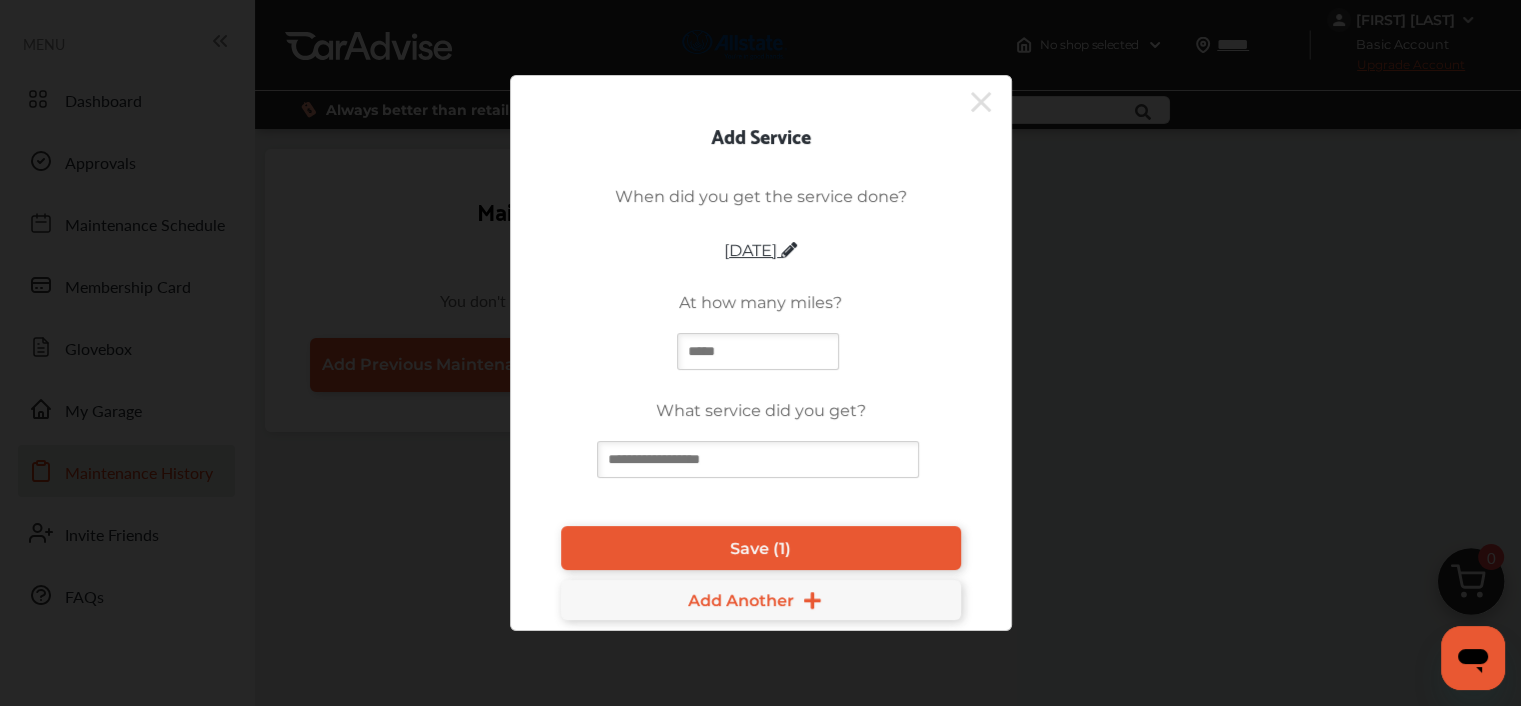 drag, startPoint x: 679, startPoint y: 340, endPoint x: 578, endPoint y: 343, distance: 101.04455 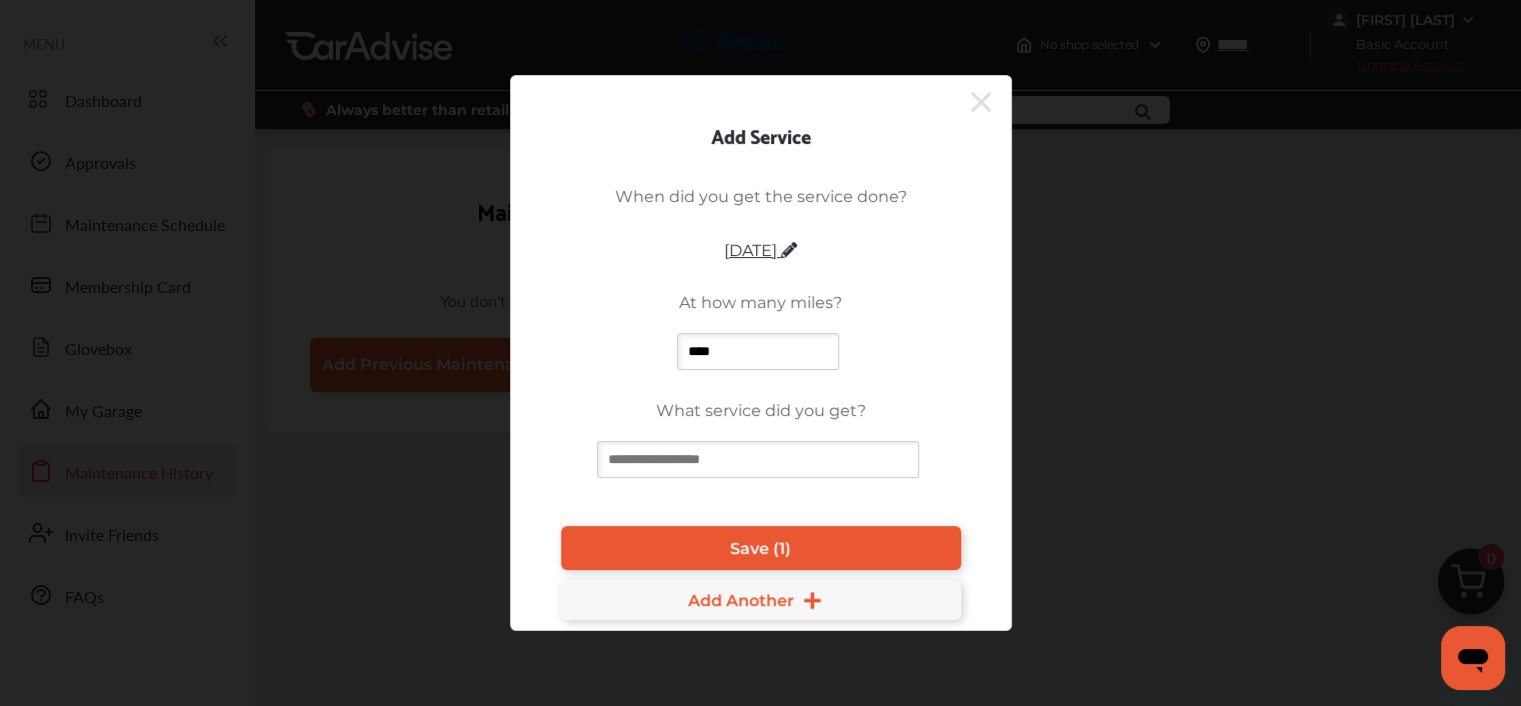 type on "*****" 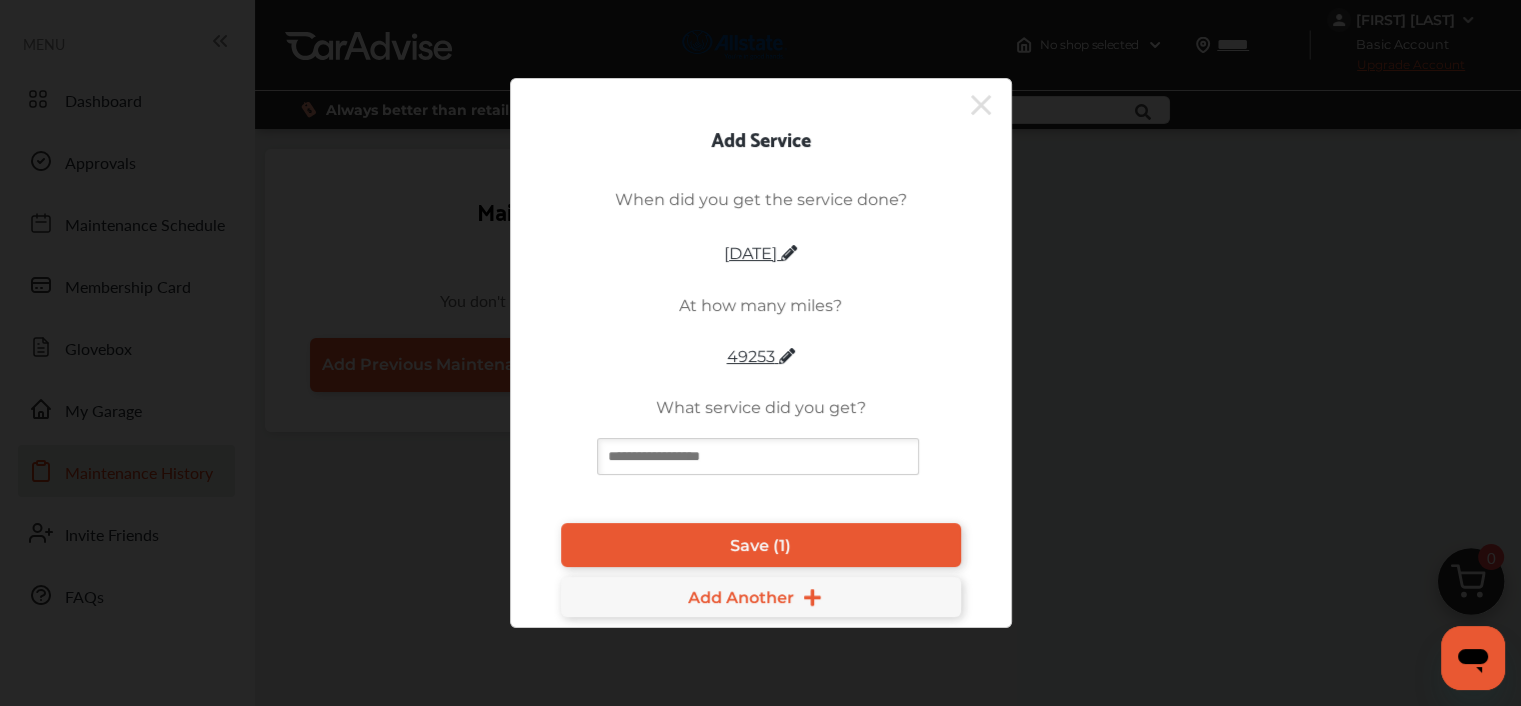 click at bounding box center (758, 456) 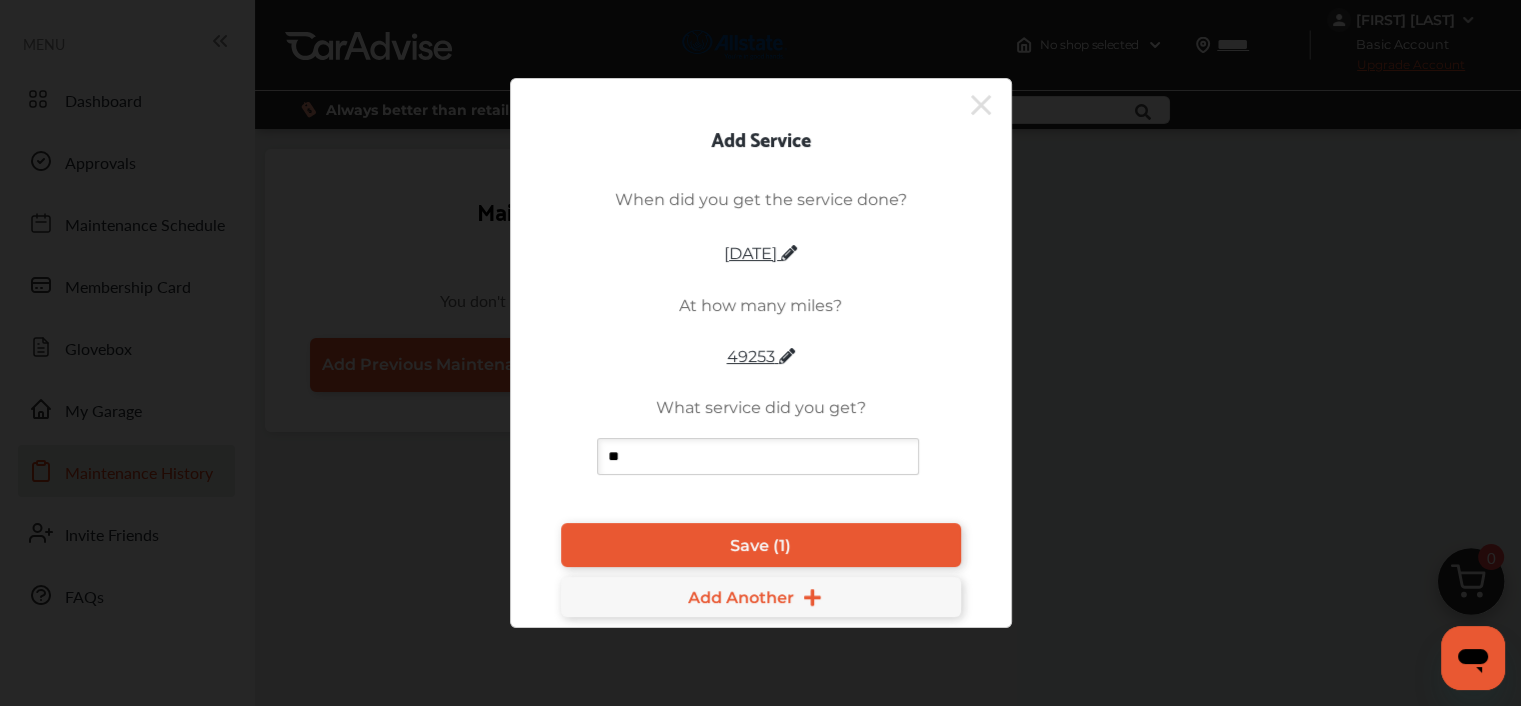 type on "*" 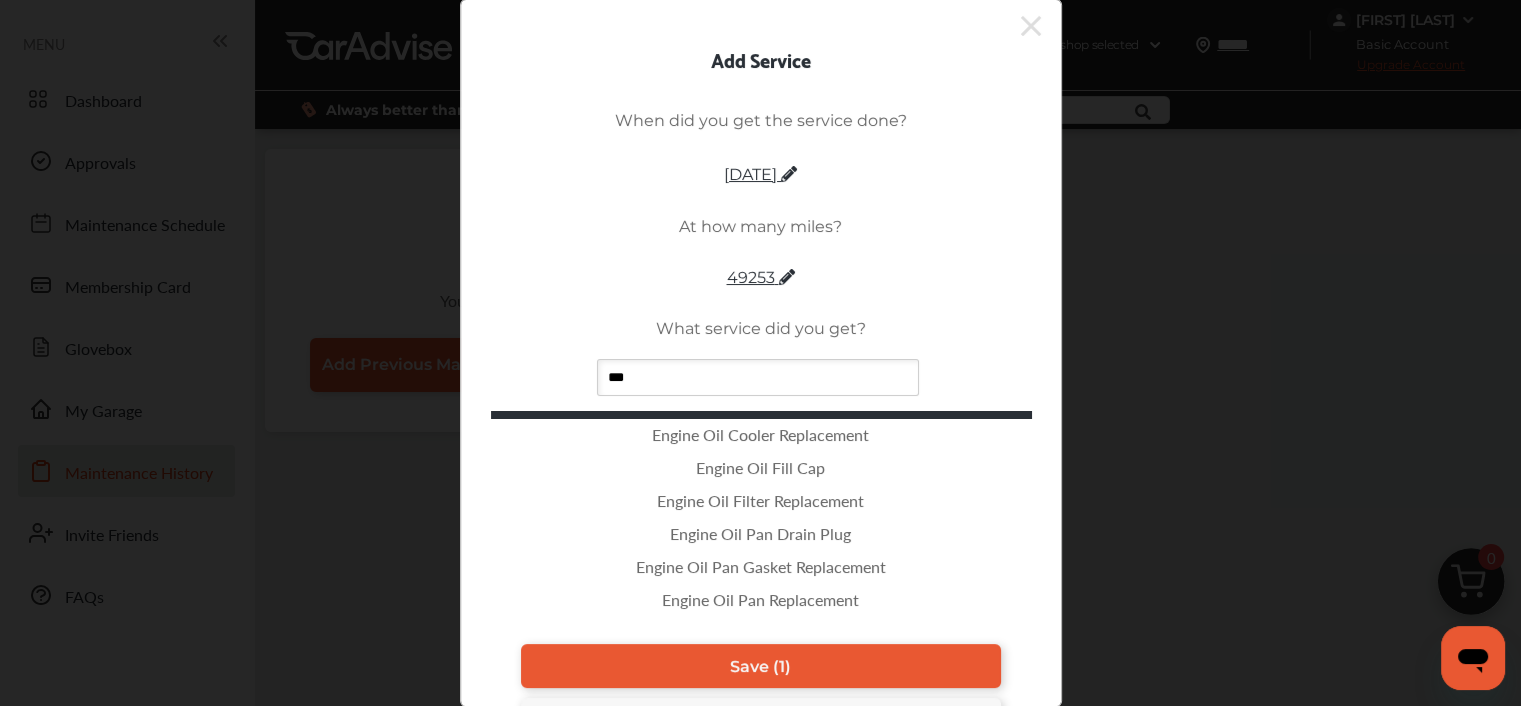 scroll, scrollTop: 0, scrollLeft: 0, axis: both 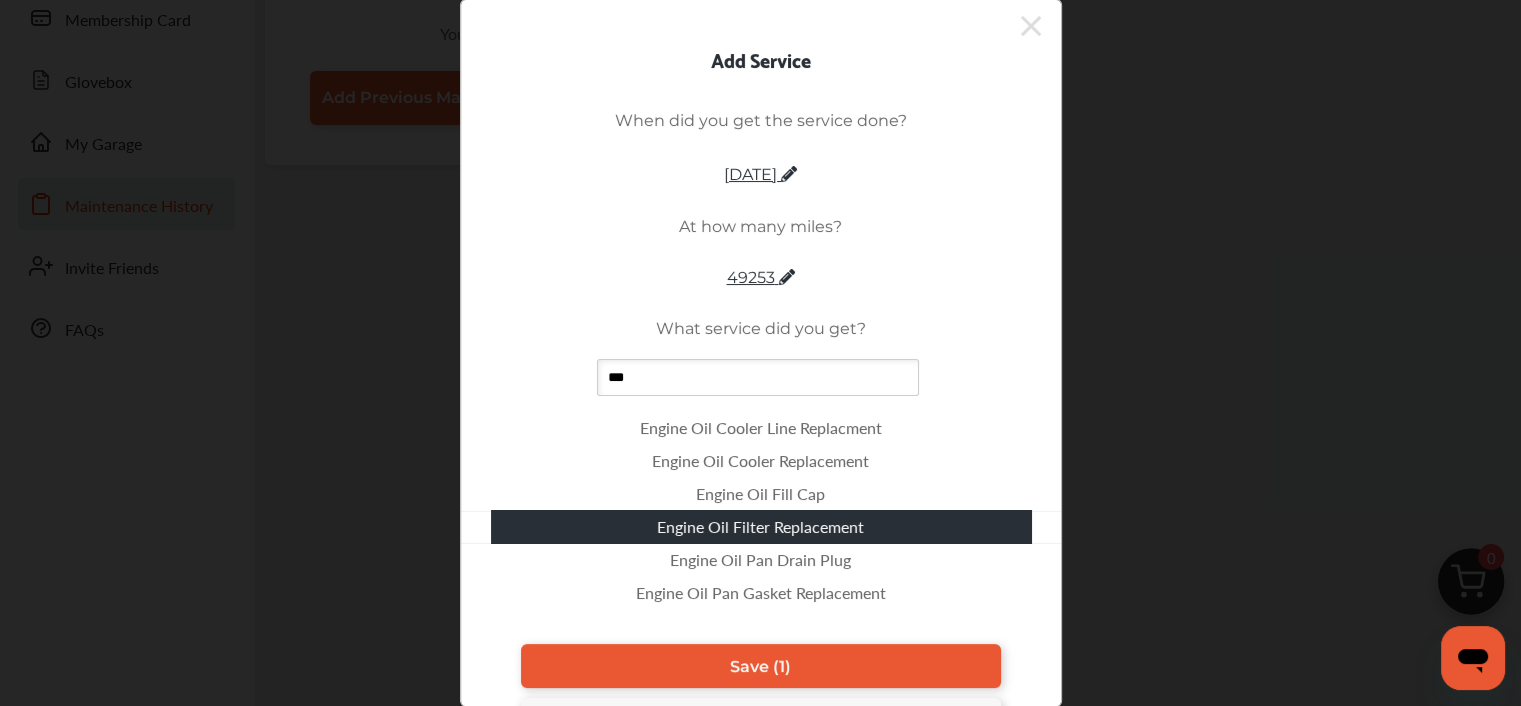 type on "***" 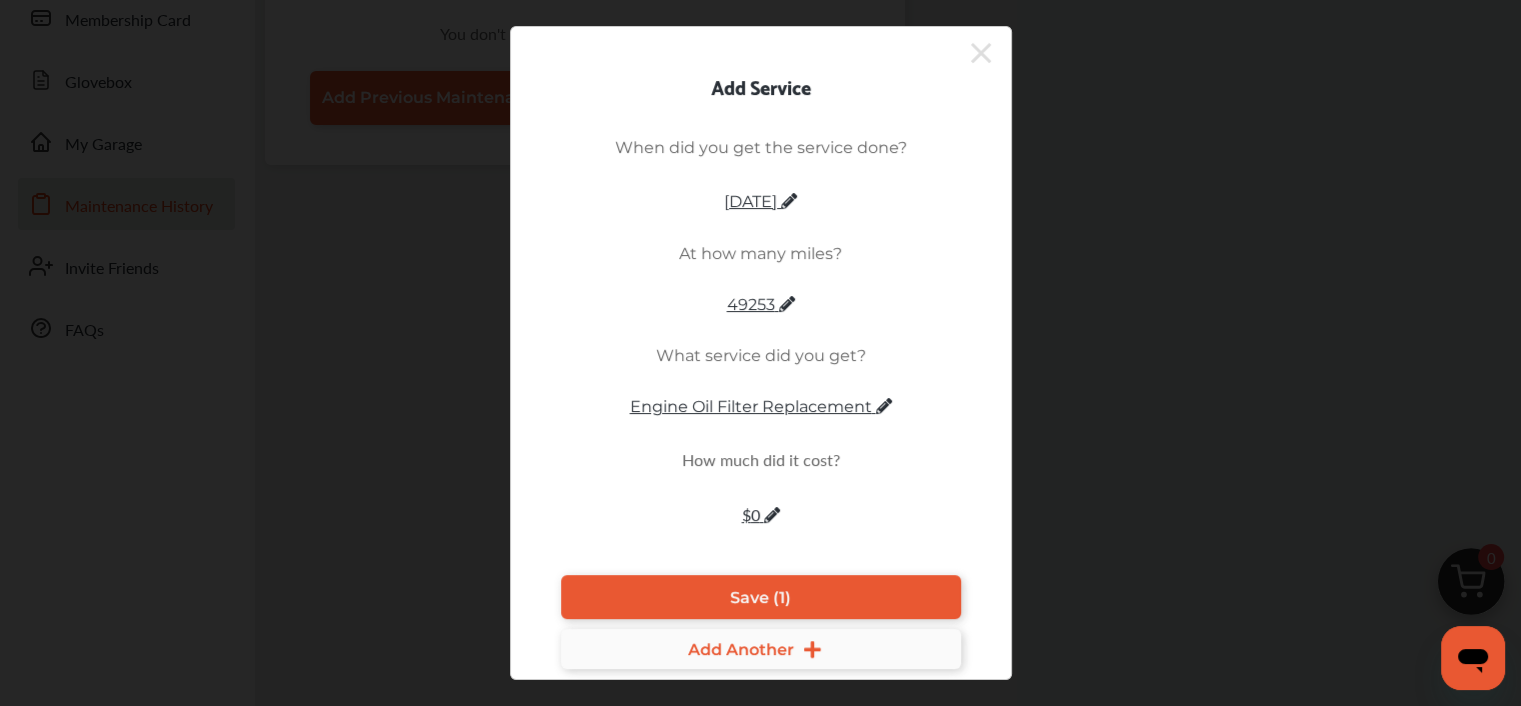 click on "Add Another" at bounding box center (741, 649) 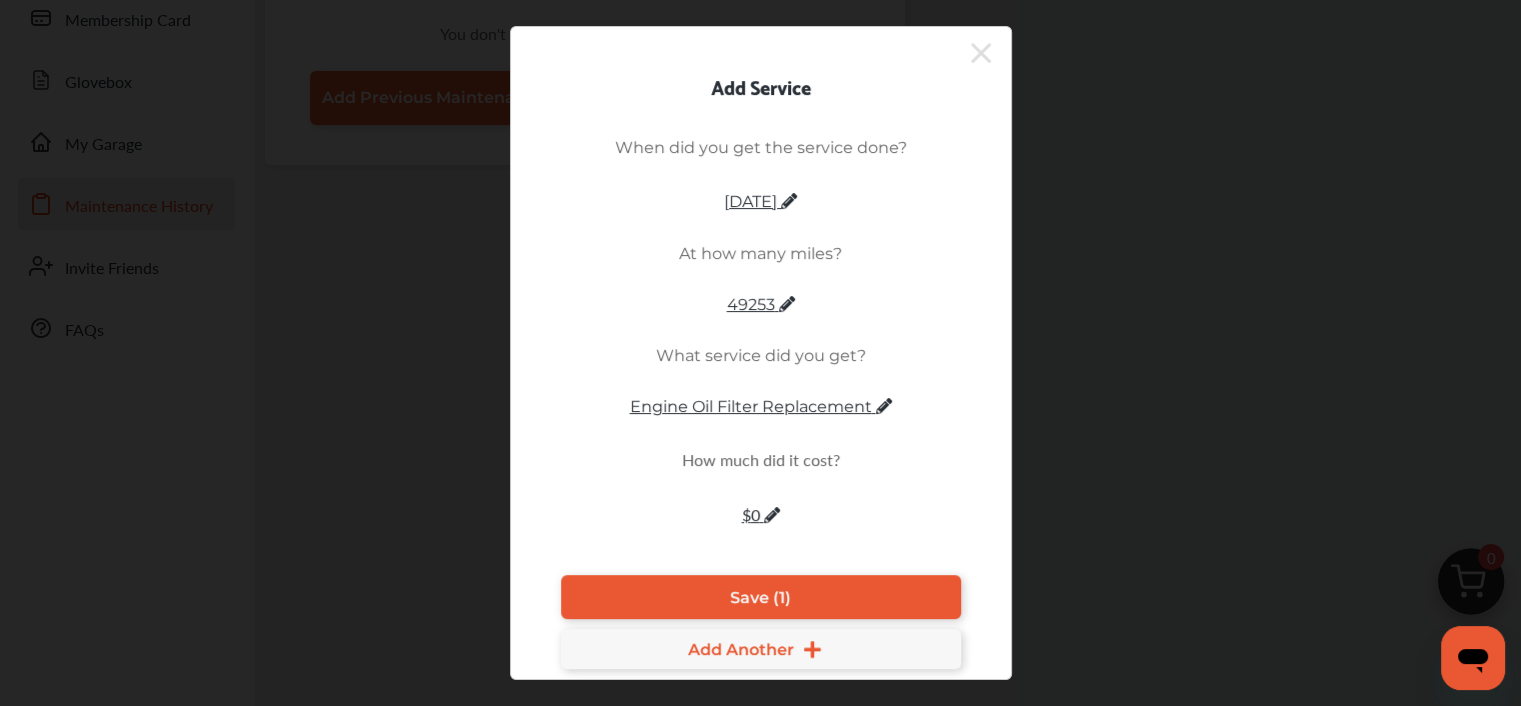 click on "$ 0" at bounding box center [761, 514] 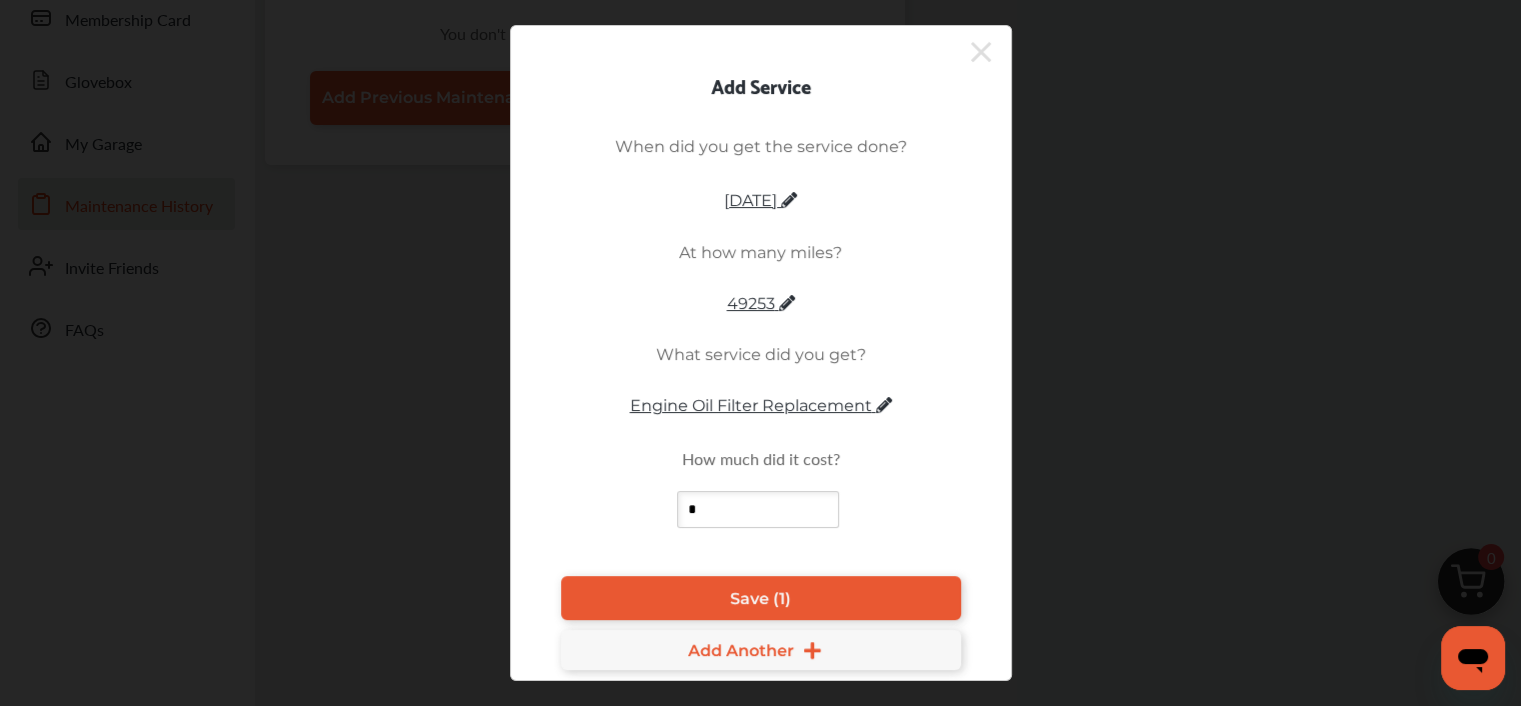 type on "**" 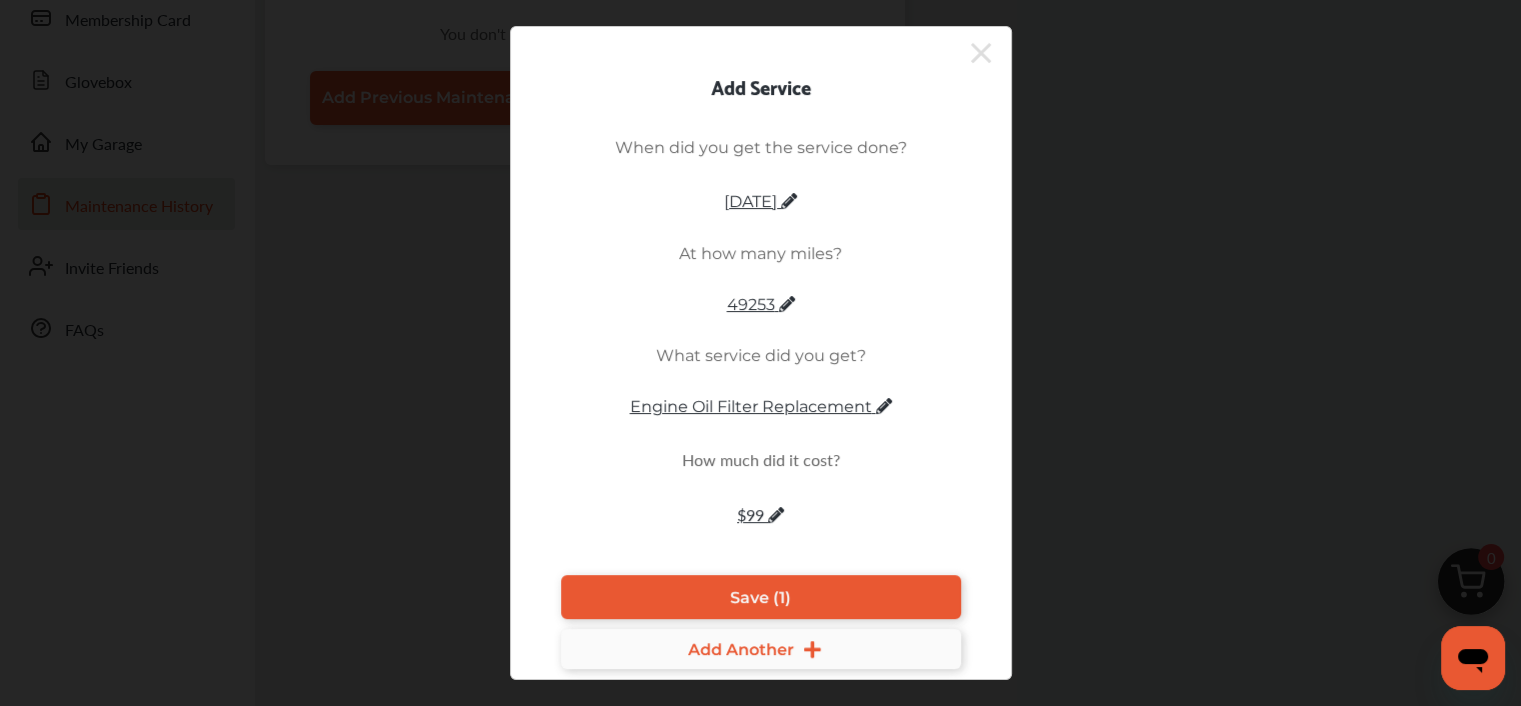 click on "Add Another" at bounding box center [741, 649] 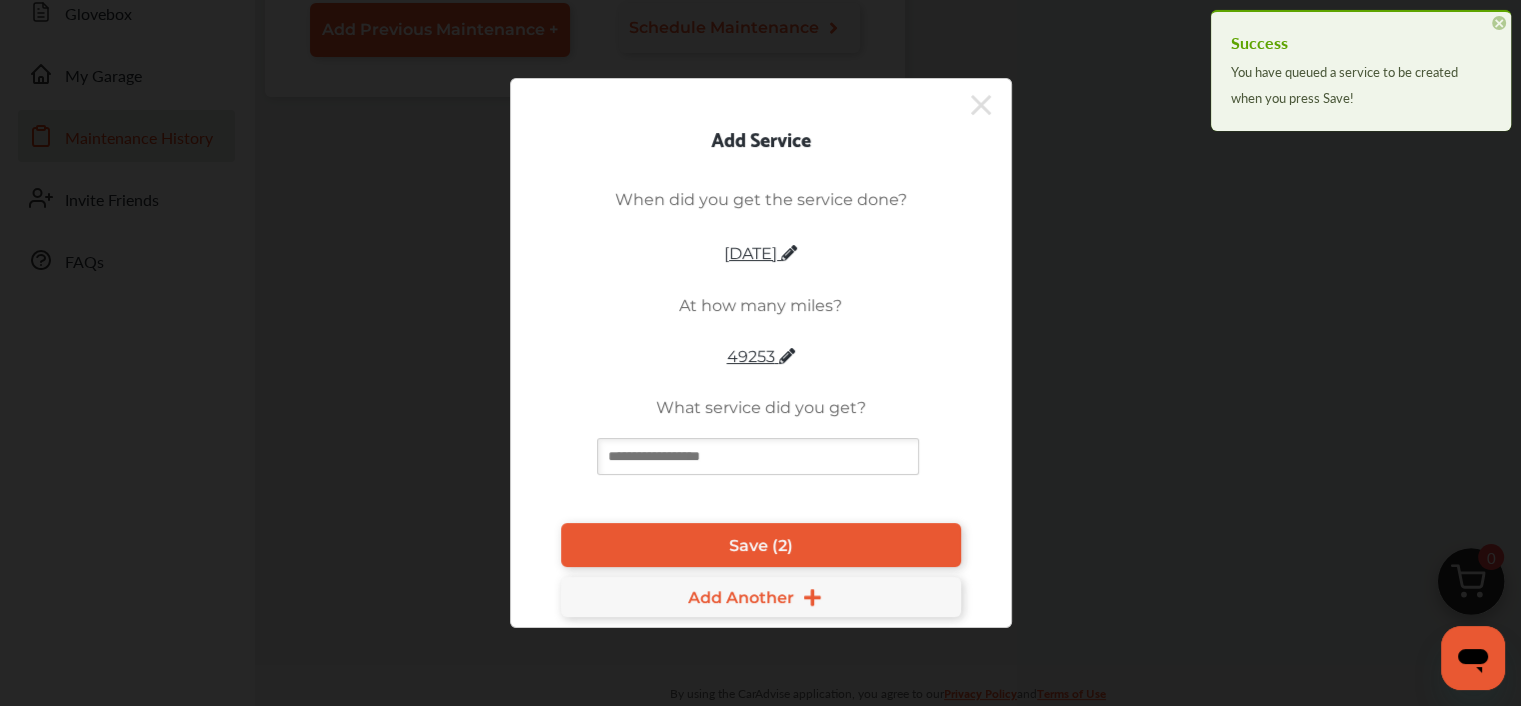 scroll, scrollTop: 365, scrollLeft: 0, axis: vertical 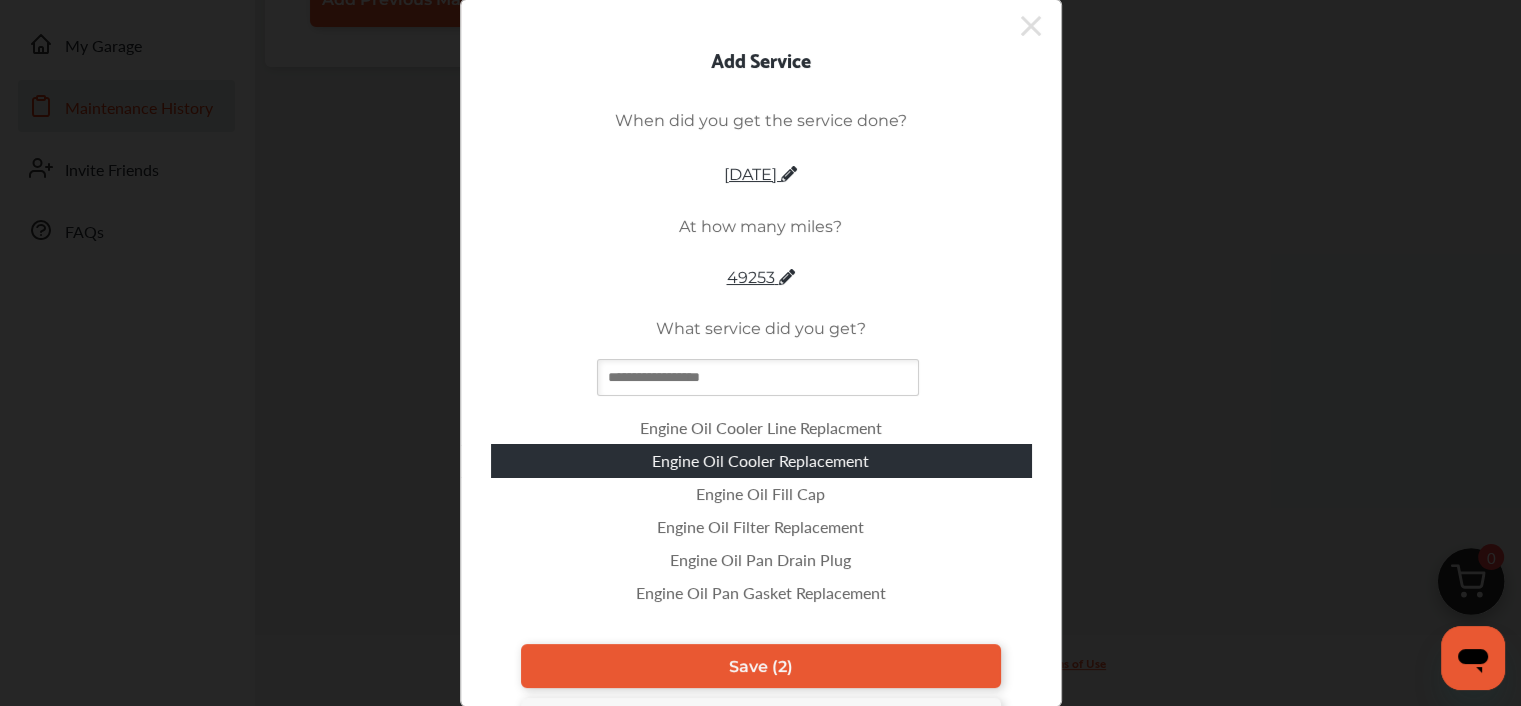 click on "Engine Oil Cooler Line Replacment Engine Oil Cooler Replacement Engine Oil Fill Cap Engine Oil Filter Replacement Engine Oil Pan Drain Plug Engine Oil Pan Gasket Replacement Engine Oil Pan Replacement Engine Oil Pressure Sensor/Switch Replacement Ignition Coil Replacement Oil Change Oil Line, Engine Required Environmental Disposal (Oil & Filter,  Antifreeze, Other Fluids, etc.) Suspension Coil Spring Replacement Transfer Case Output Shaft Oil Seal Transmission Oil Cooler Line Inspection Transmission Oil Cooler Line Replacement Transmission Oil Cooler Replacement" at bounding box center (761, 482) 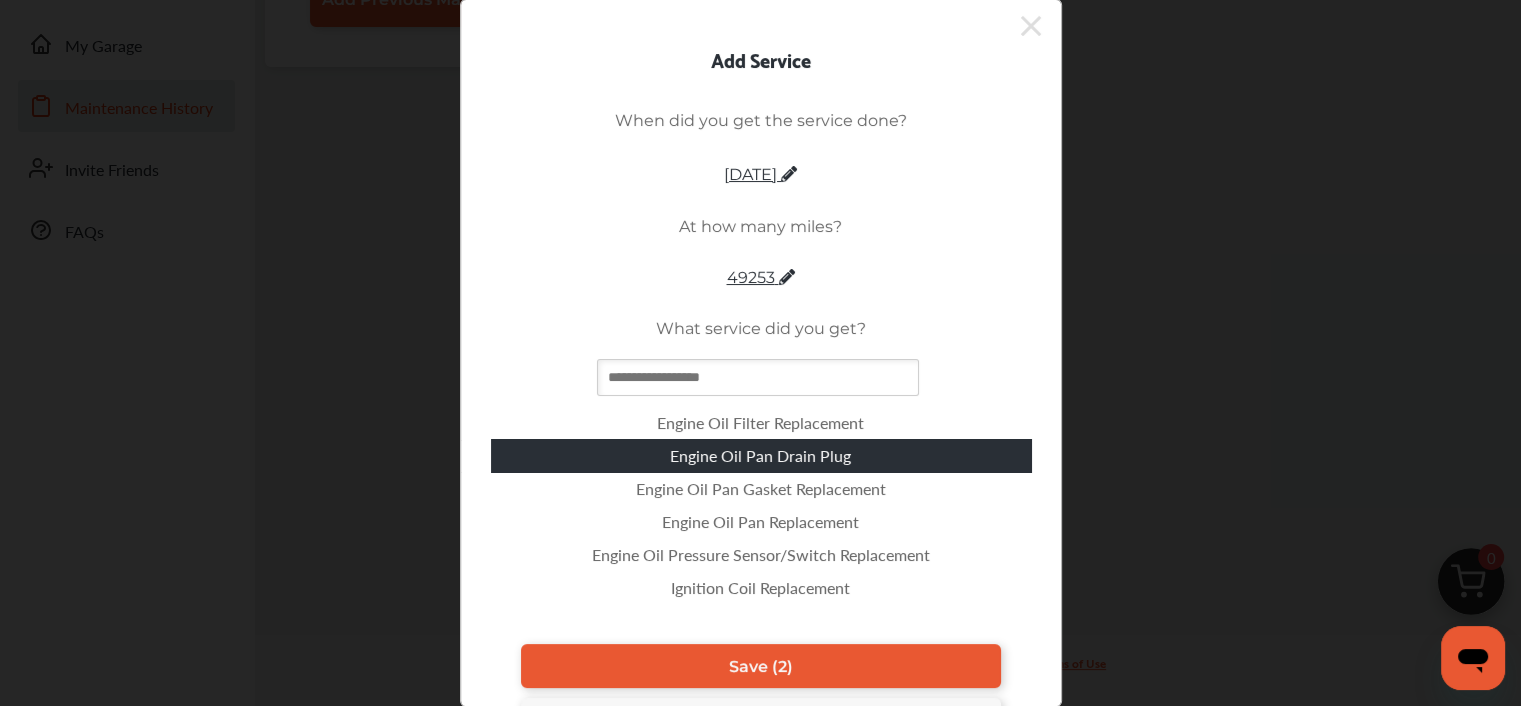 scroll, scrollTop: 133, scrollLeft: 0, axis: vertical 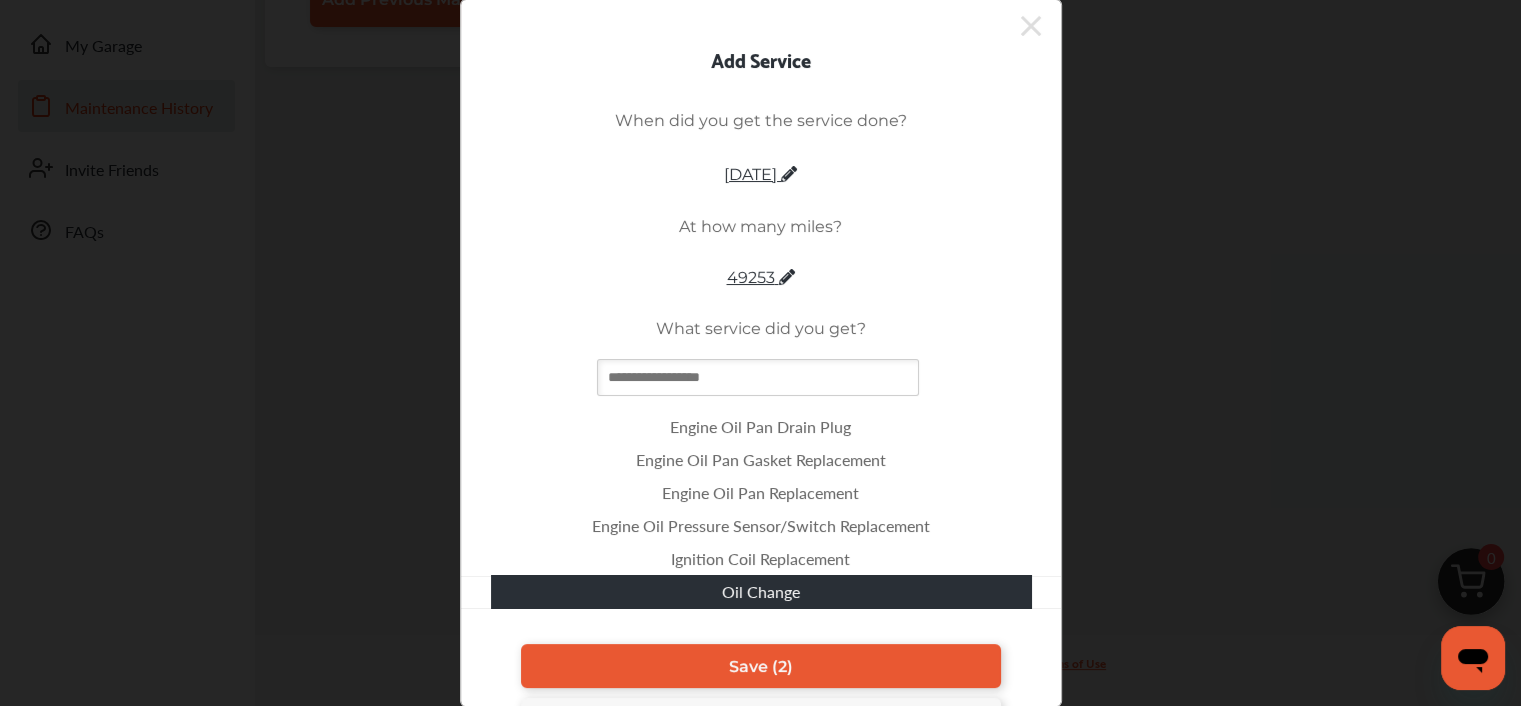 click on "Oil Change" at bounding box center (761, 591) 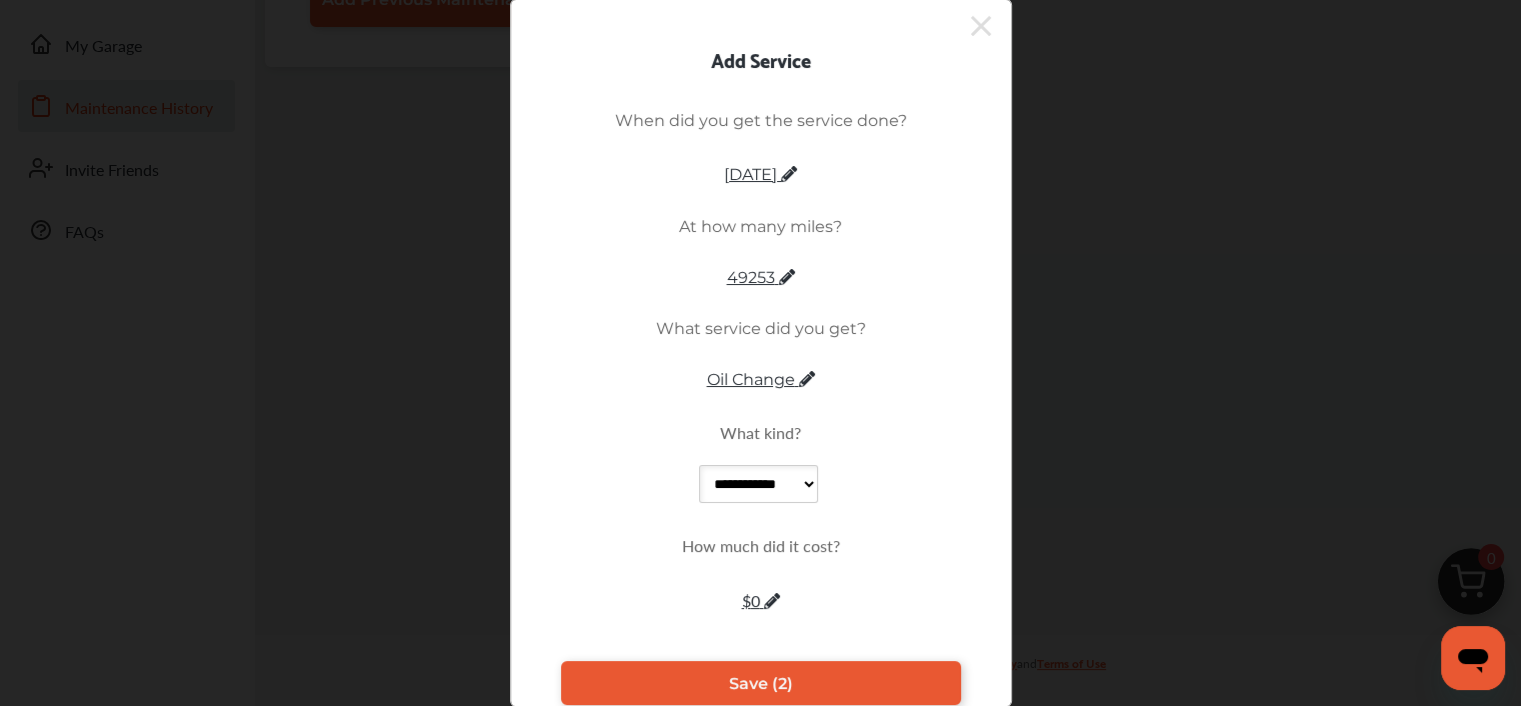 click on "**********" at bounding box center [758, 484] 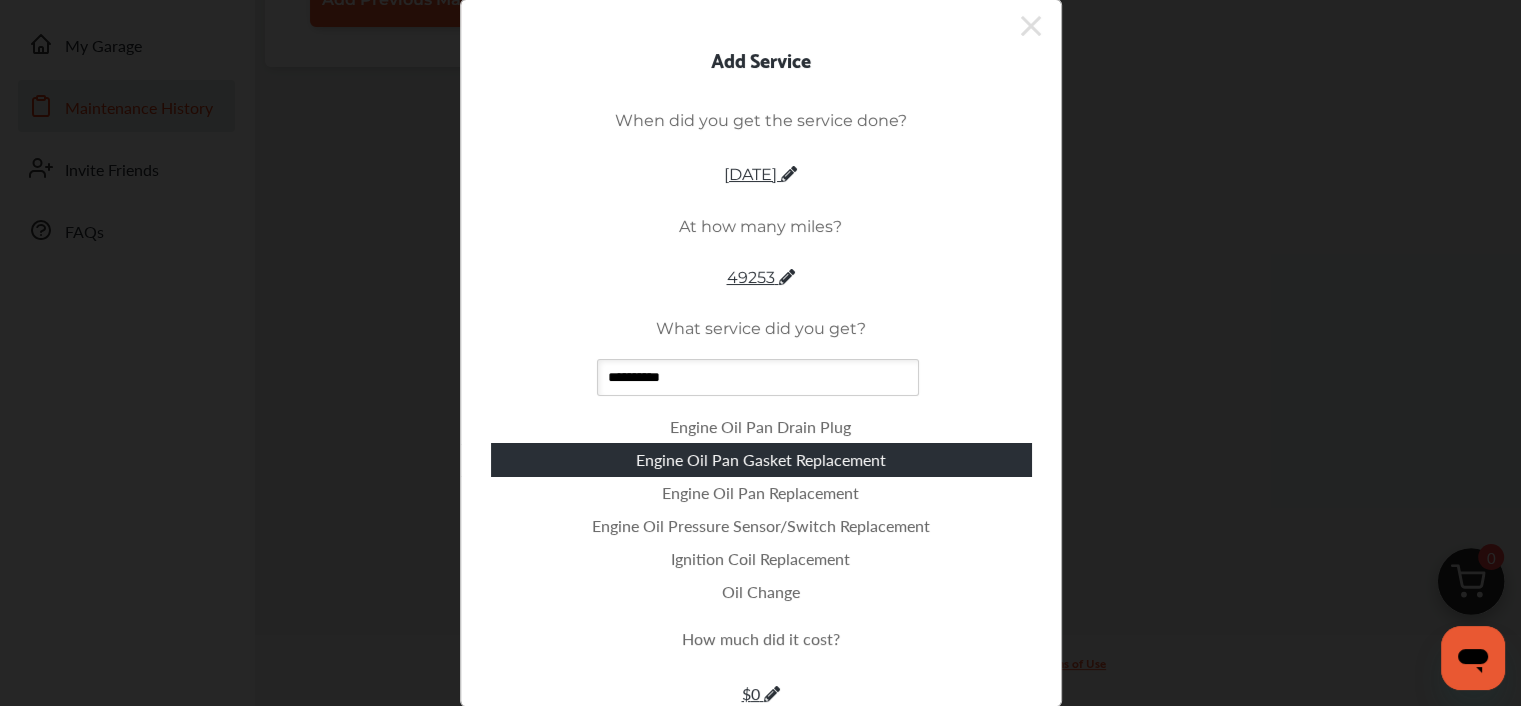 scroll, scrollTop: 129, scrollLeft: 0, axis: vertical 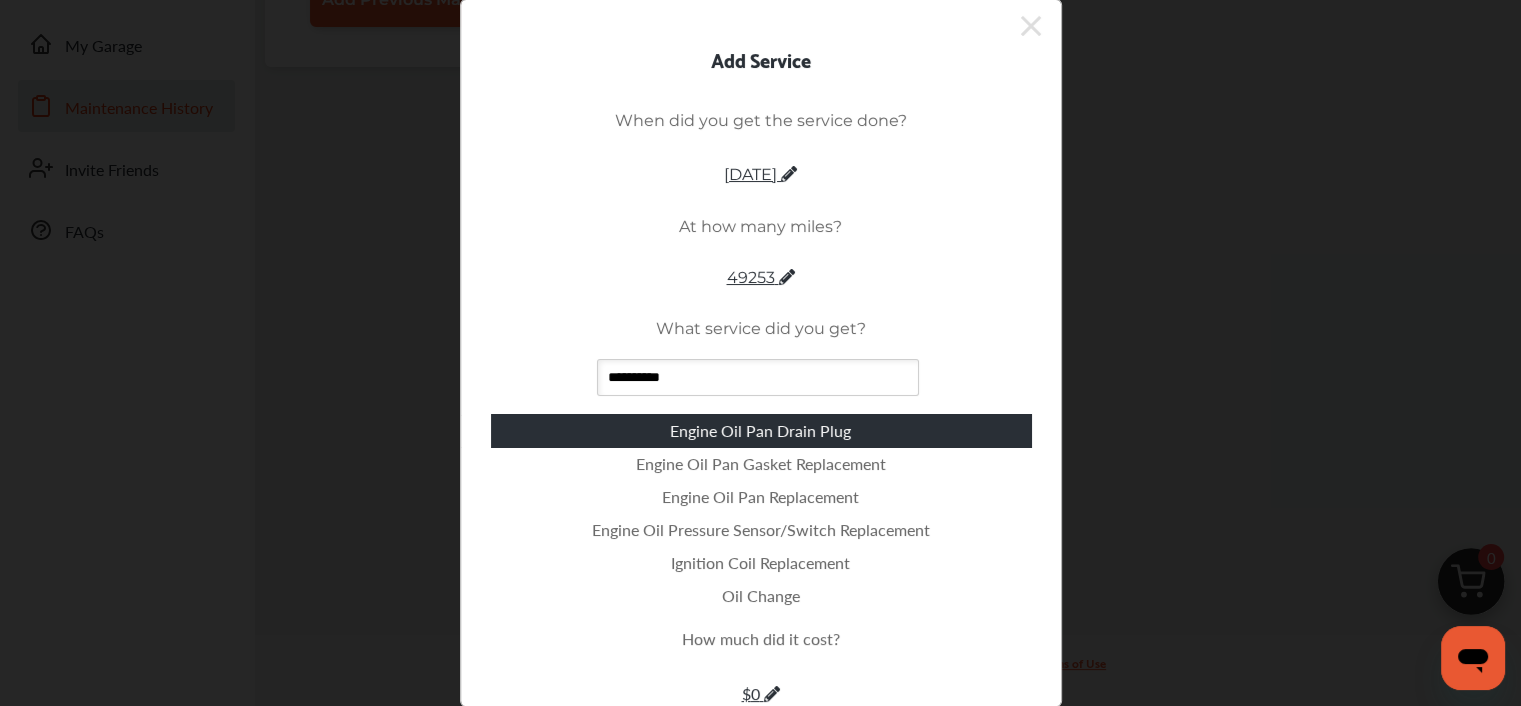 click on "**********" at bounding box center [760, 353] 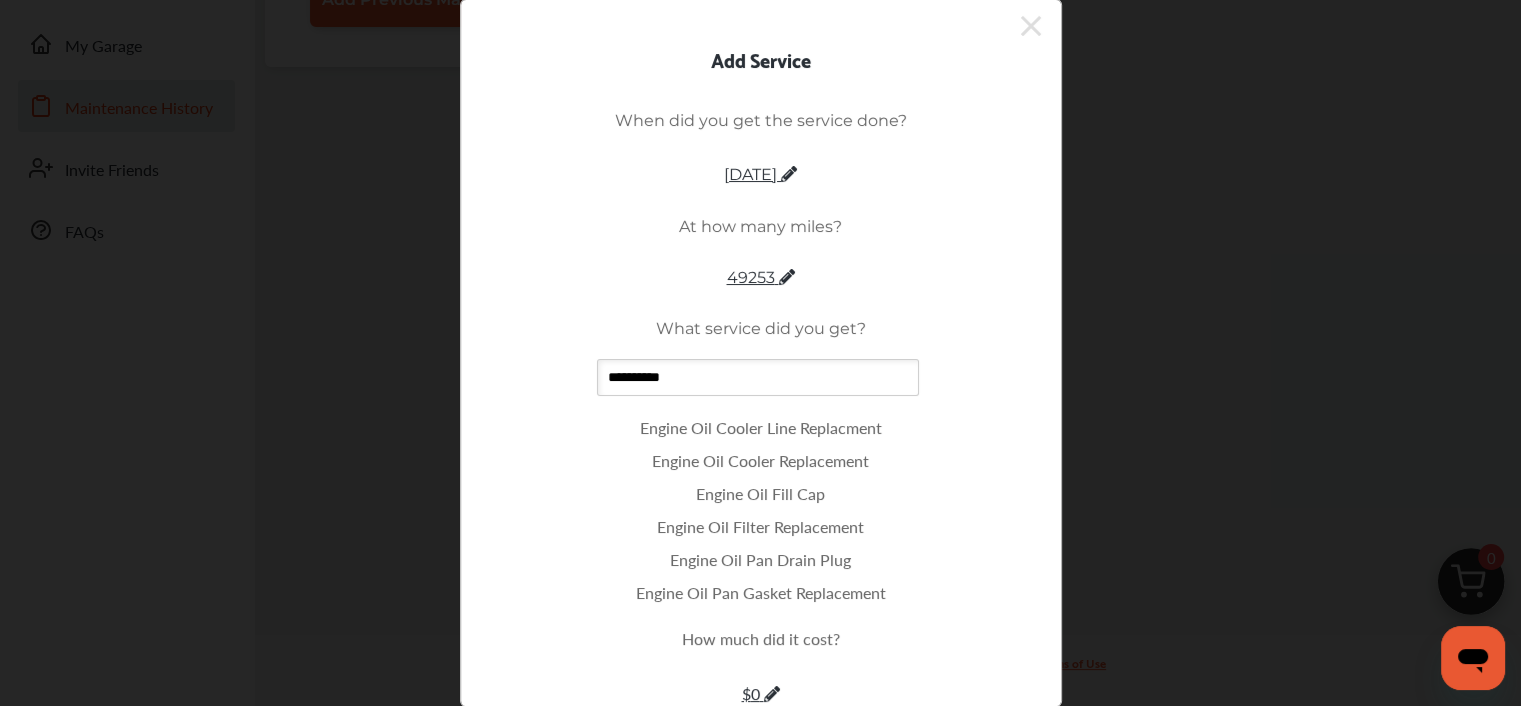 drag, startPoint x: 697, startPoint y: 396, endPoint x: 528, endPoint y: 409, distance: 169.49927 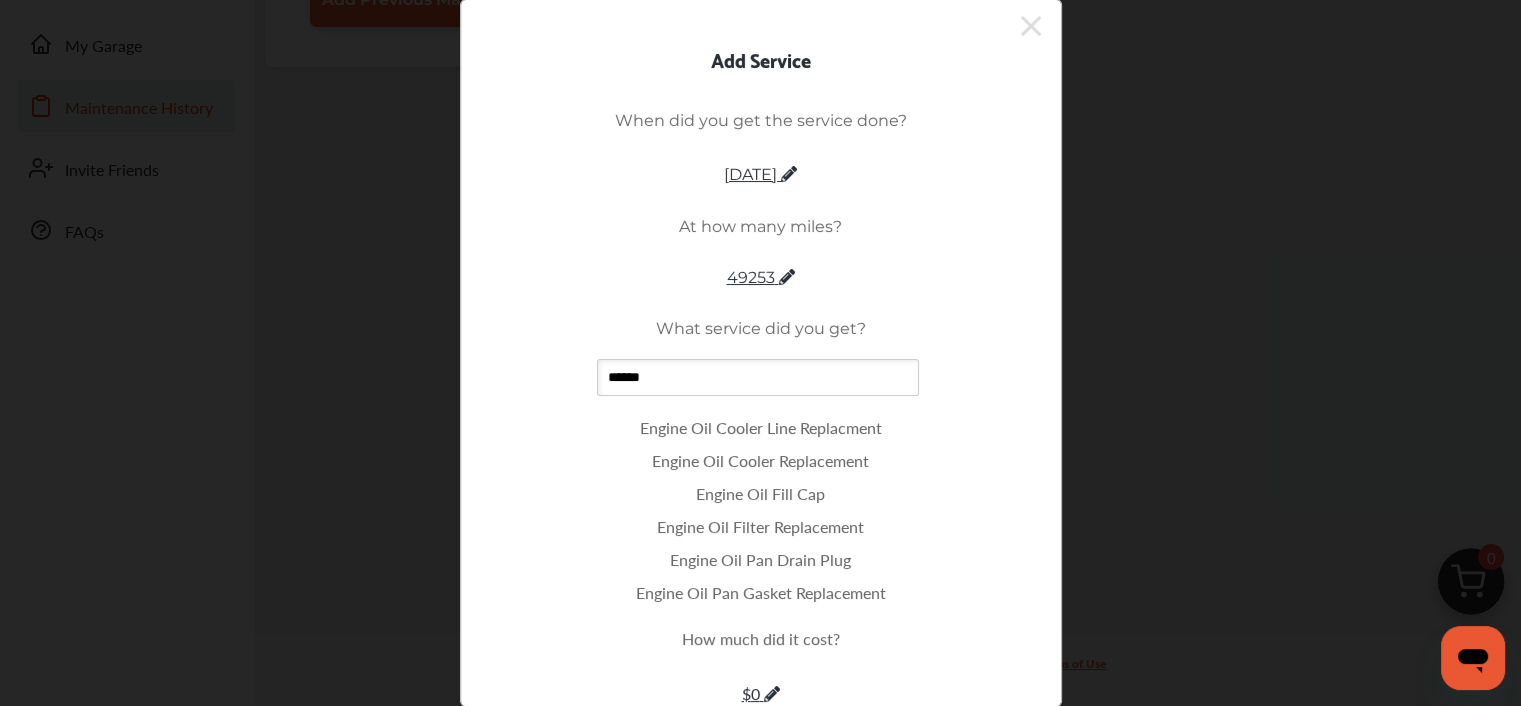 type on "*******" 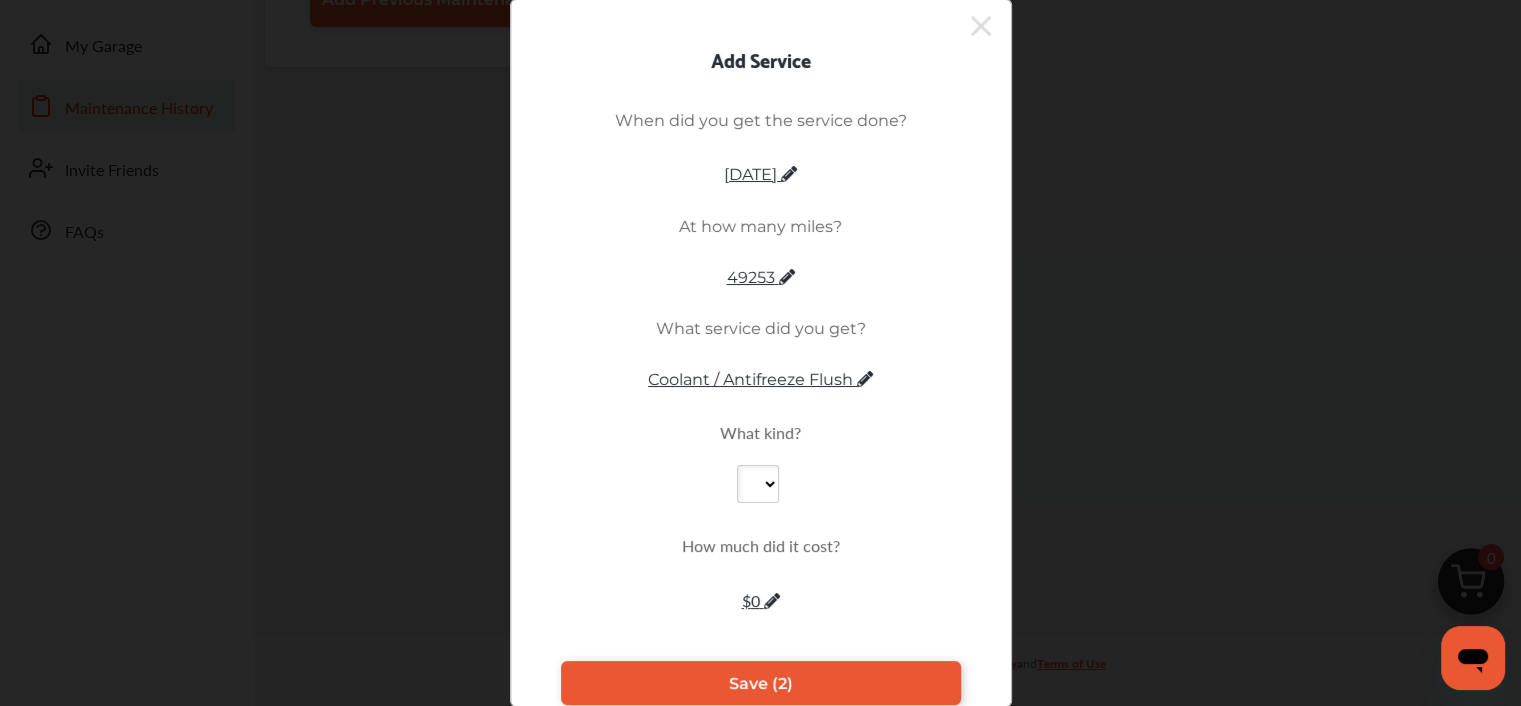 click at bounding box center (758, 484) 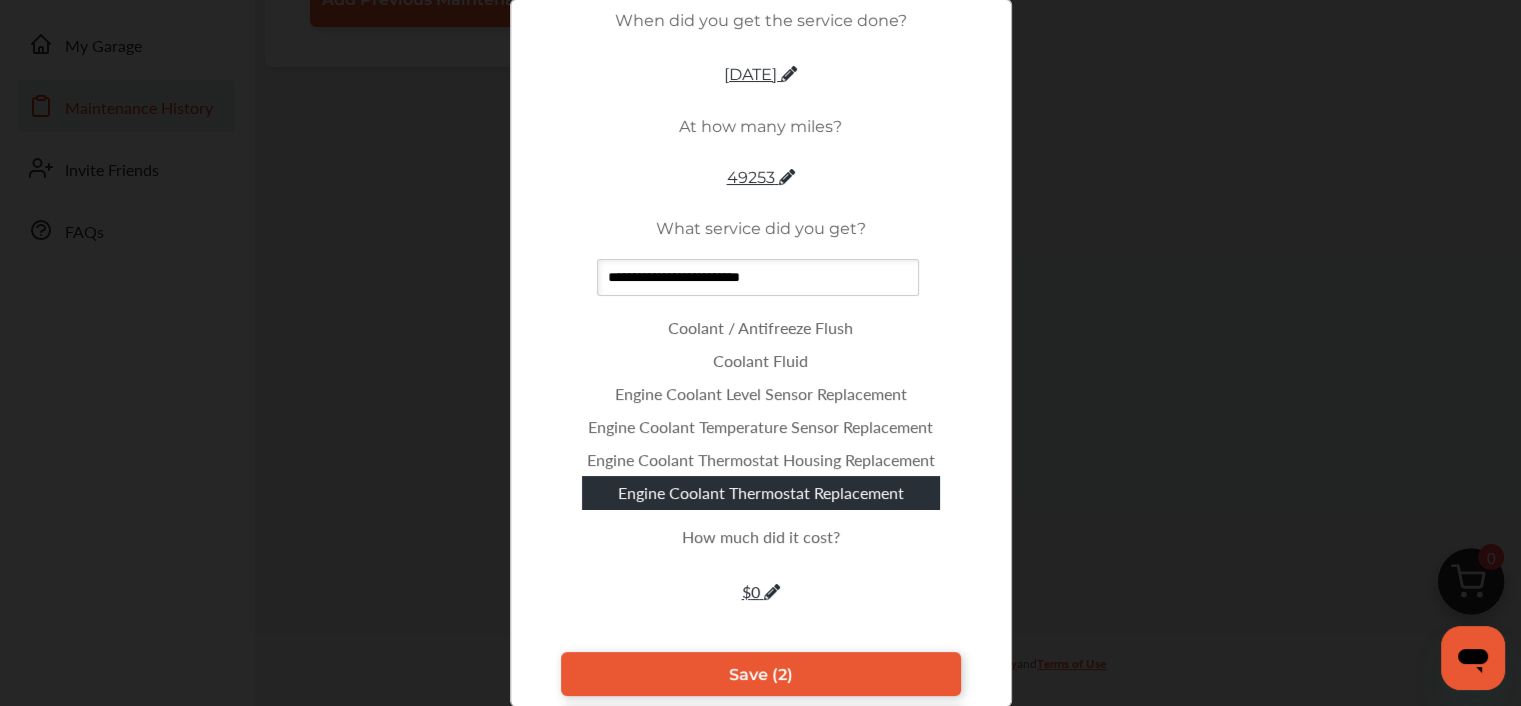 scroll, scrollTop: 133, scrollLeft: 0, axis: vertical 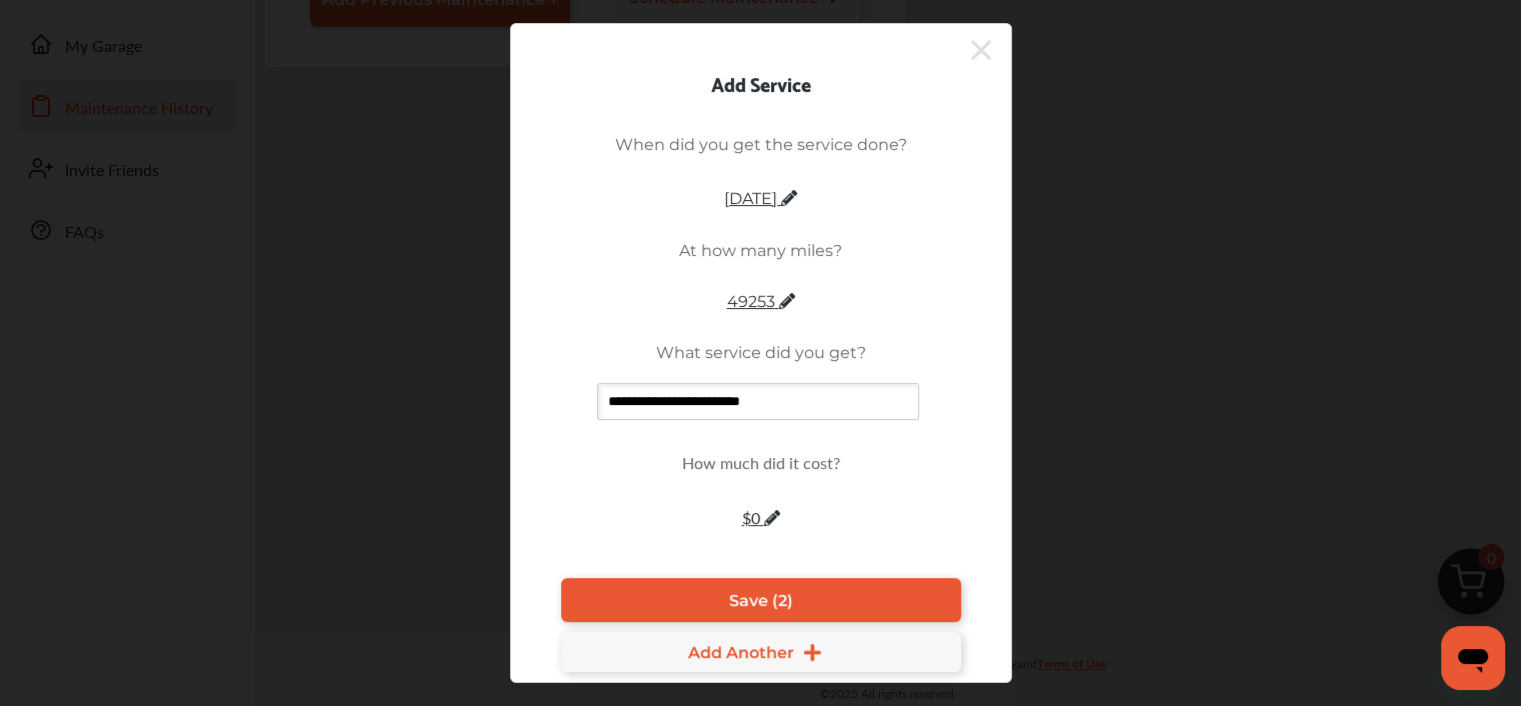 click on "**********" at bounding box center [761, 343] 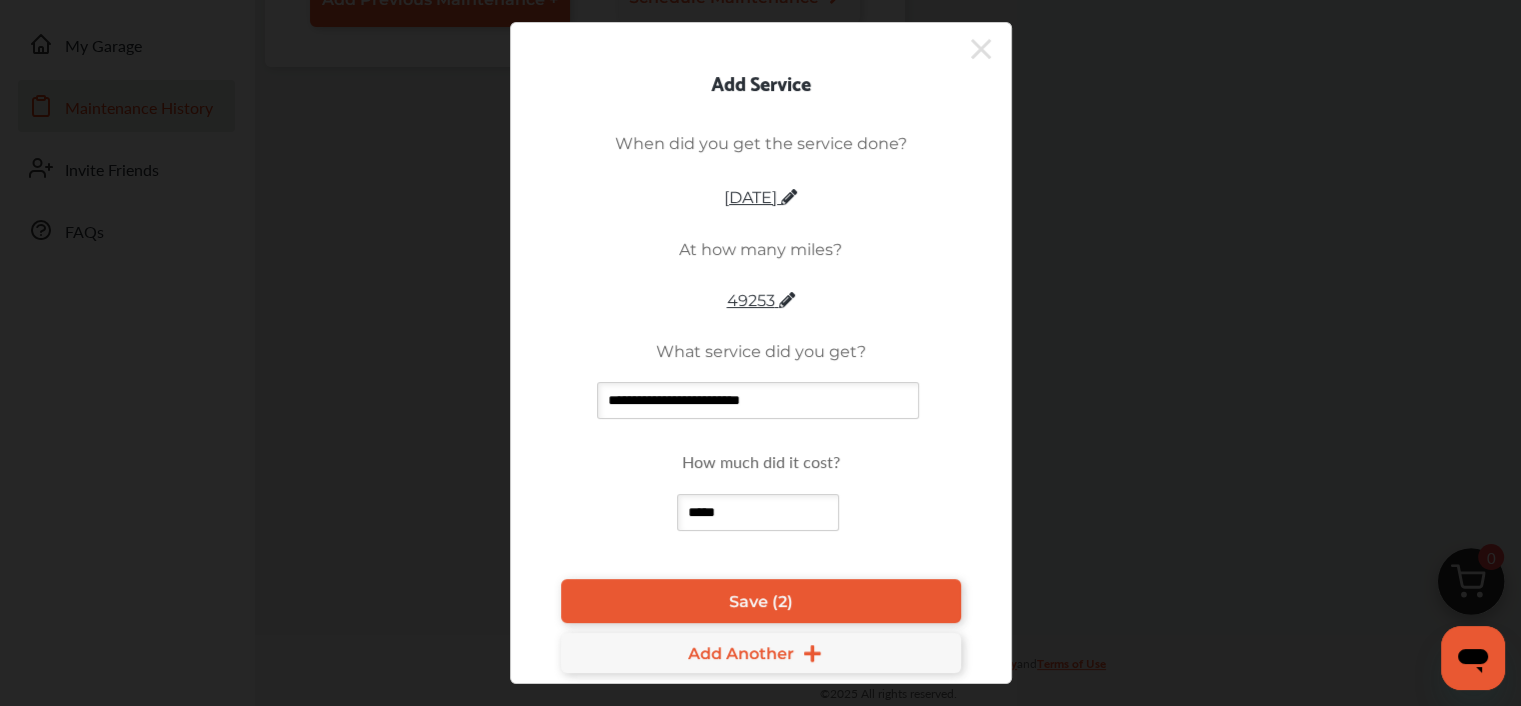 type on "******" 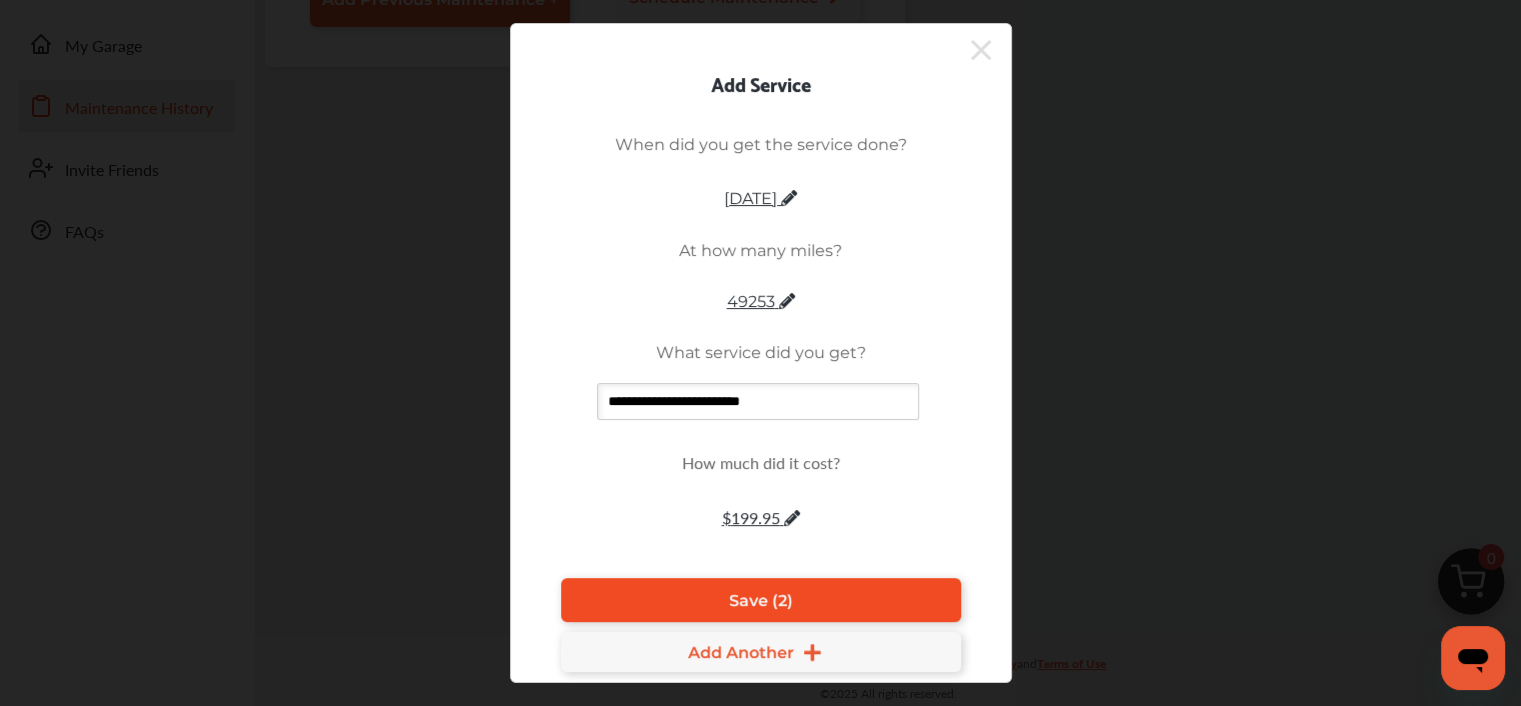click on "Save (2)" at bounding box center [761, 600] 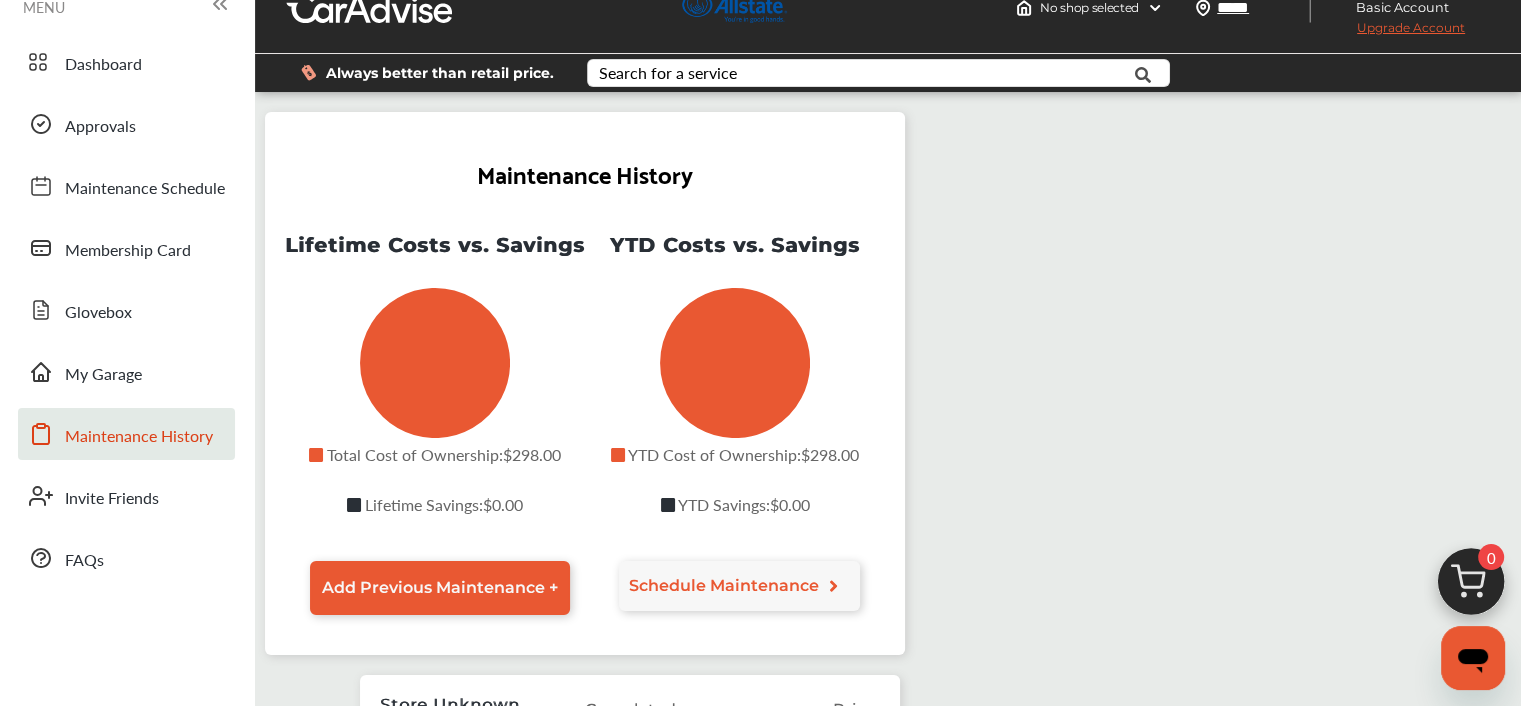 scroll, scrollTop: 0, scrollLeft: 0, axis: both 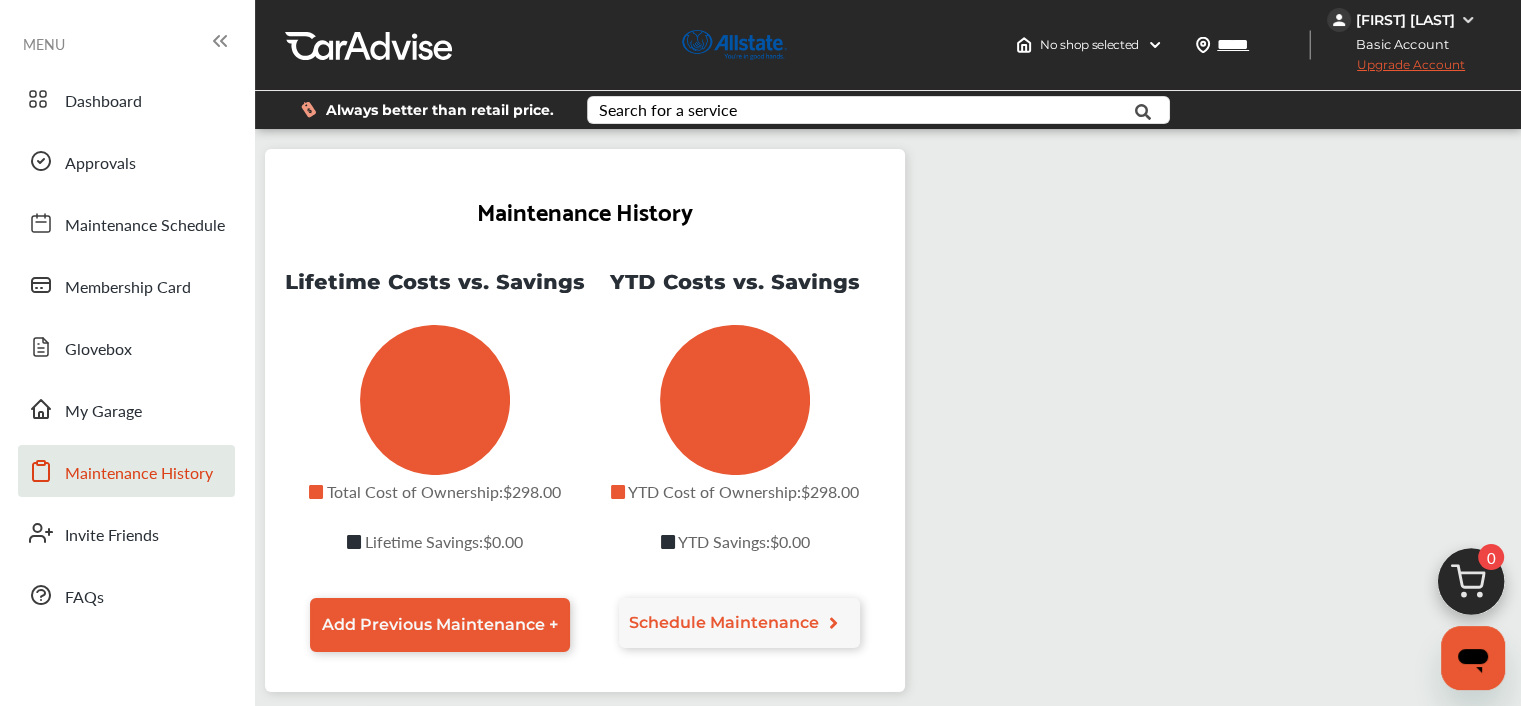 click on "Maintenance History" at bounding box center [139, 474] 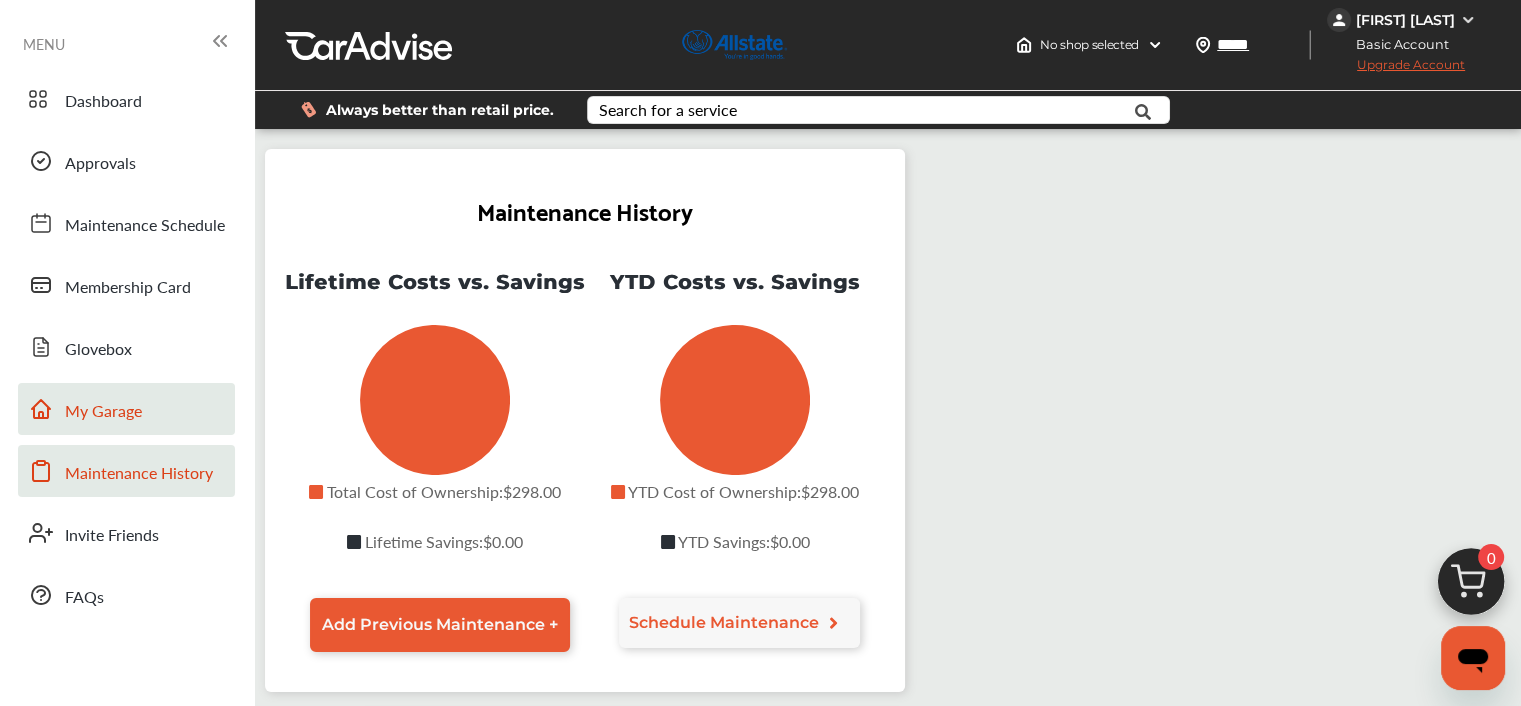 click on "My Garage" at bounding box center (103, 412) 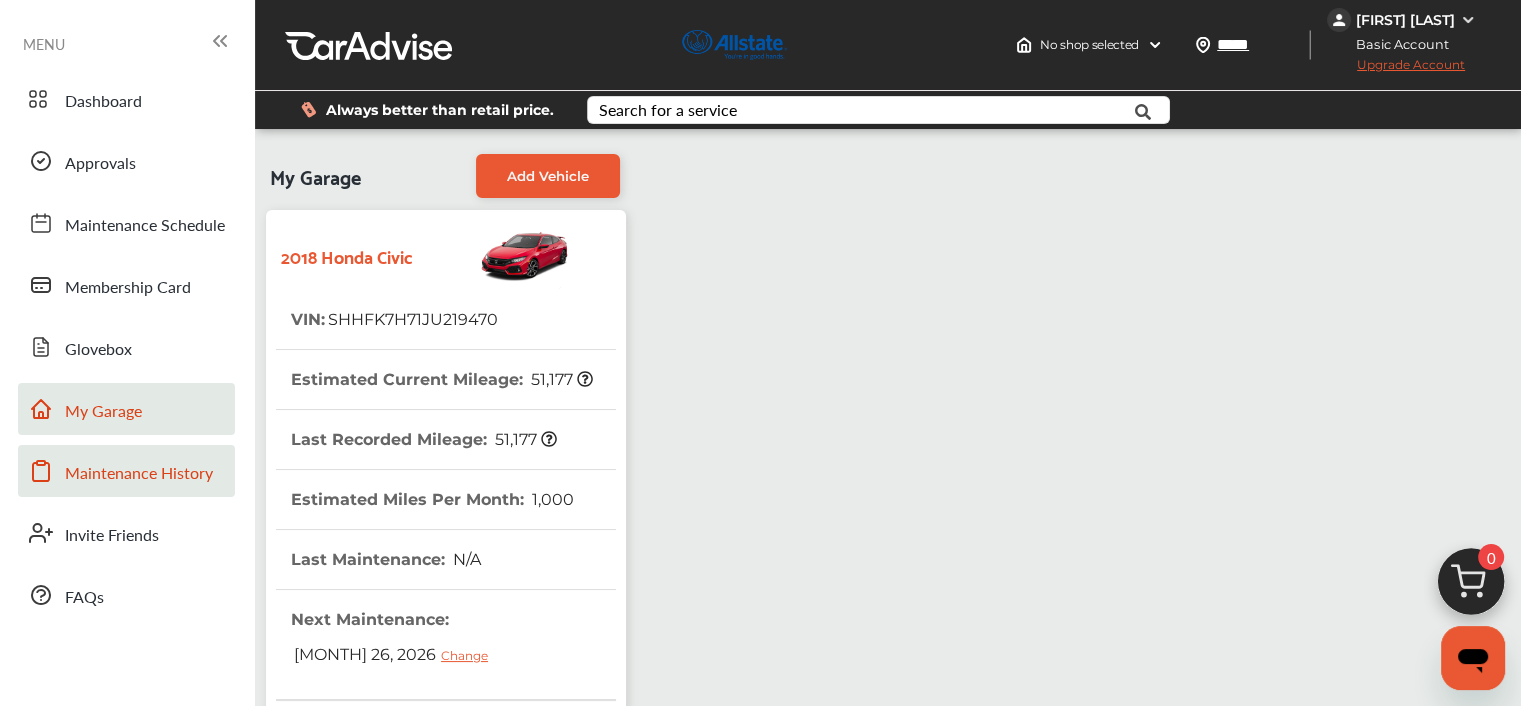 click on "Maintenance History" at bounding box center [139, 474] 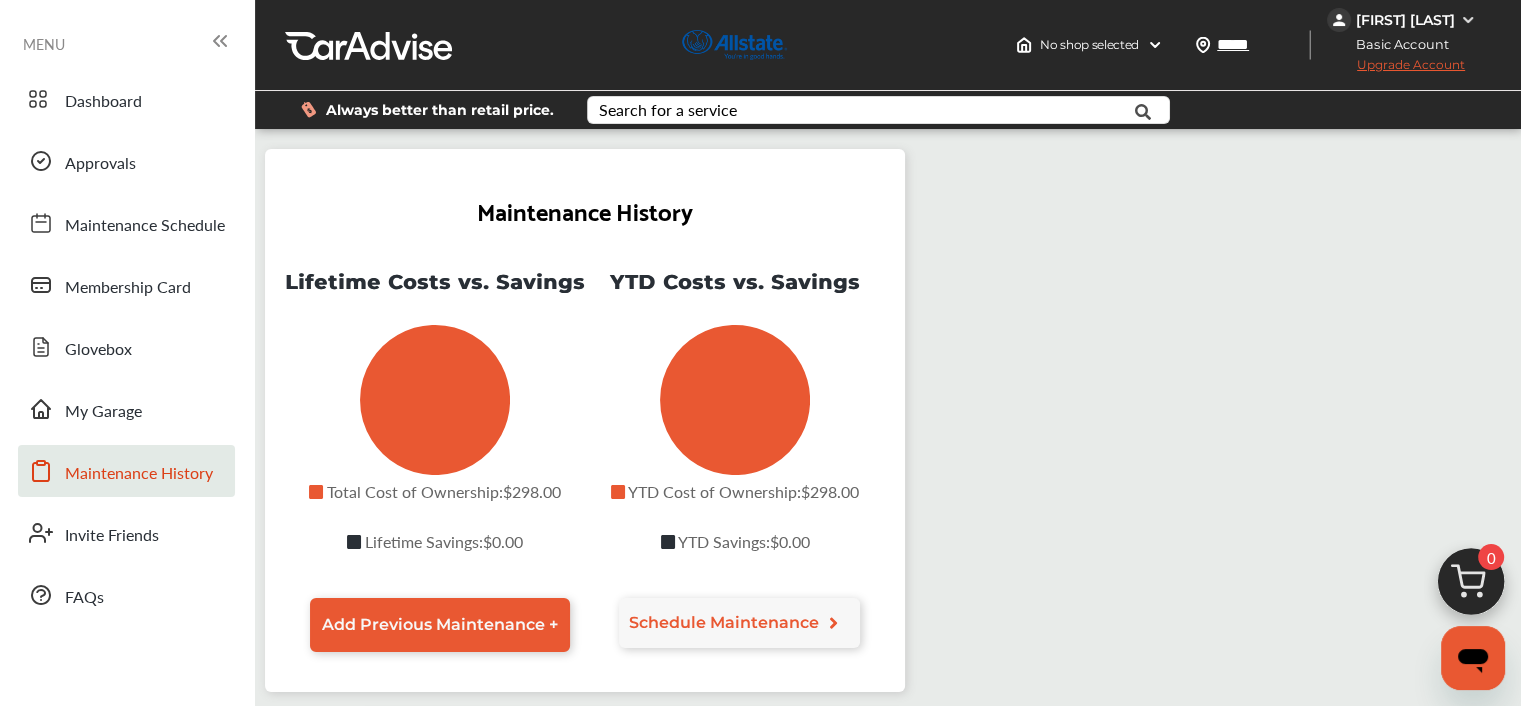 scroll, scrollTop: 133, scrollLeft: 0, axis: vertical 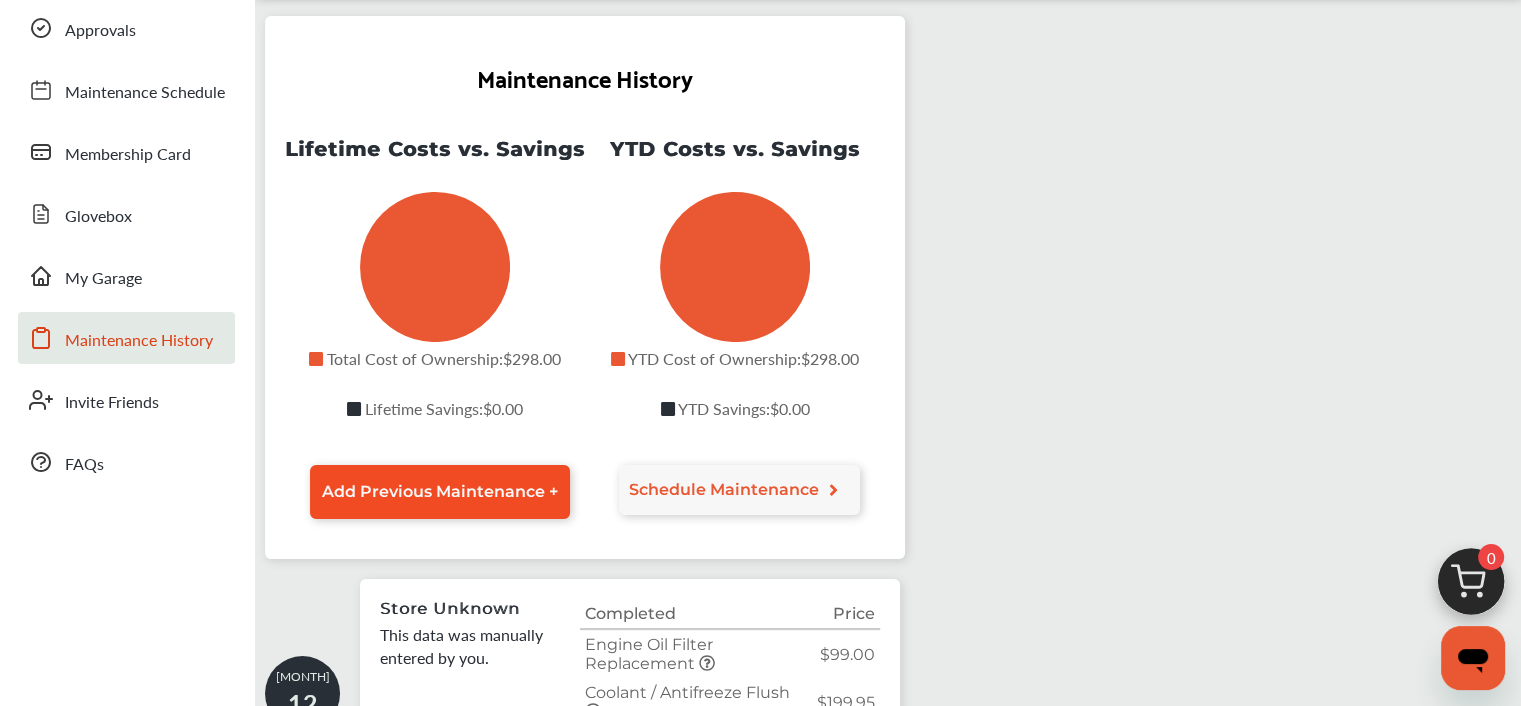 click on "Add Previous Maintenance +" at bounding box center [440, 491] 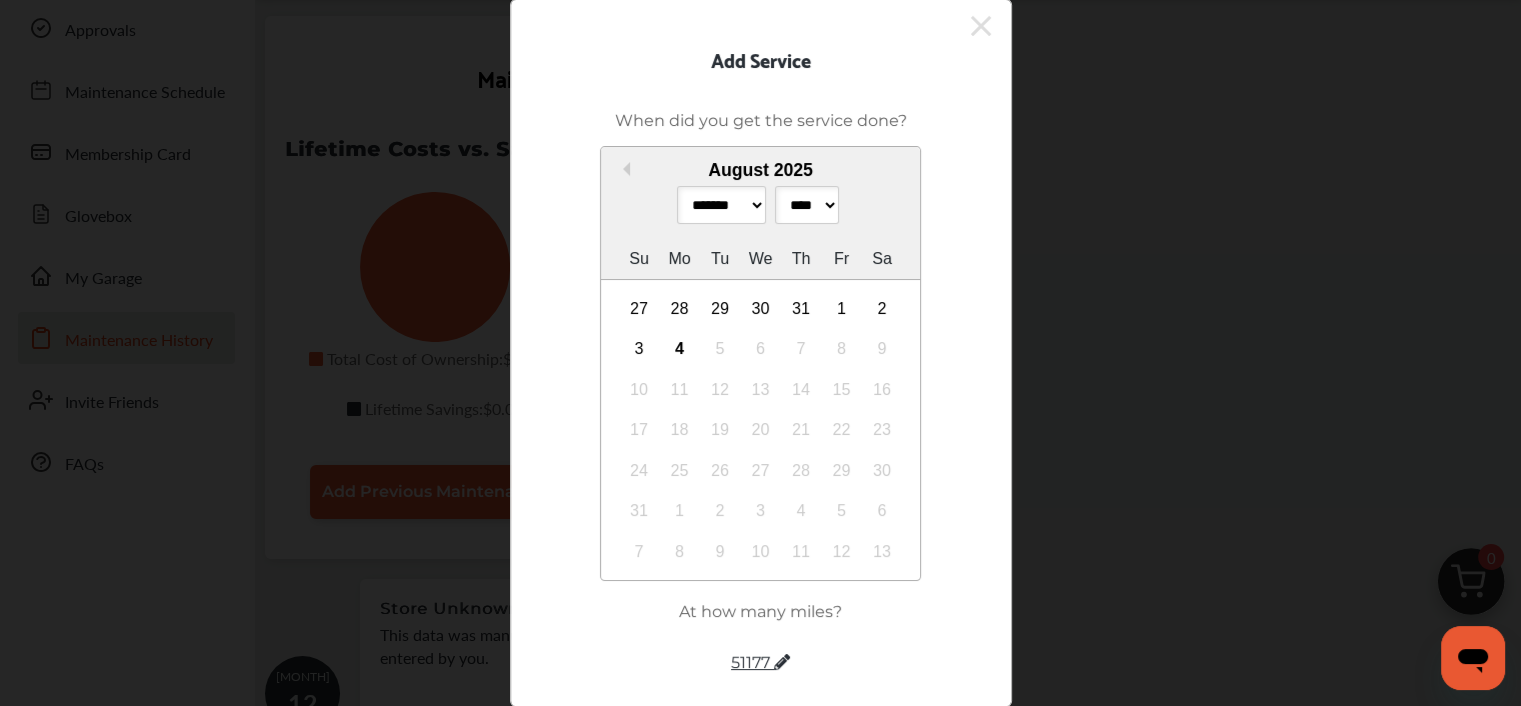click on "******* ******** ***** ***** *** **** **** ****** ********* ******* ******** ********" at bounding box center [721, 205] 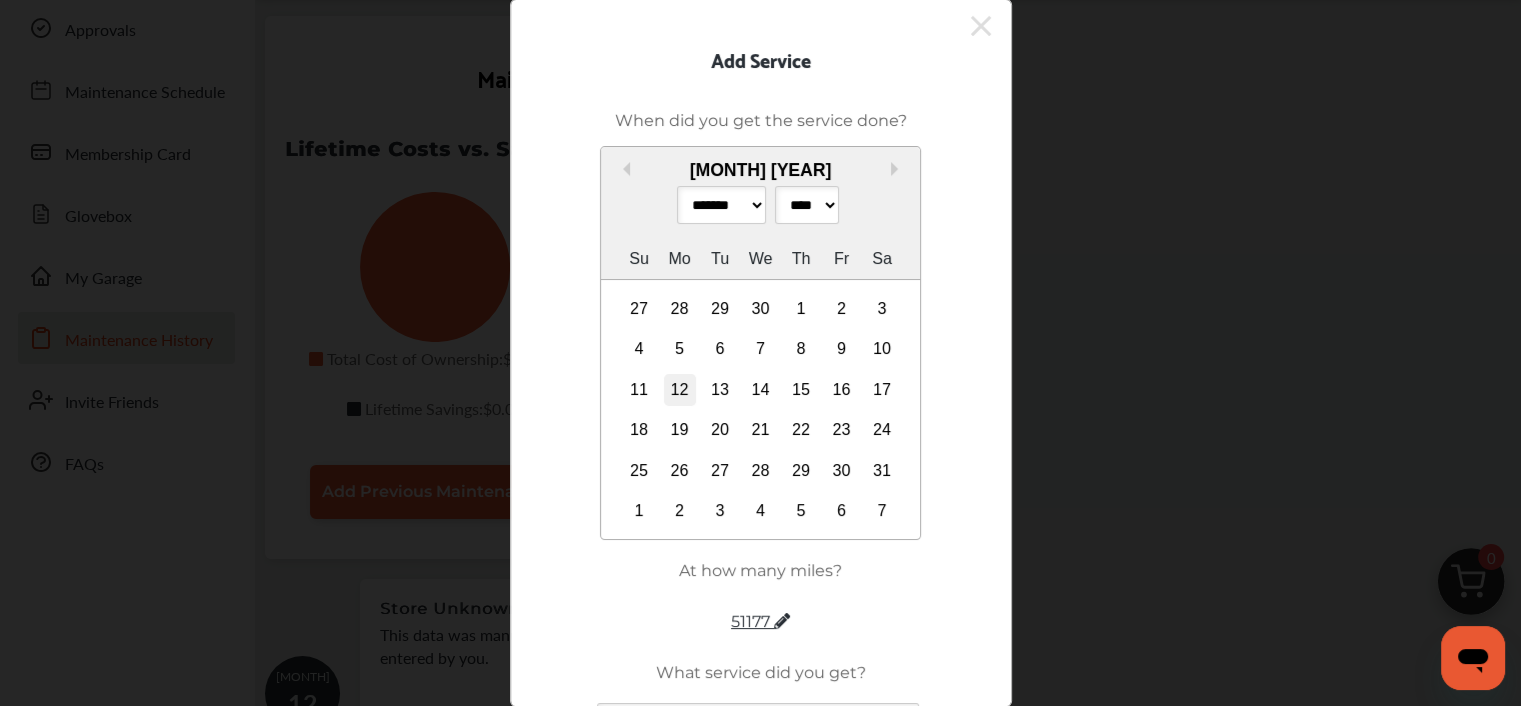 click on "12" at bounding box center [680, 390] 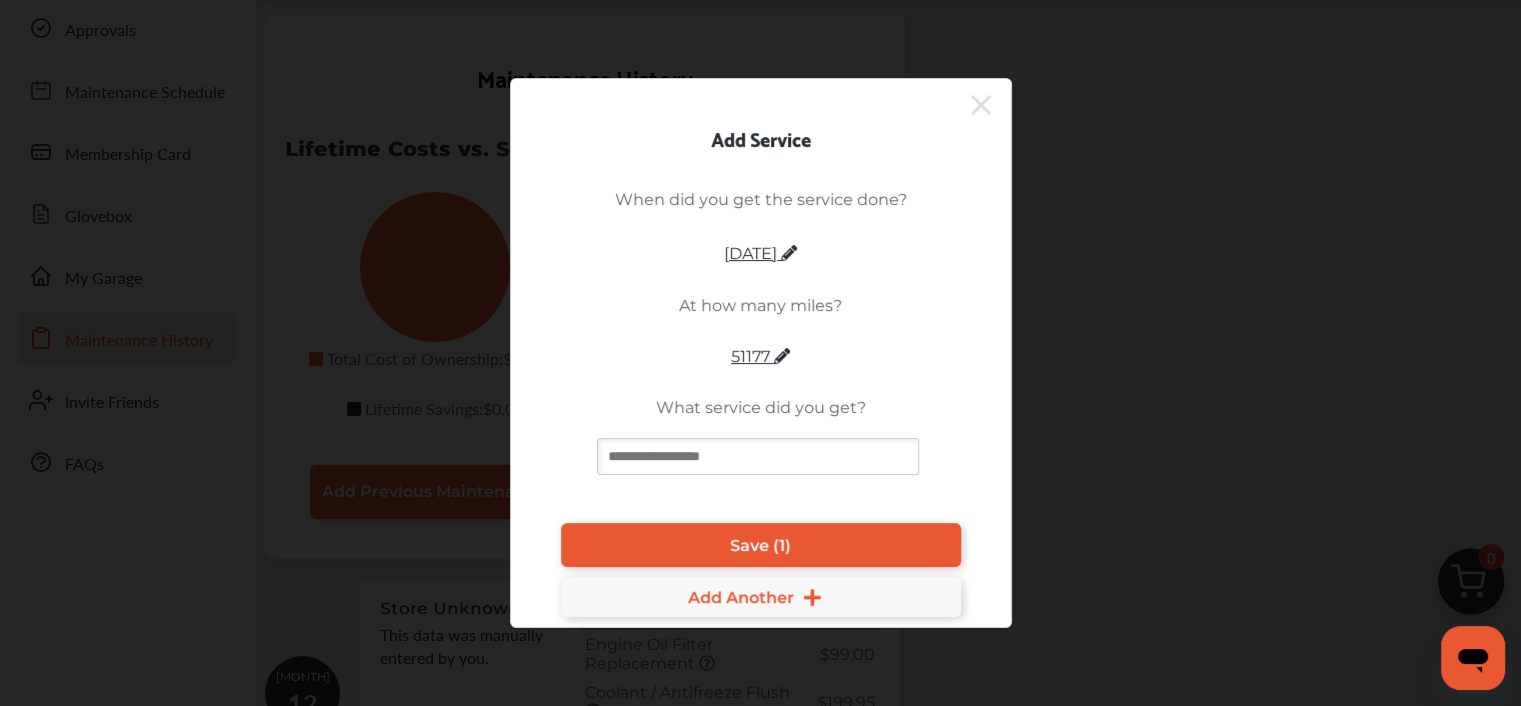 click at bounding box center [758, 456] 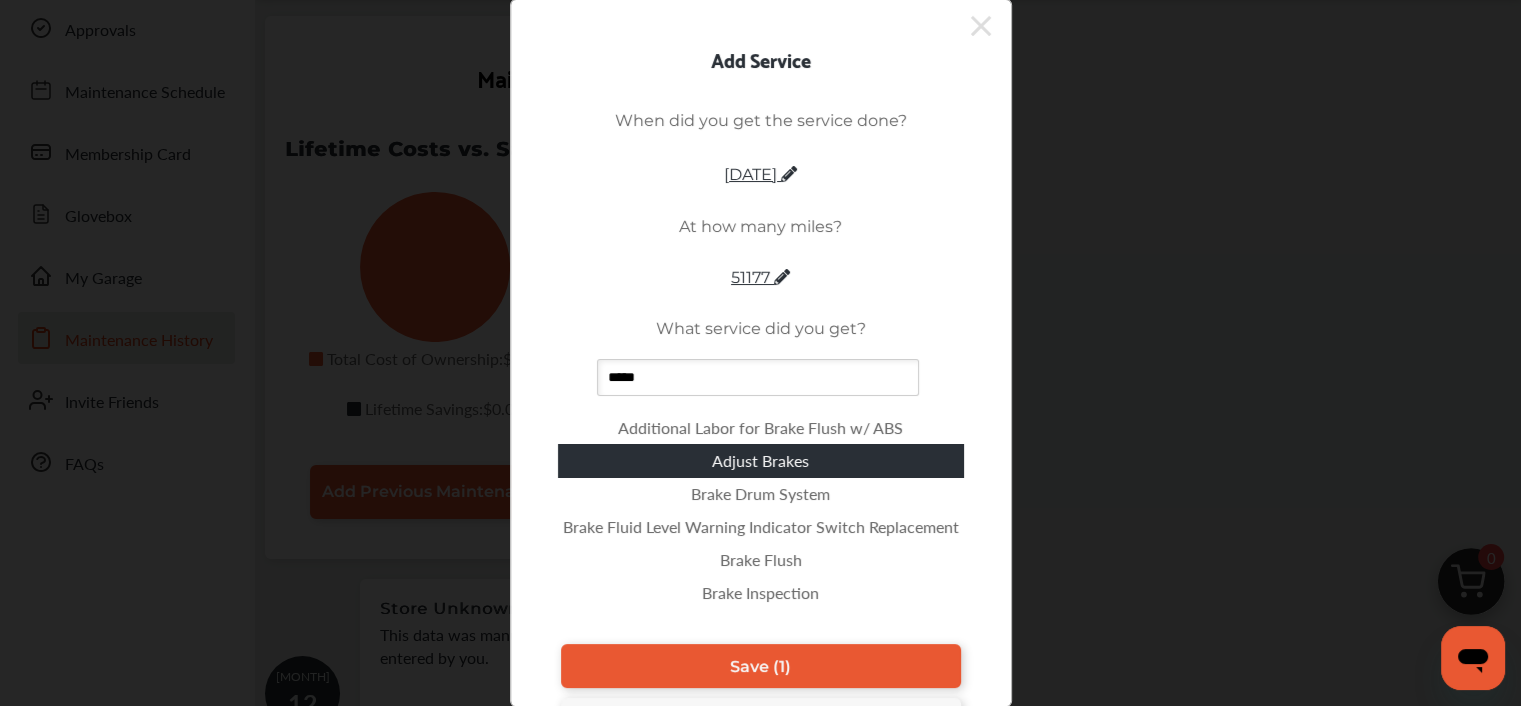 type on "*****" 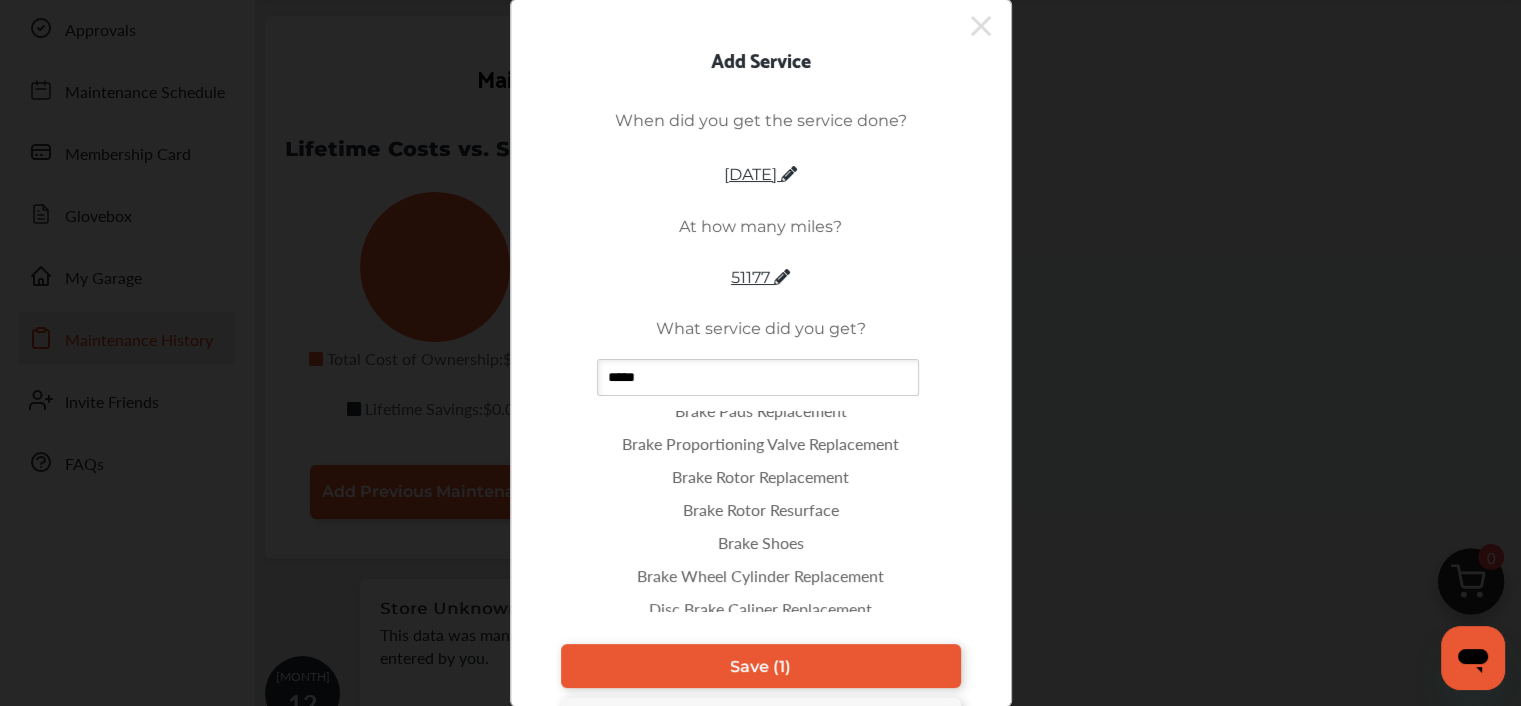 scroll, scrollTop: 371, scrollLeft: 0, axis: vertical 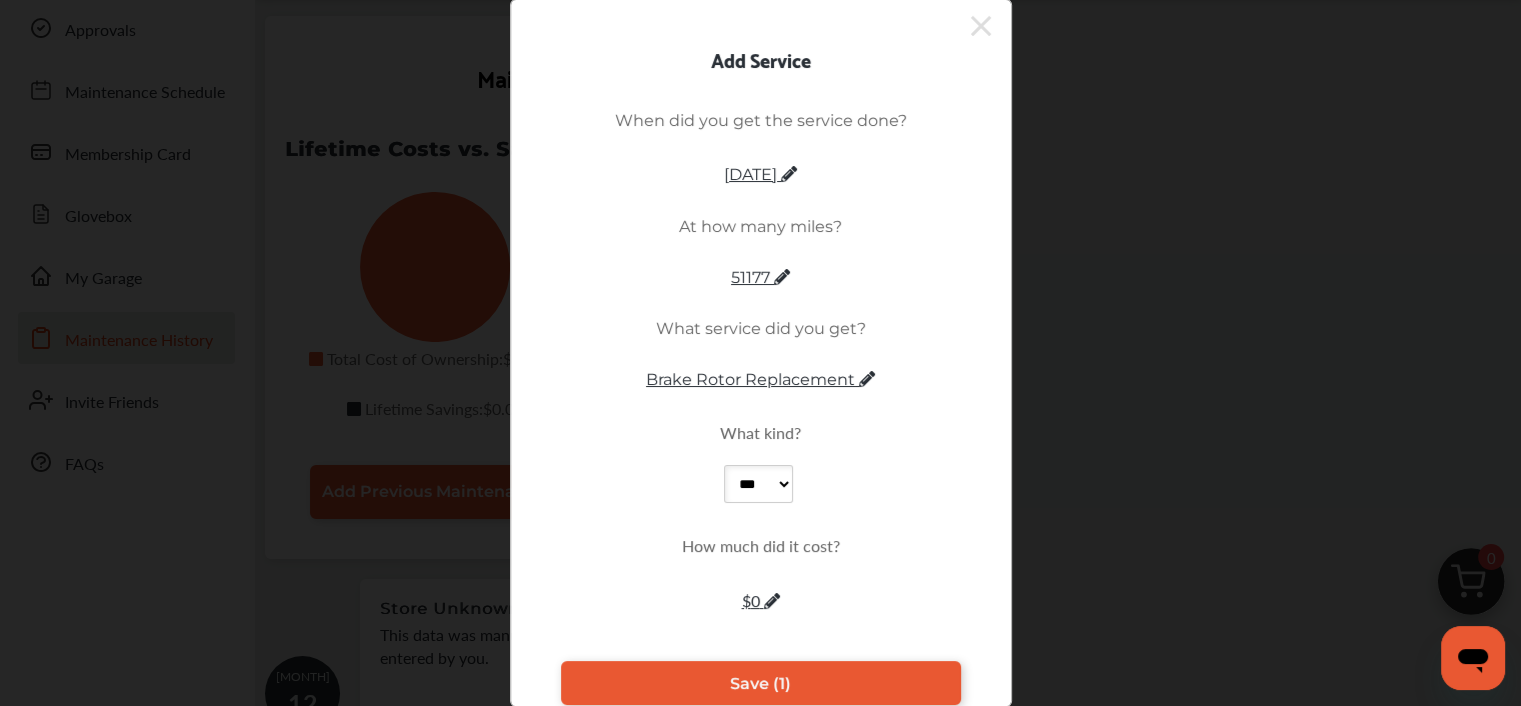 click on "*** ***** ****" at bounding box center [758, 484] 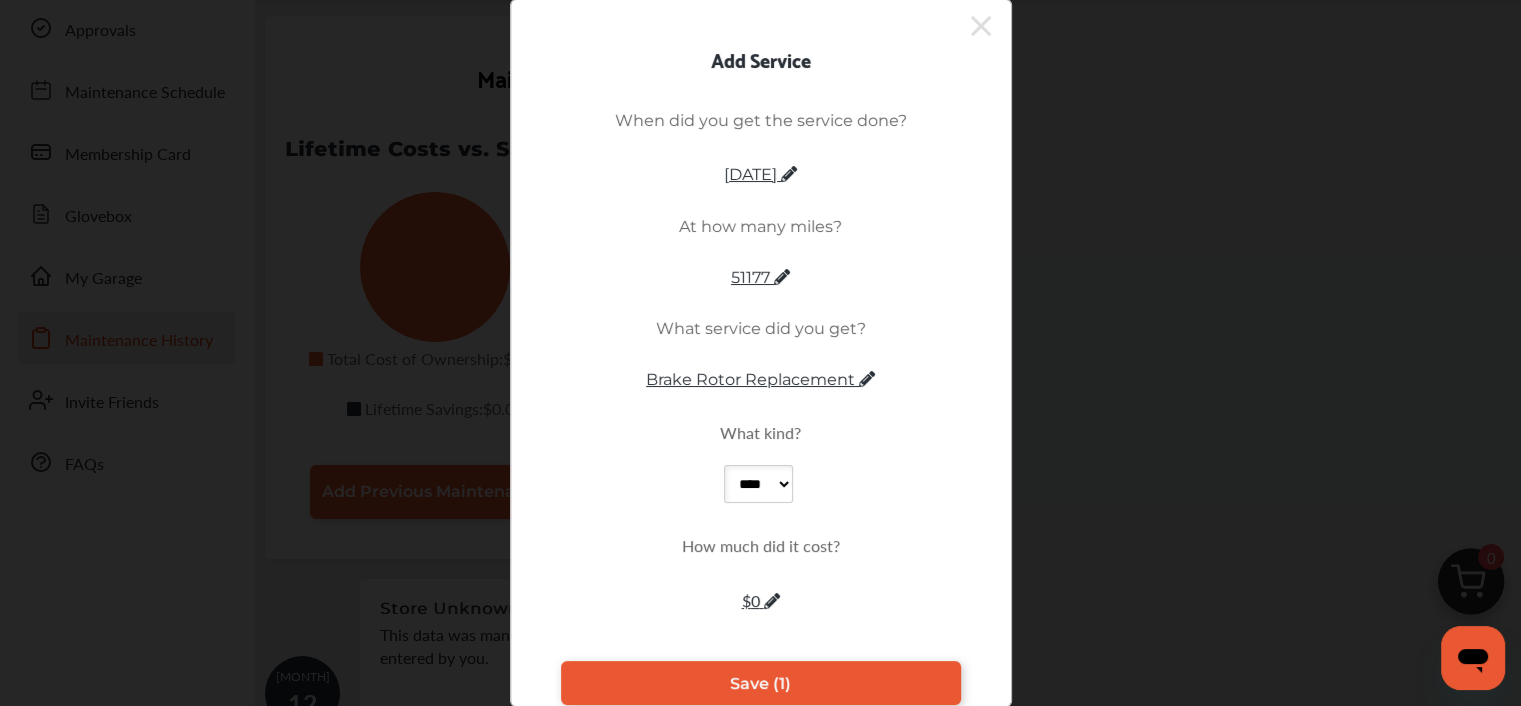 click on "*** ***** ****" at bounding box center (758, 484) 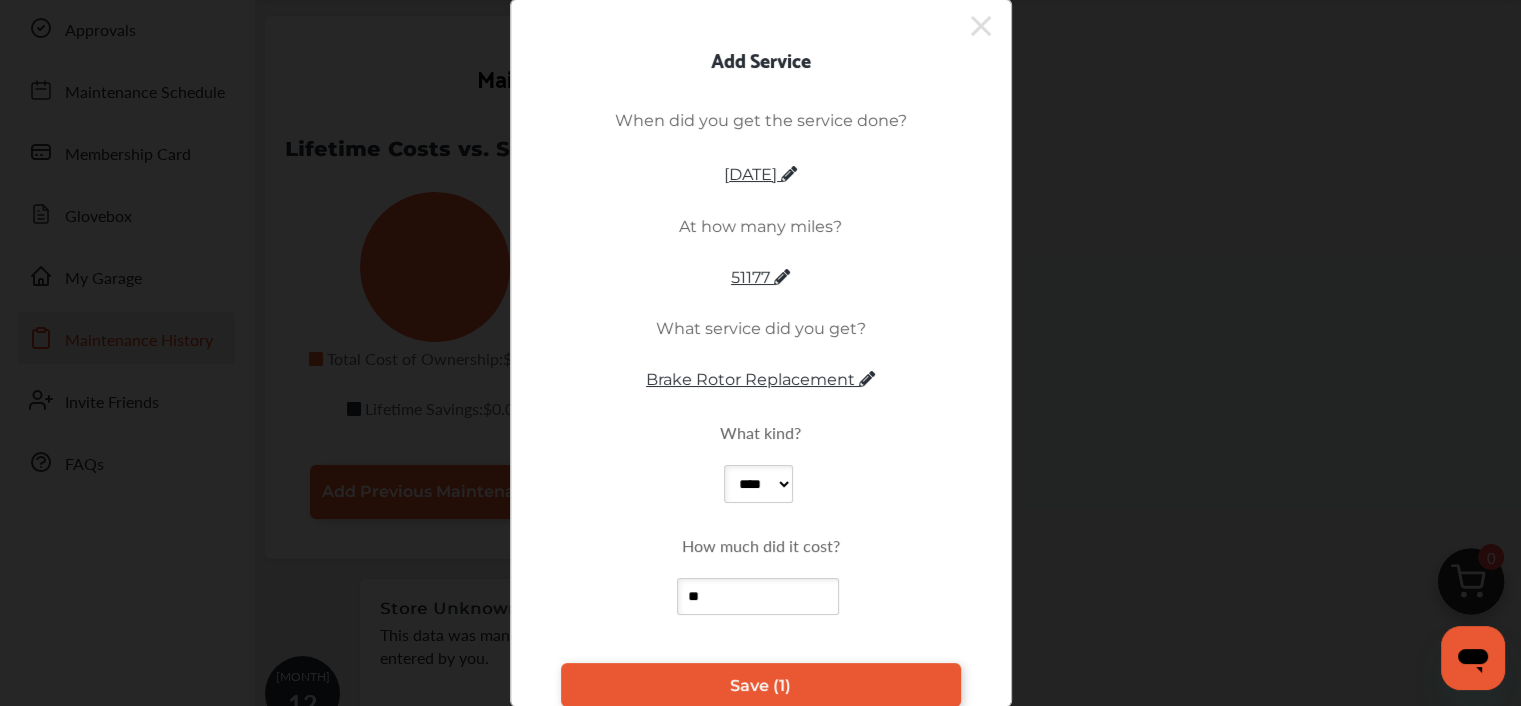 type on "***" 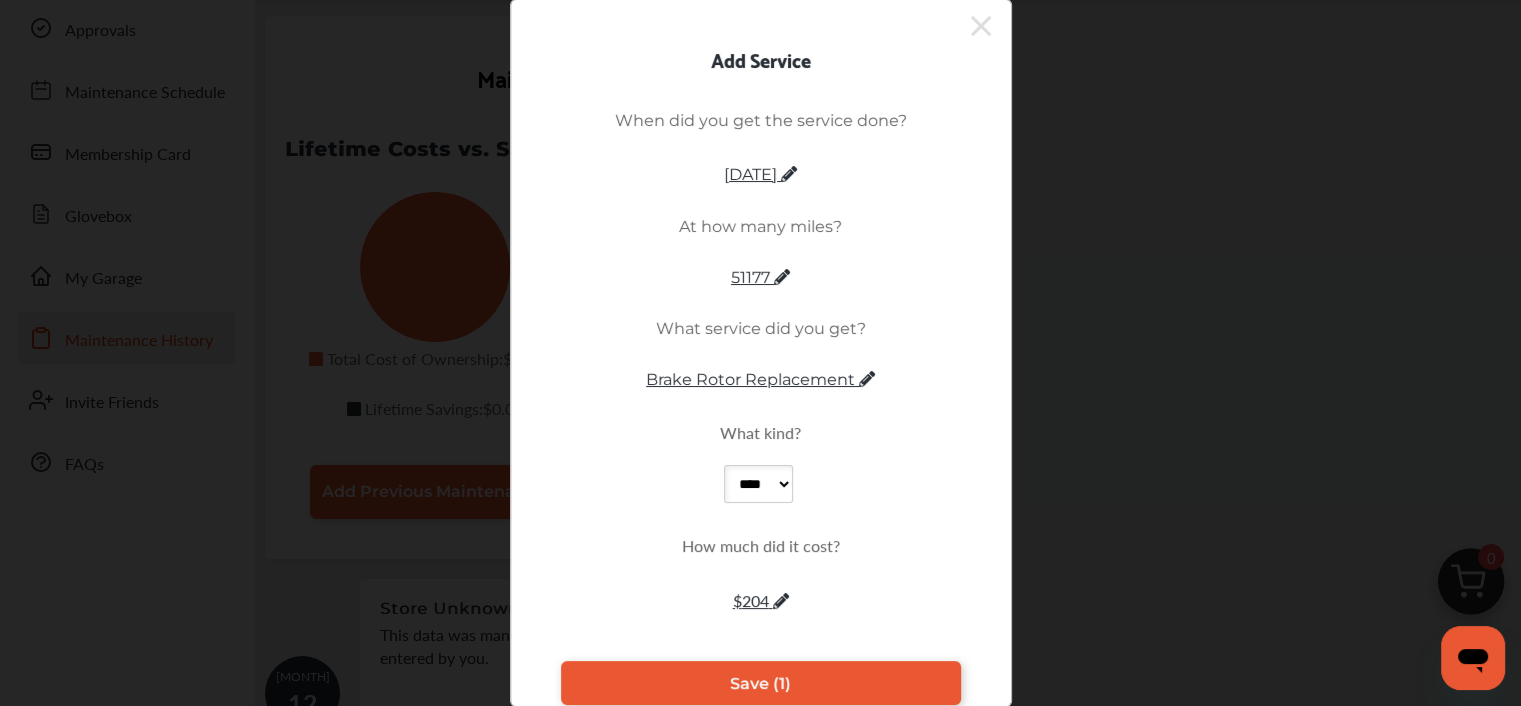 click 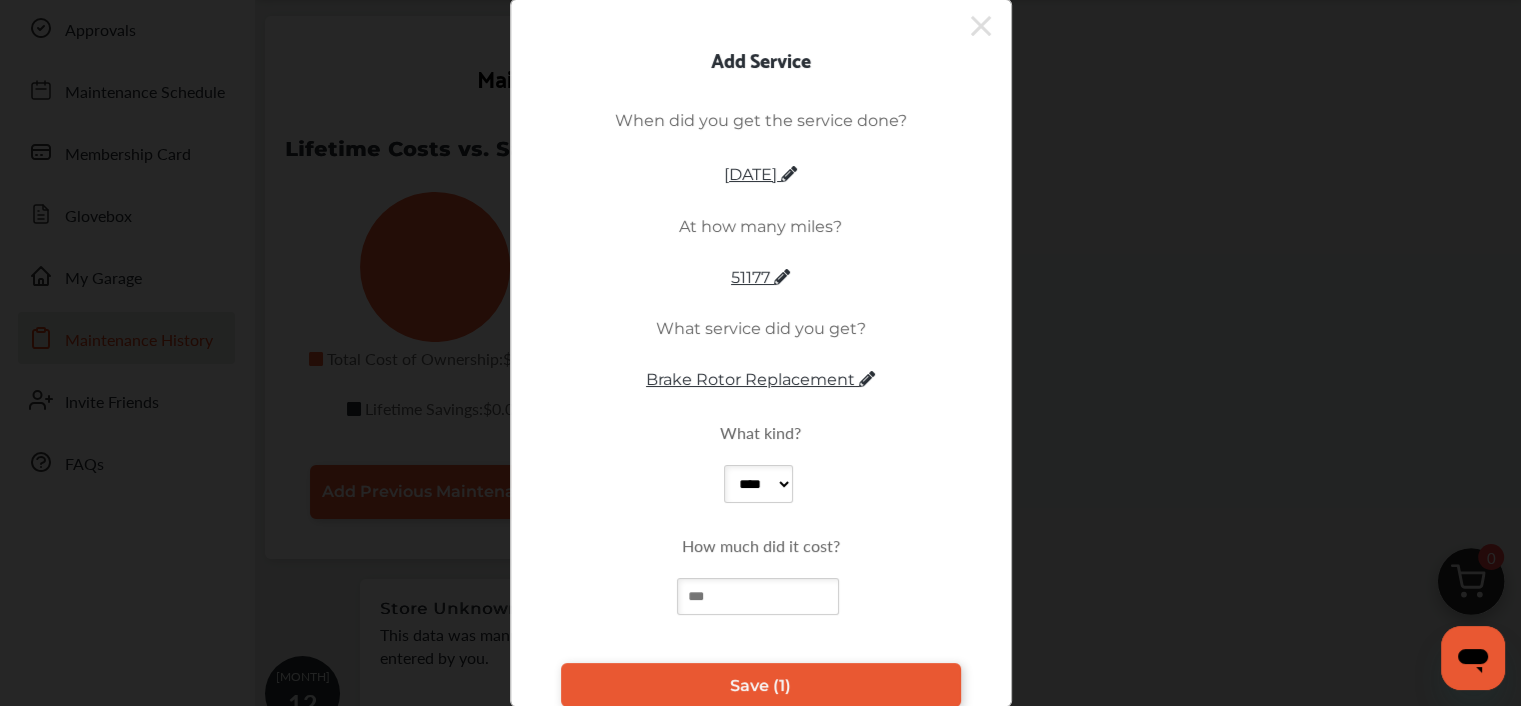 click at bounding box center (758, 596) 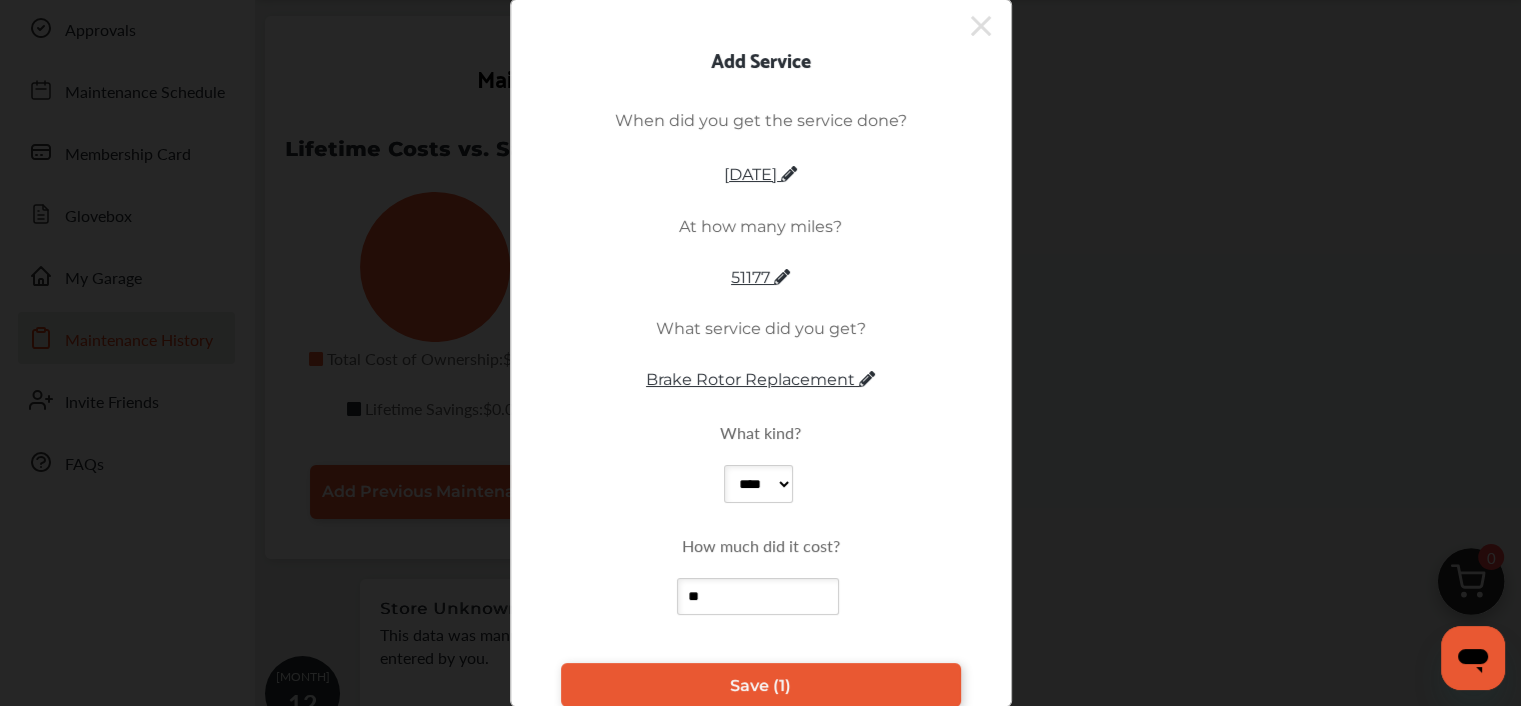 type on "***" 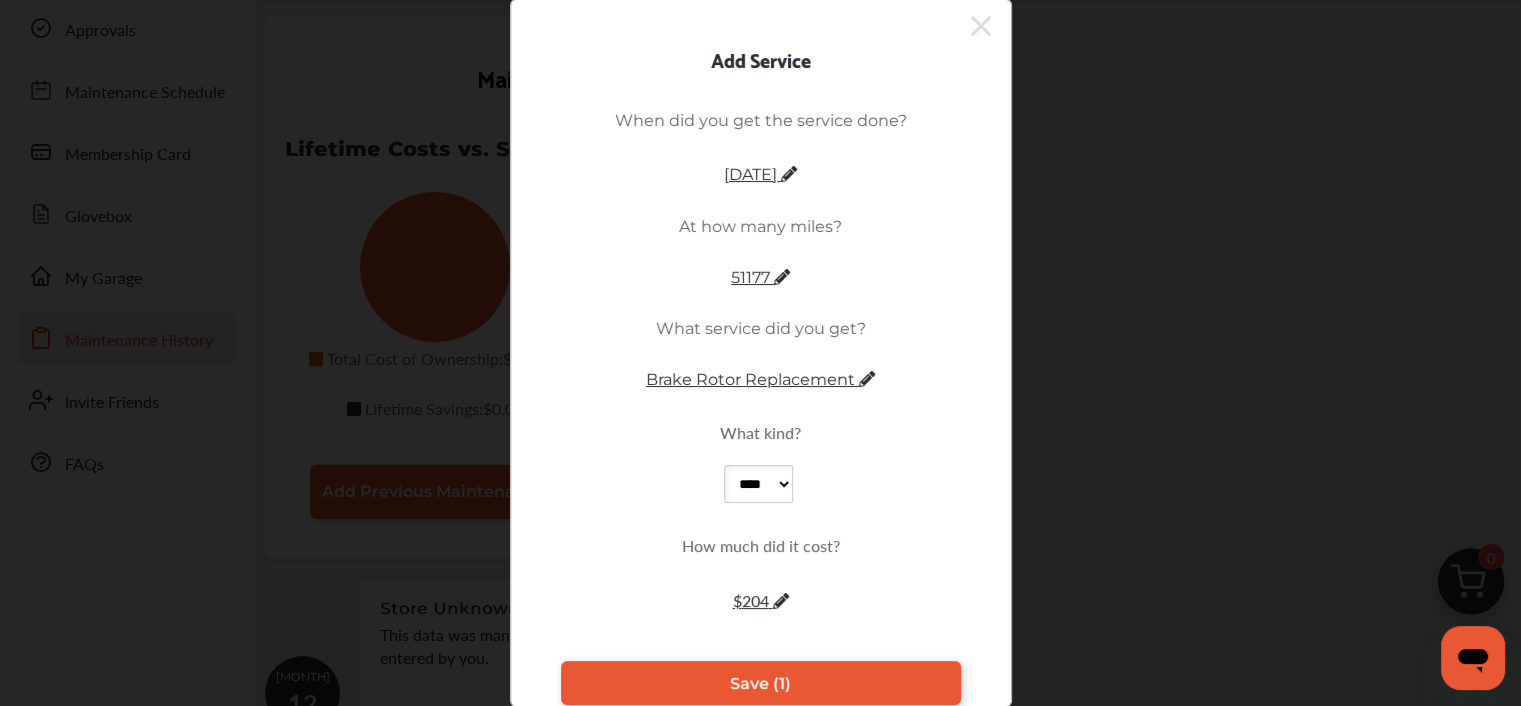 click 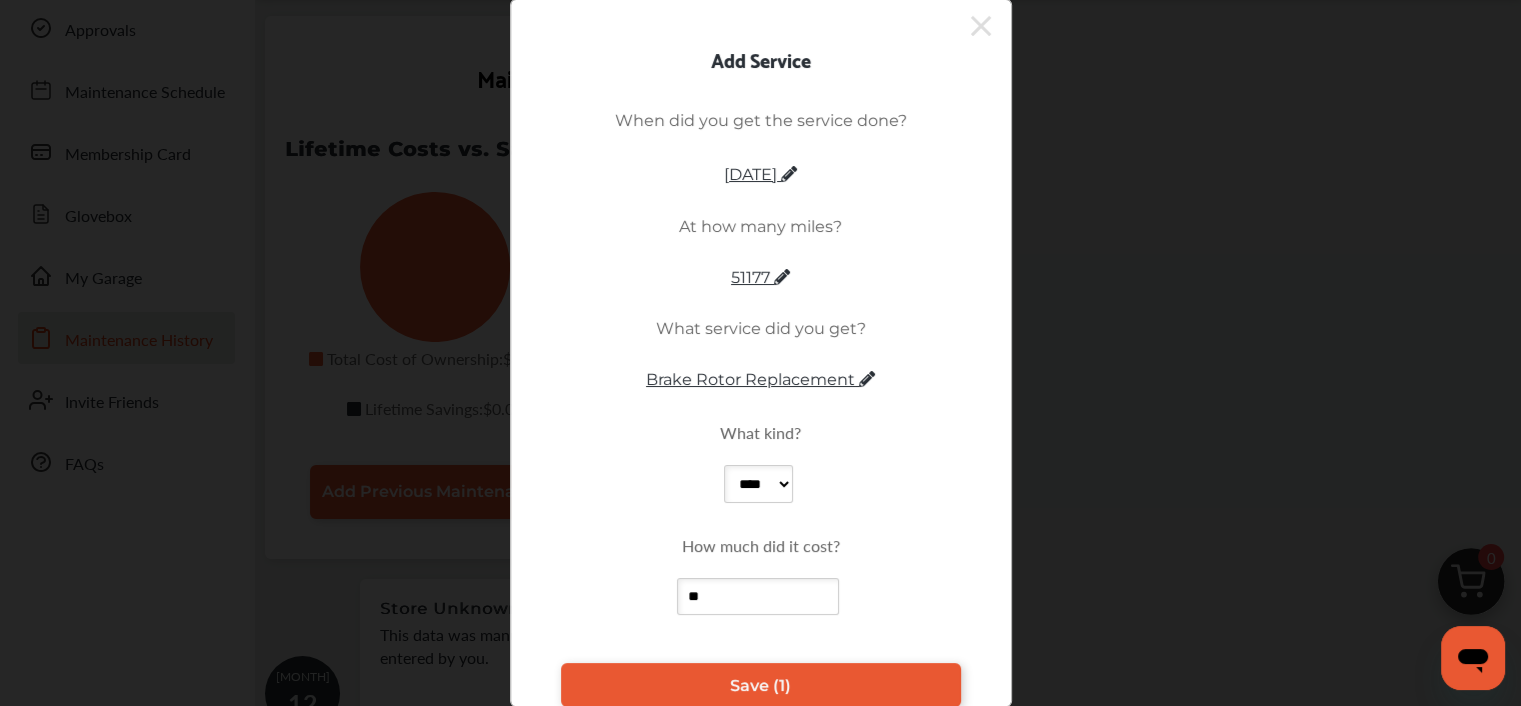 type on "***" 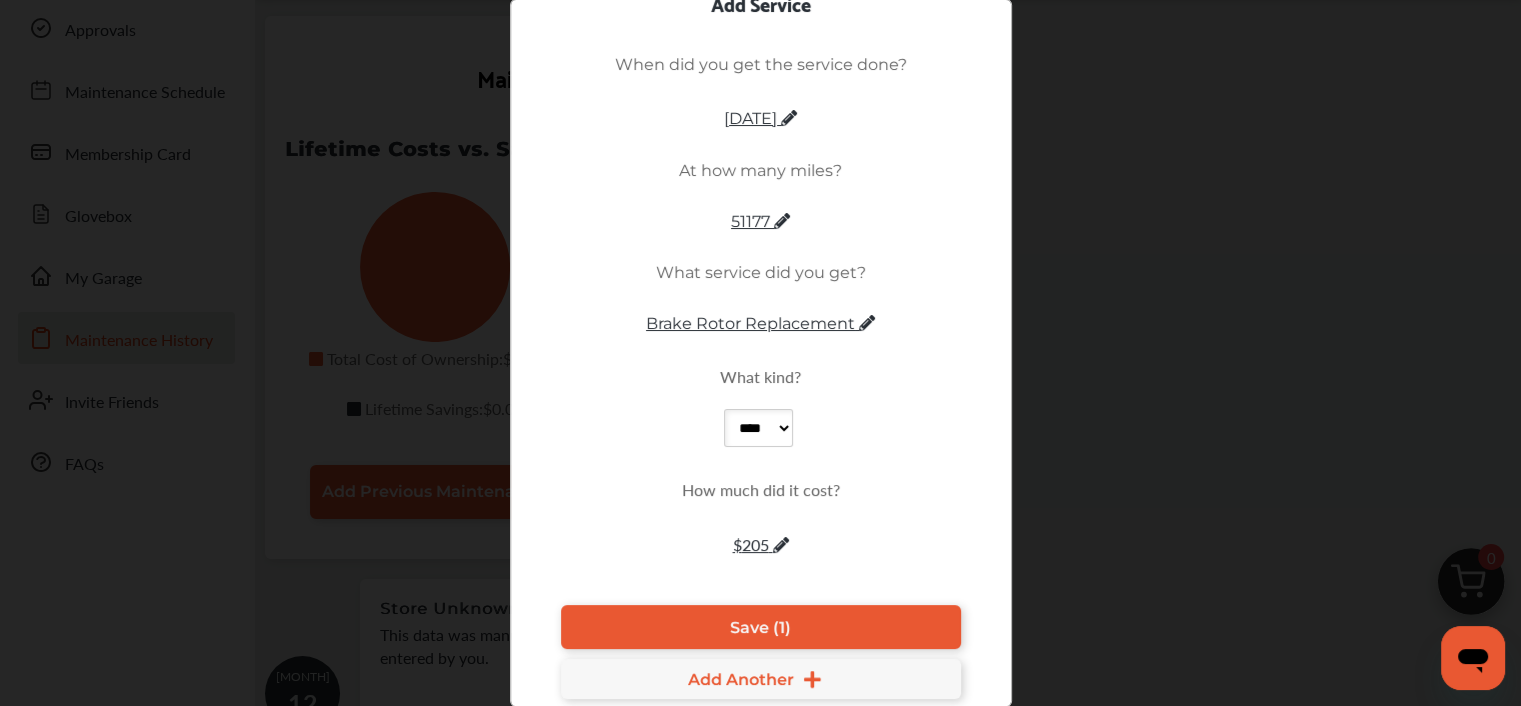 scroll, scrollTop: 58, scrollLeft: 0, axis: vertical 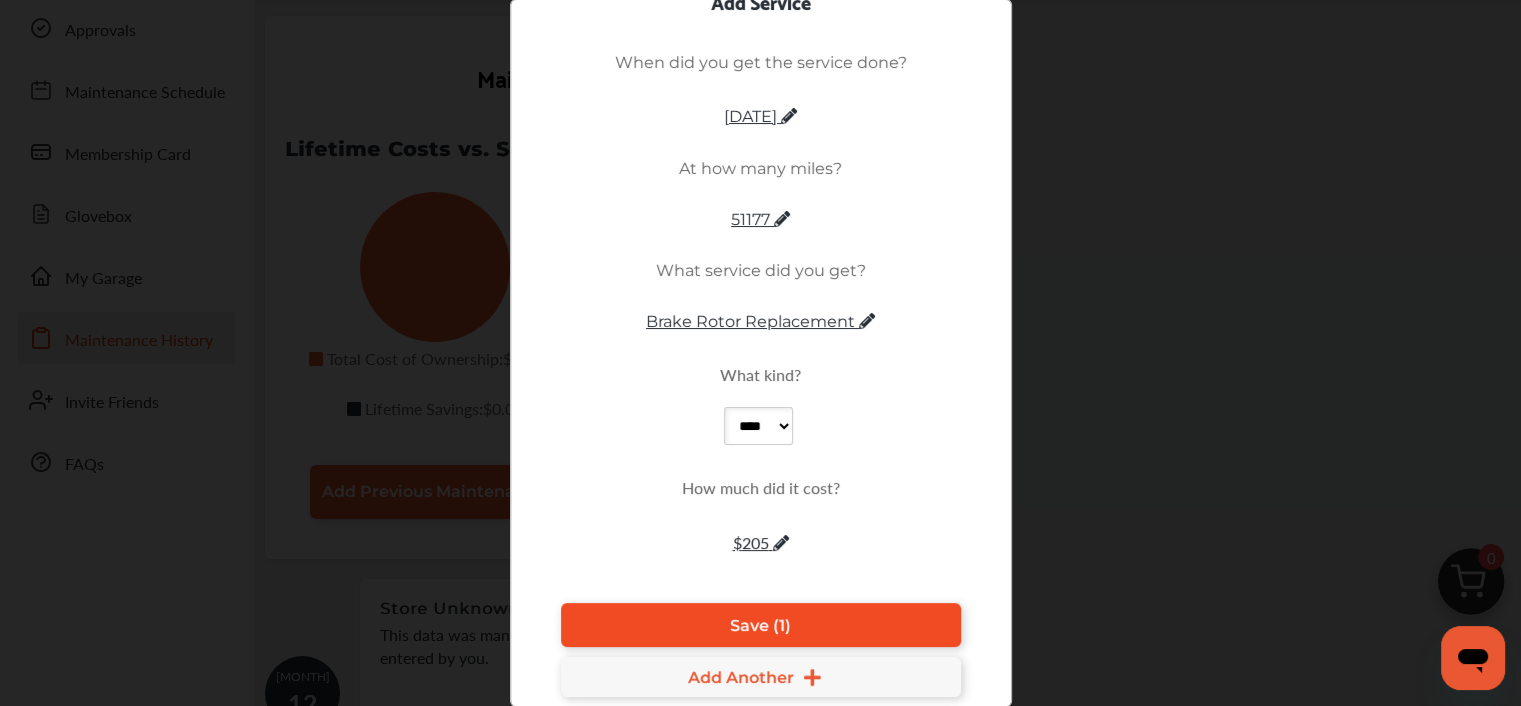 click on "Save (1)" at bounding box center (760, 625) 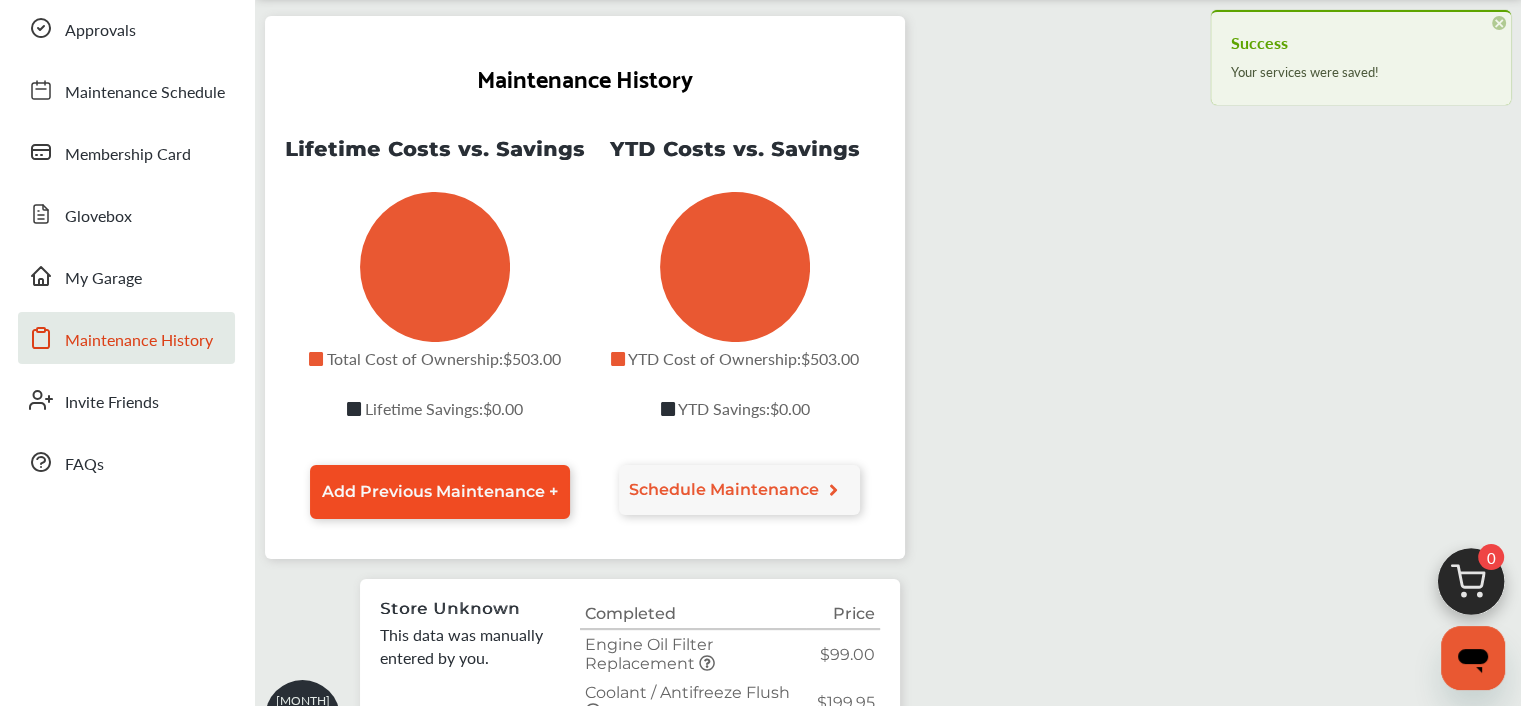 click on "Add Previous Maintenance +" at bounding box center (440, 492) 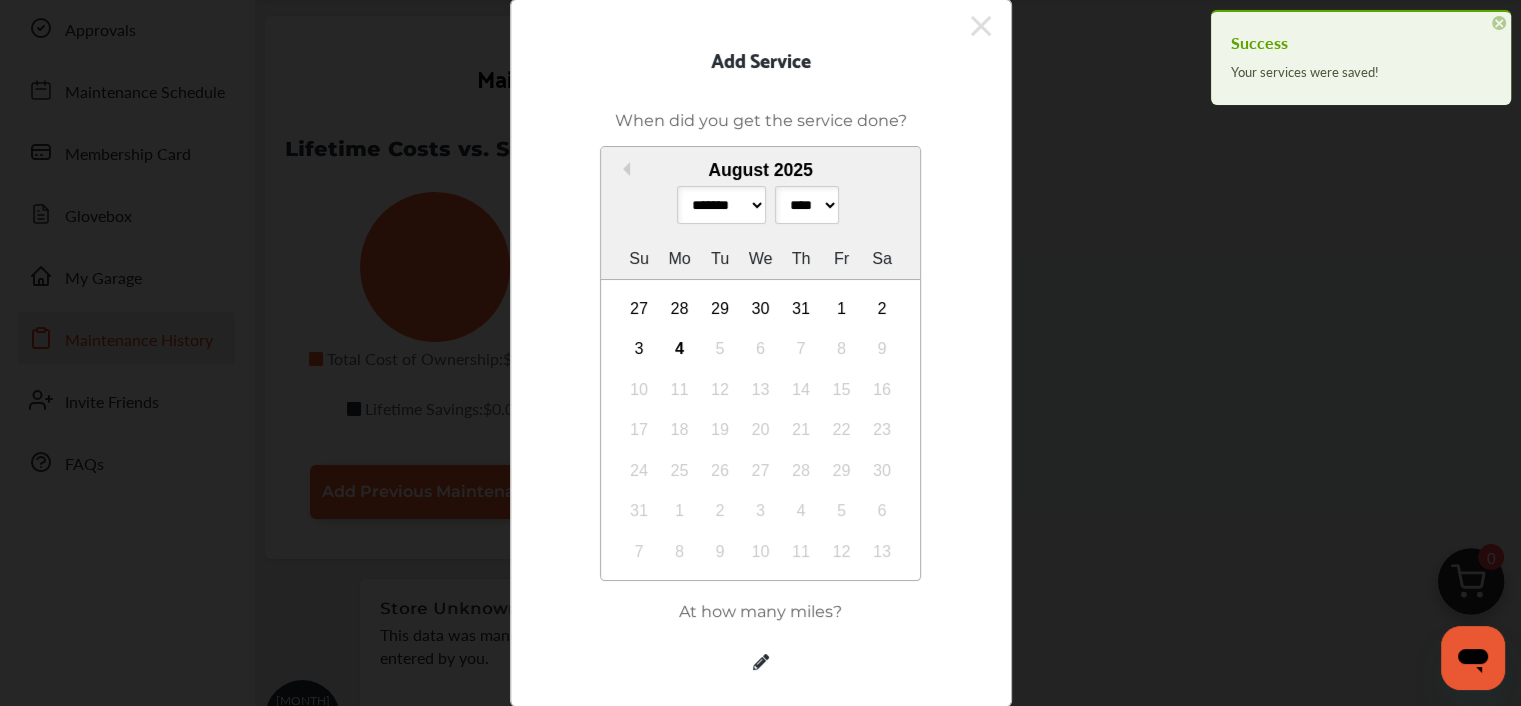 click on "******* ******** ***** ***** *** **** **** ****** ********* ******* ******** ********" at bounding box center [721, 205] 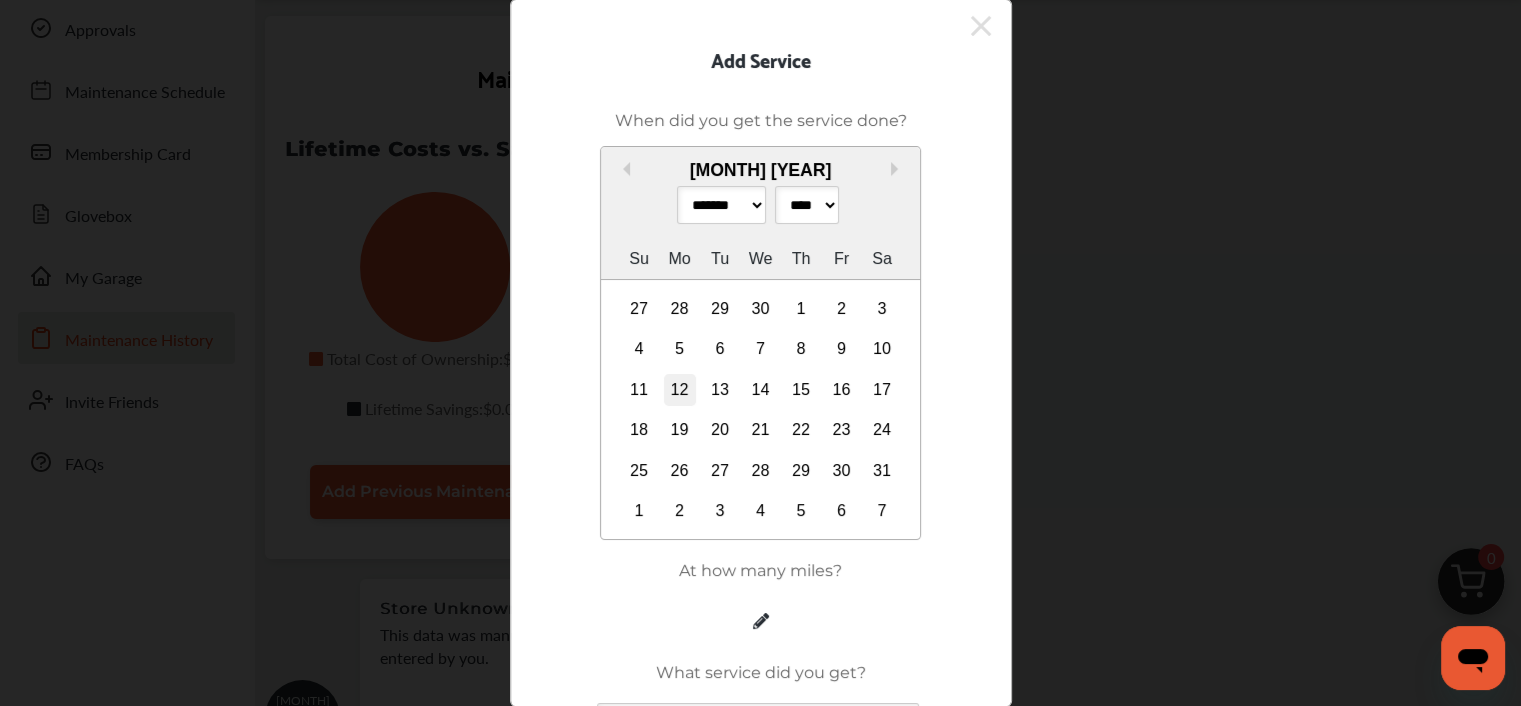 click on "12" at bounding box center [680, 390] 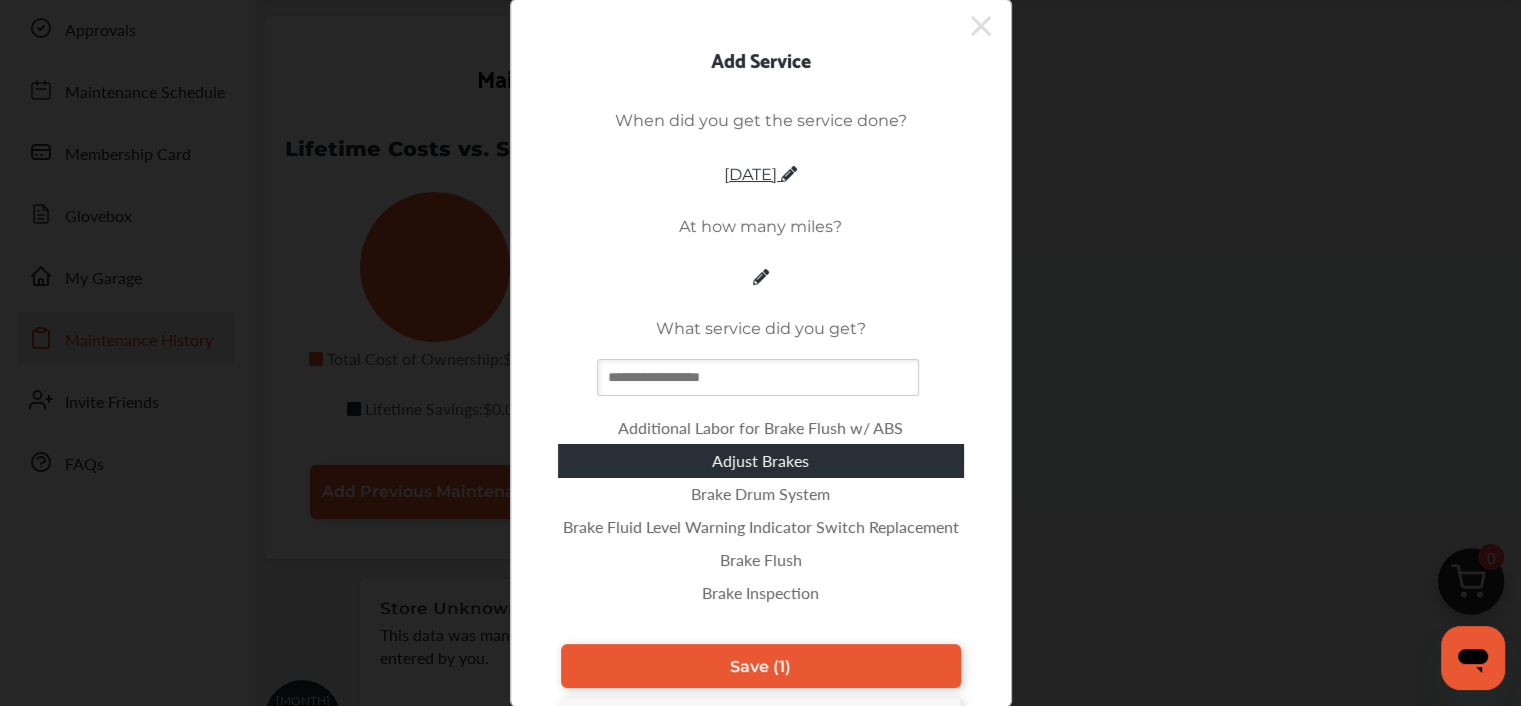click on "Additional Labor for Brake Flush w/ ABS Adjust Brakes Brake Drum System Brake Fluid Level Warning Indicator Switch Replacement Brake Flush Brake Inspection Brake Light Bulb Brake Light Switch Replacement Brake Master Cylinder Replacement BRAKE PAD WEAR SENSOR Brake Pads Replacement Brake Proportioning Valve Replacement Brake Rotor Replacement Brake Rotor Resurface Brake Shoes Brake Wheel Cylinder Replacement Disc Brake Caliper Replacement Disc Brake Pad Wear Sensor Replacement Parking Brake Cable Replacement Parking Brake Shoes Replacement Vacuum Brake Booster Kit" at bounding box center [761, 482] 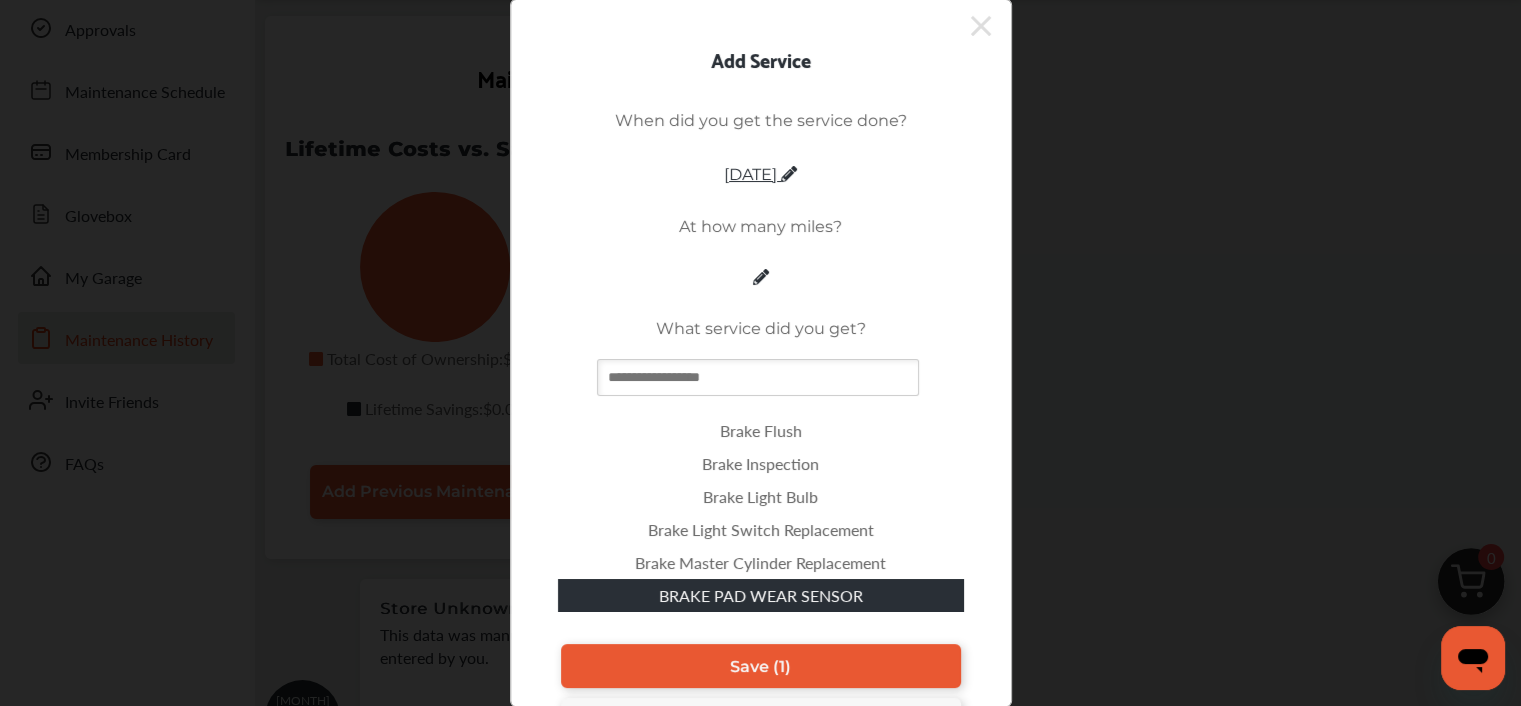 scroll, scrollTop: 156, scrollLeft: 0, axis: vertical 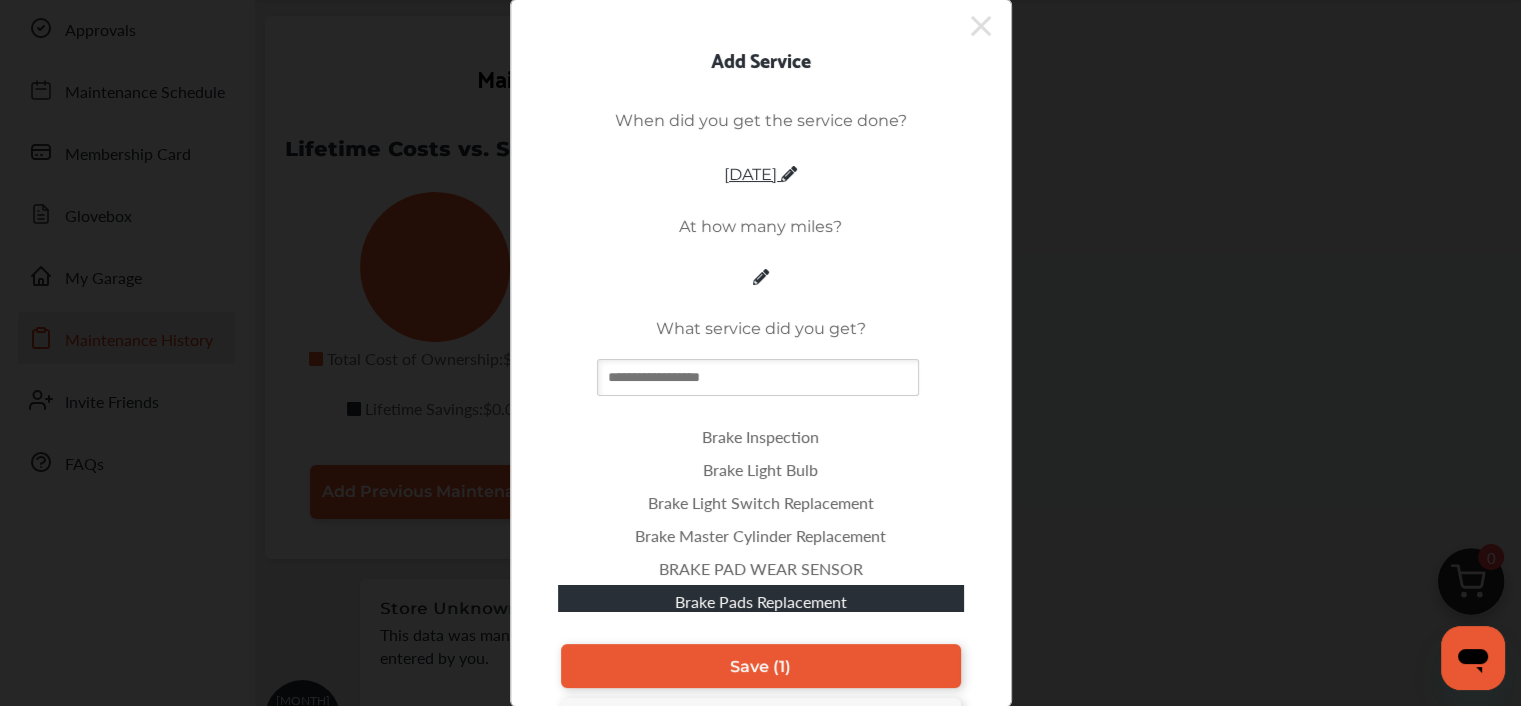 click on "Brake Pads Replacement" at bounding box center (761, 601) 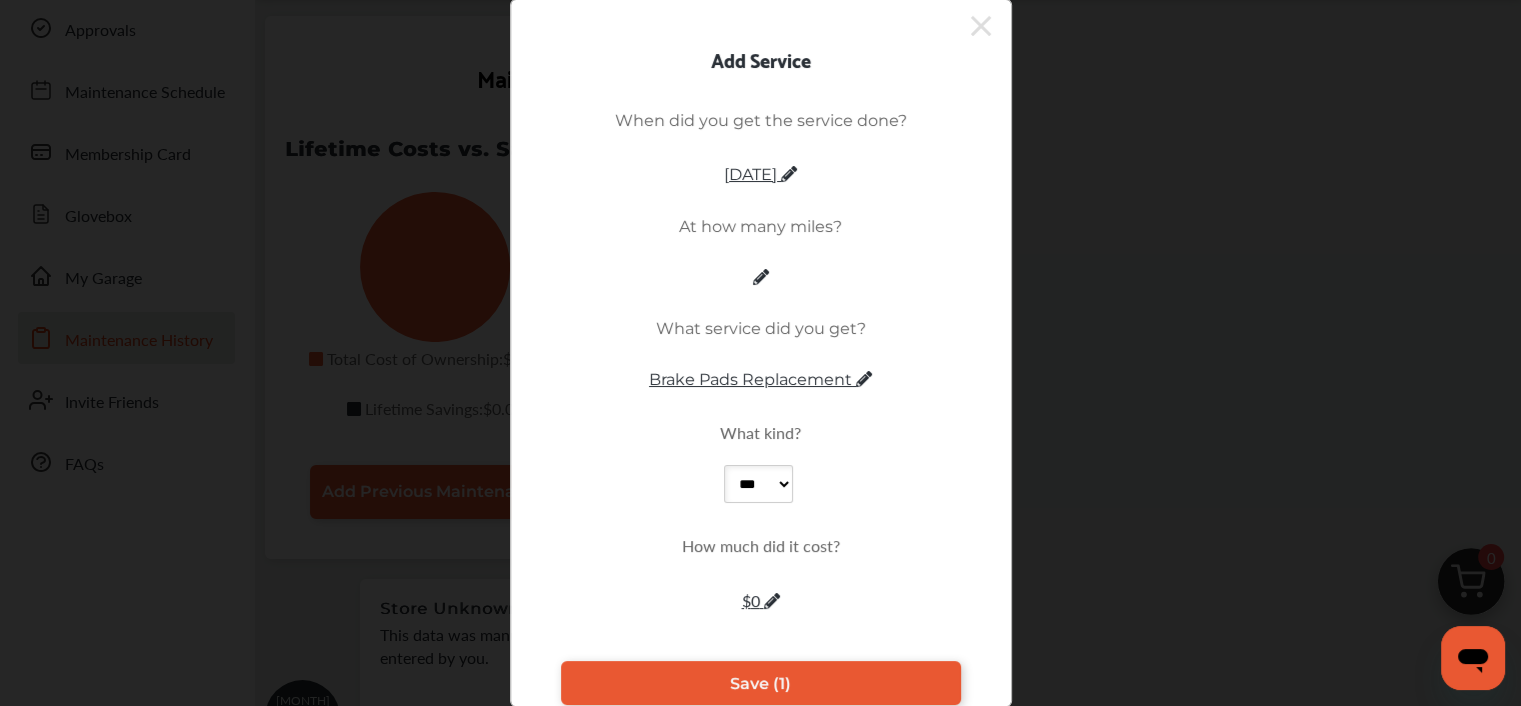 click on "*** ***** ****" at bounding box center (758, 484) 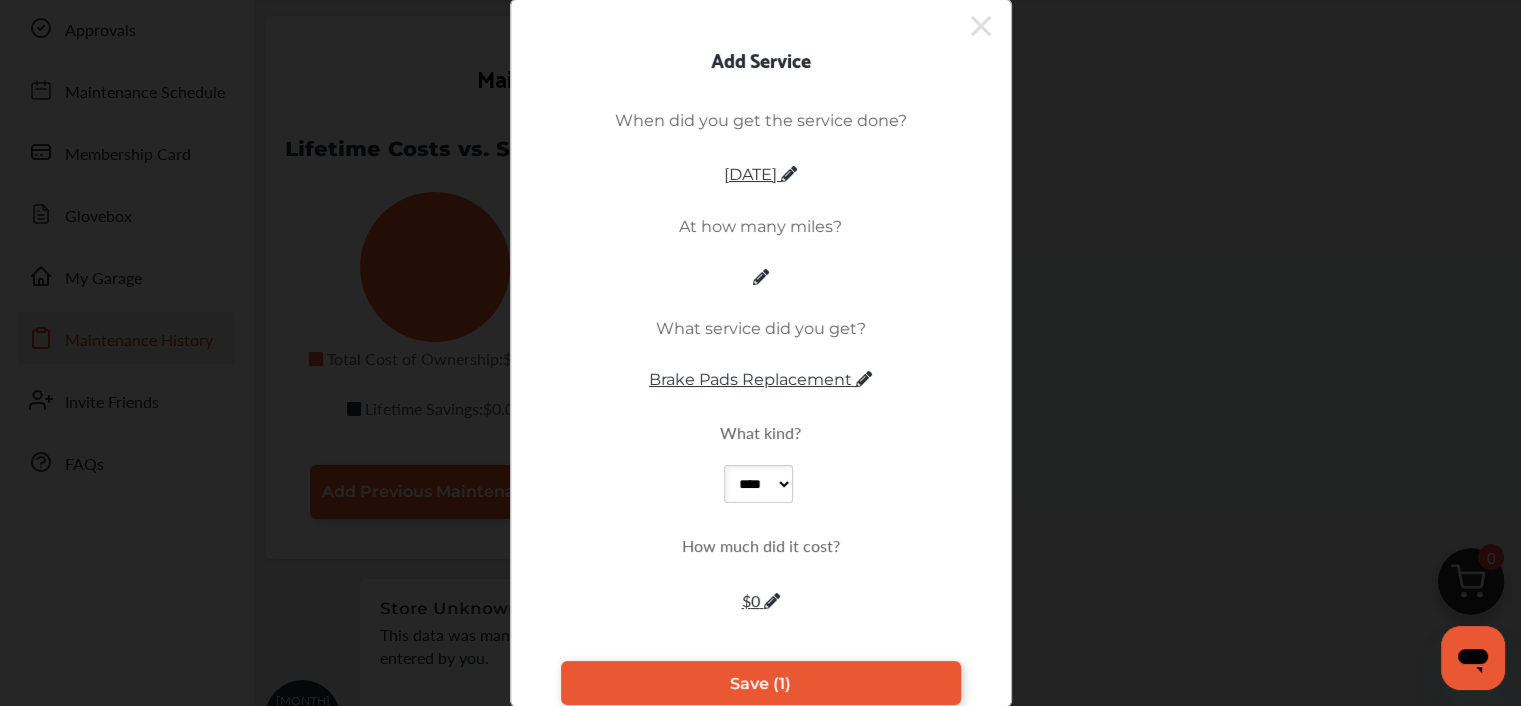 click on "*** ***** ****" at bounding box center [758, 484] 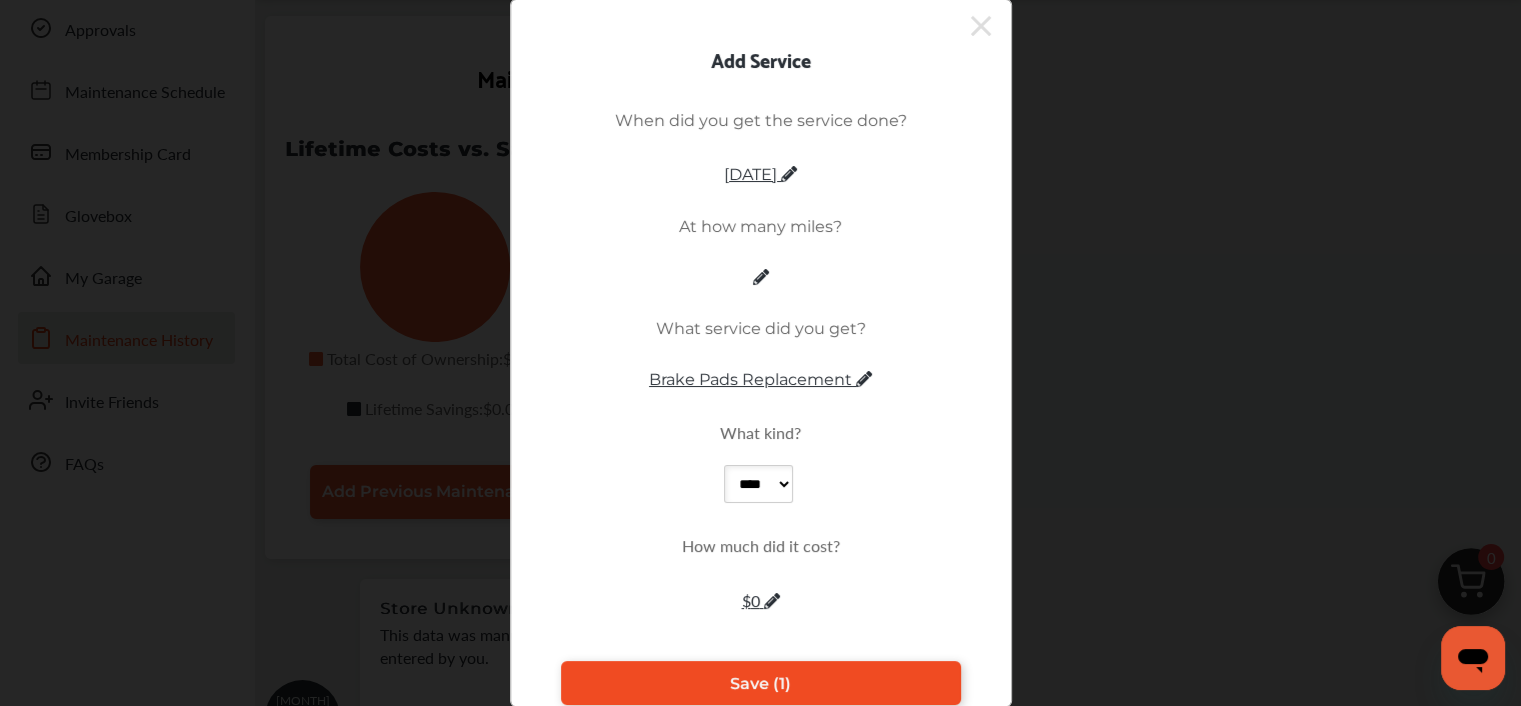 click on "Save (1)" at bounding box center (760, 683) 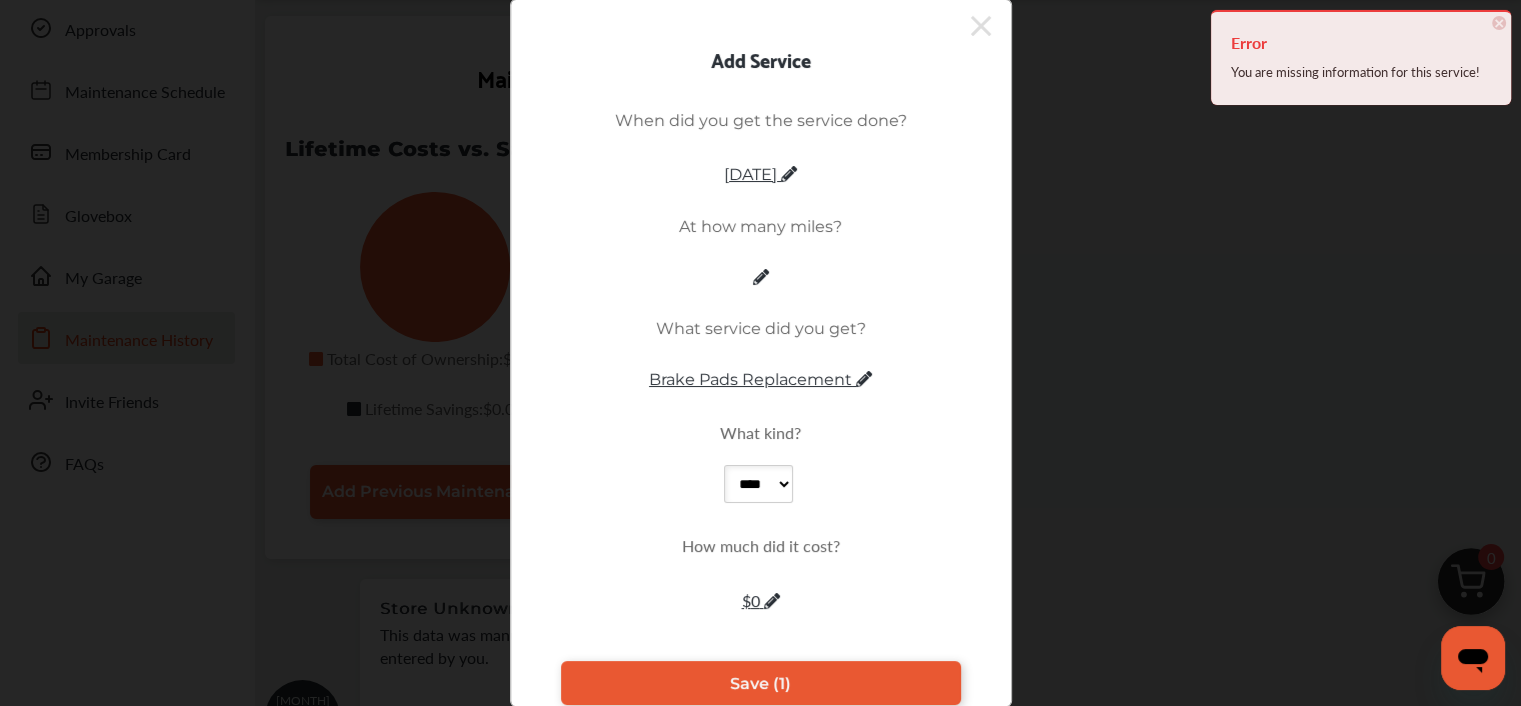 click on "$ 0" at bounding box center (761, 600) 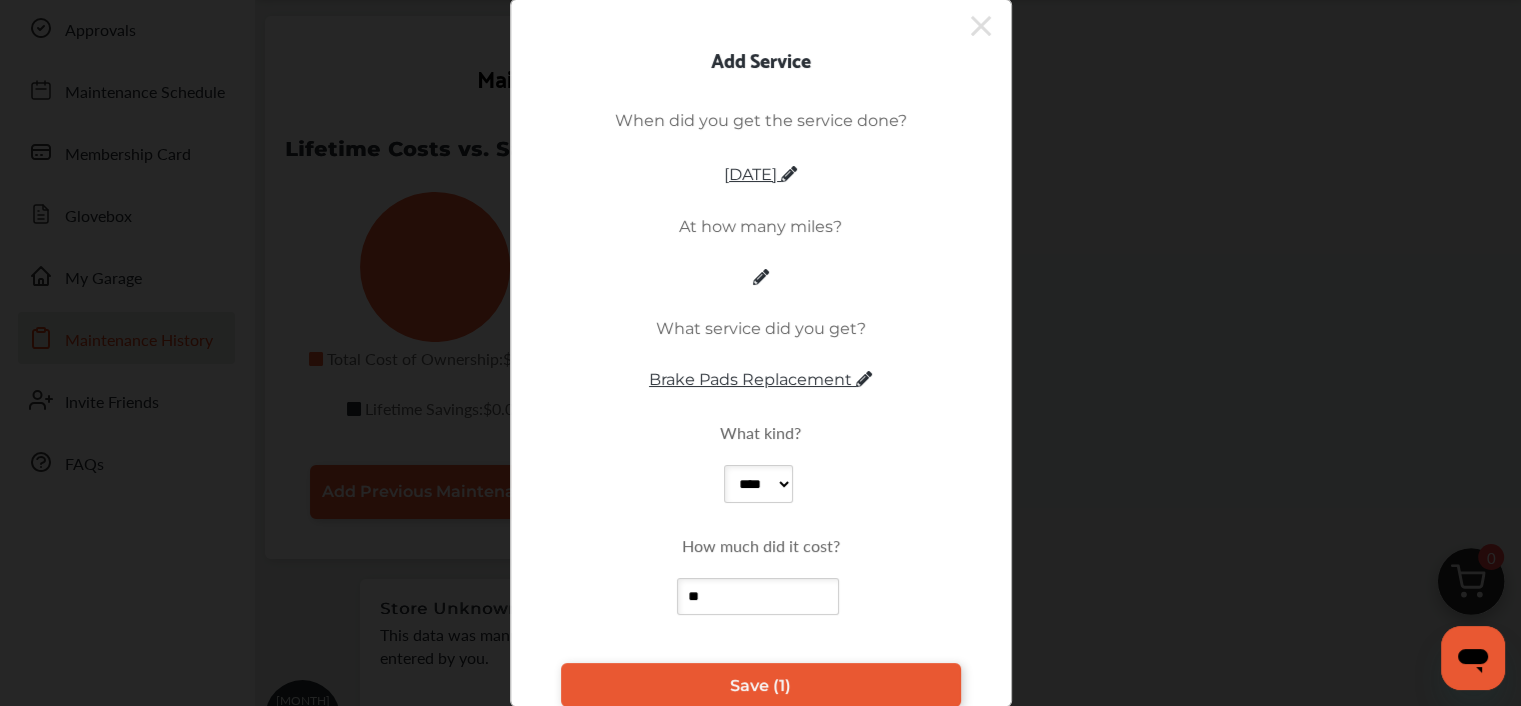 type on "***" 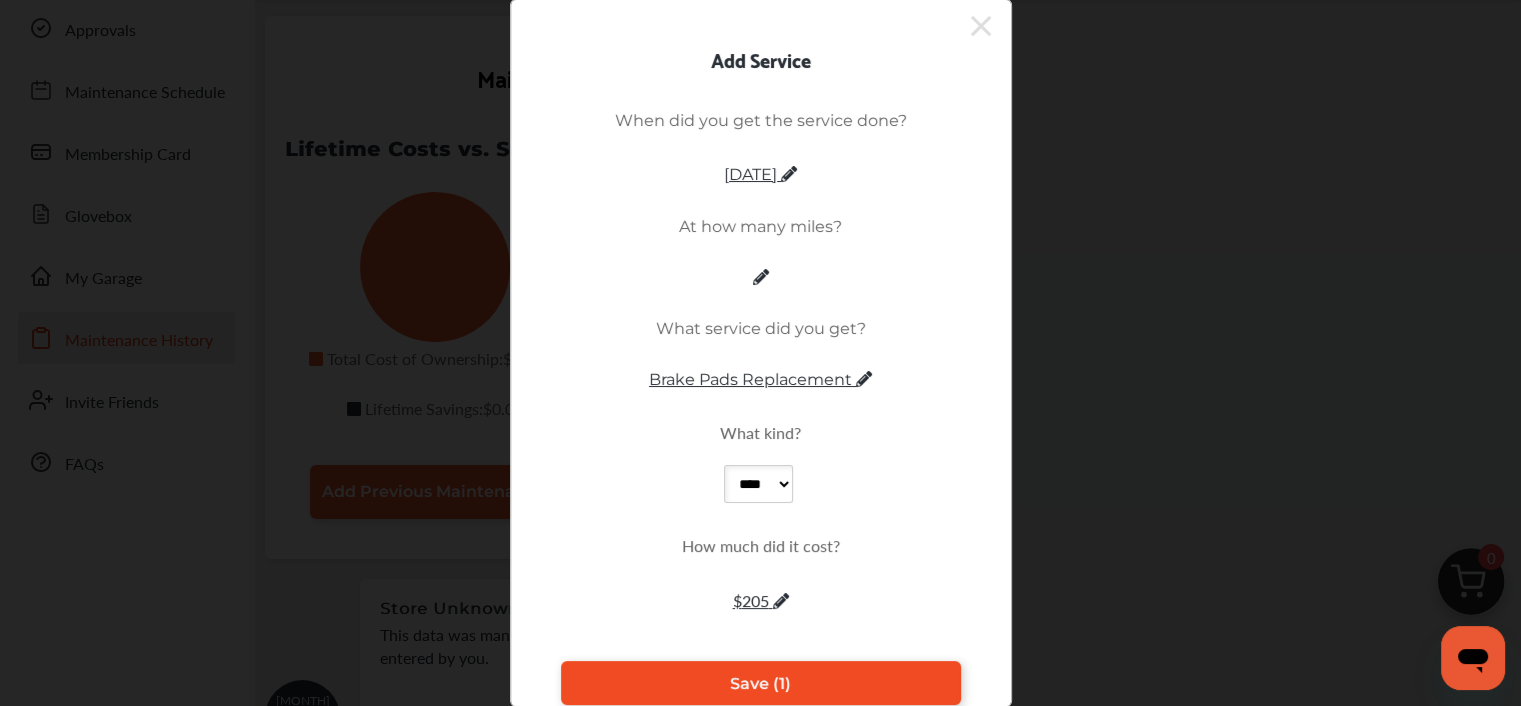 scroll, scrollTop: 58, scrollLeft: 0, axis: vertical 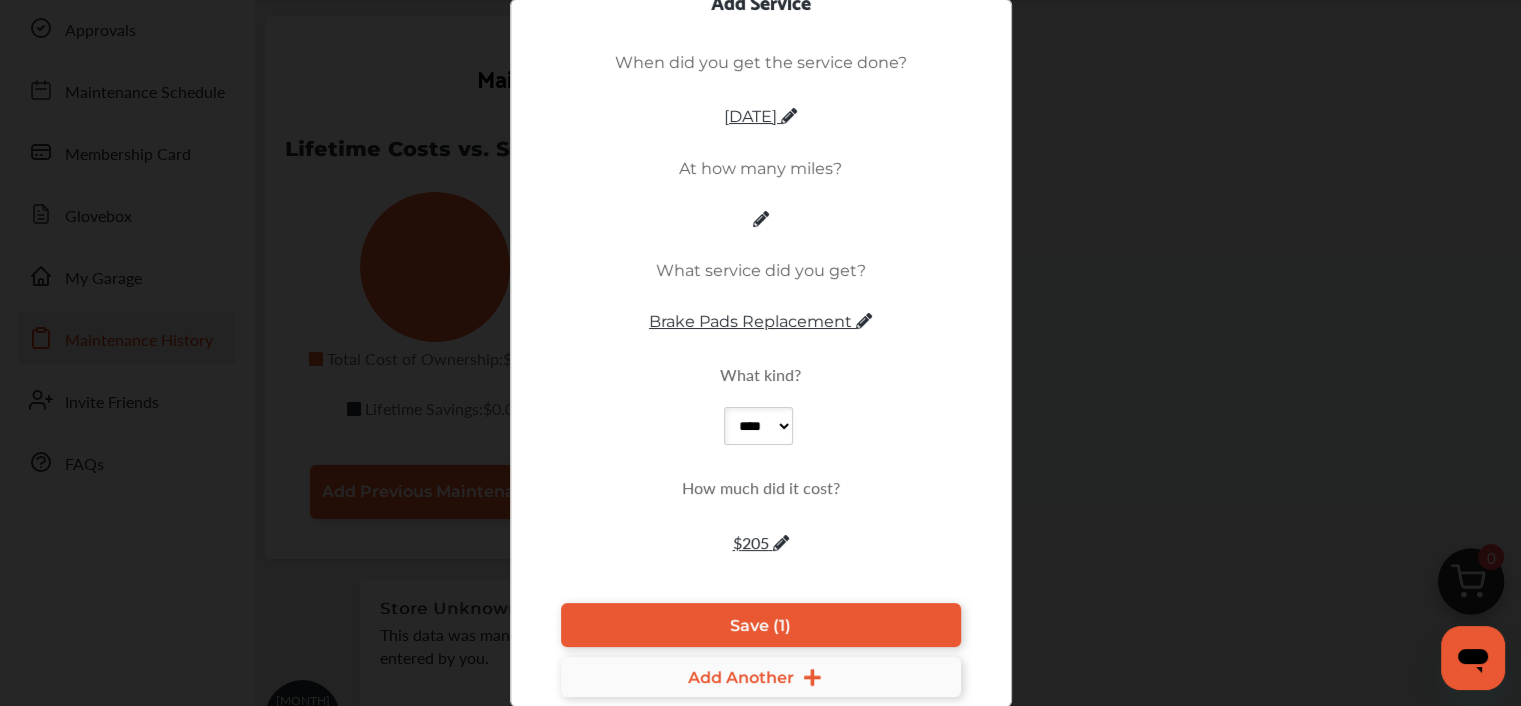 click 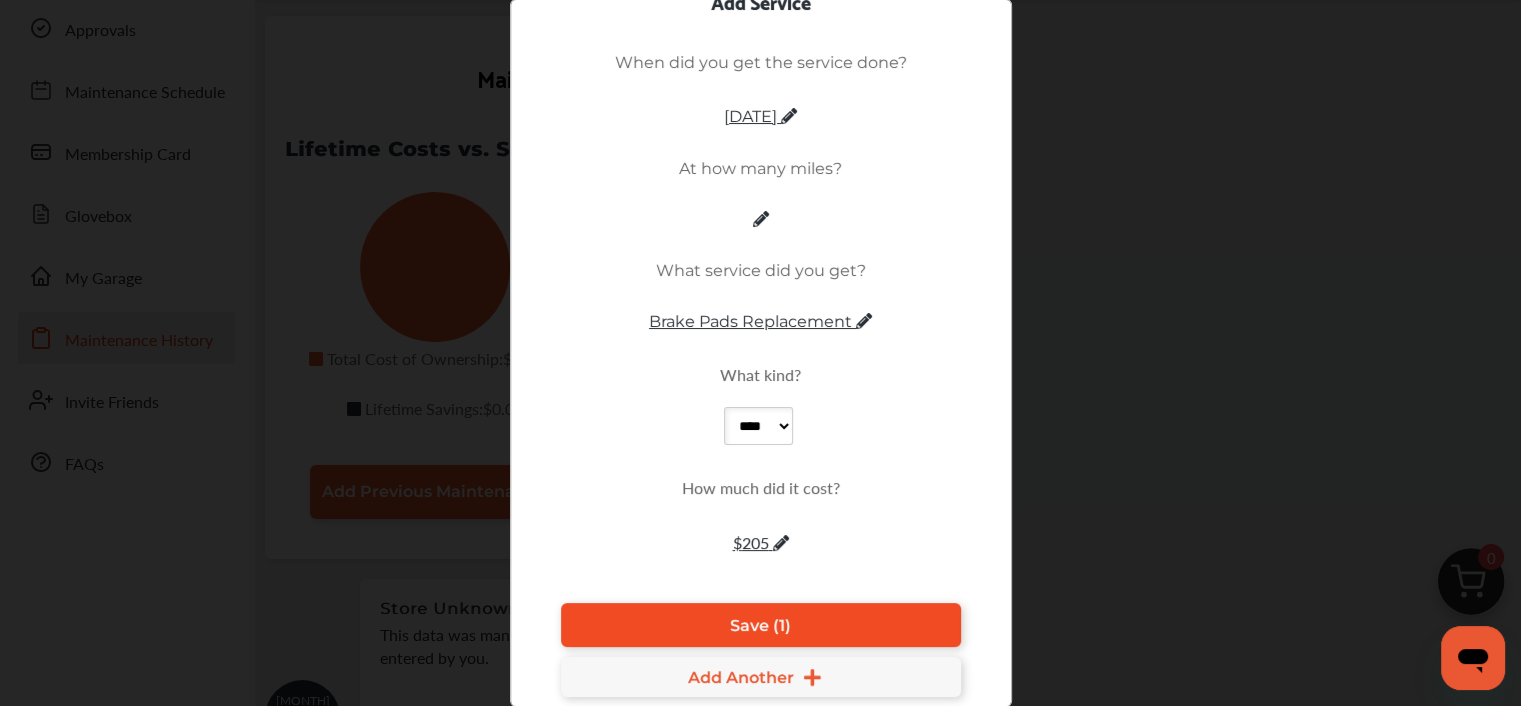 click on "Save (1)" at bounding box center [760, 625] 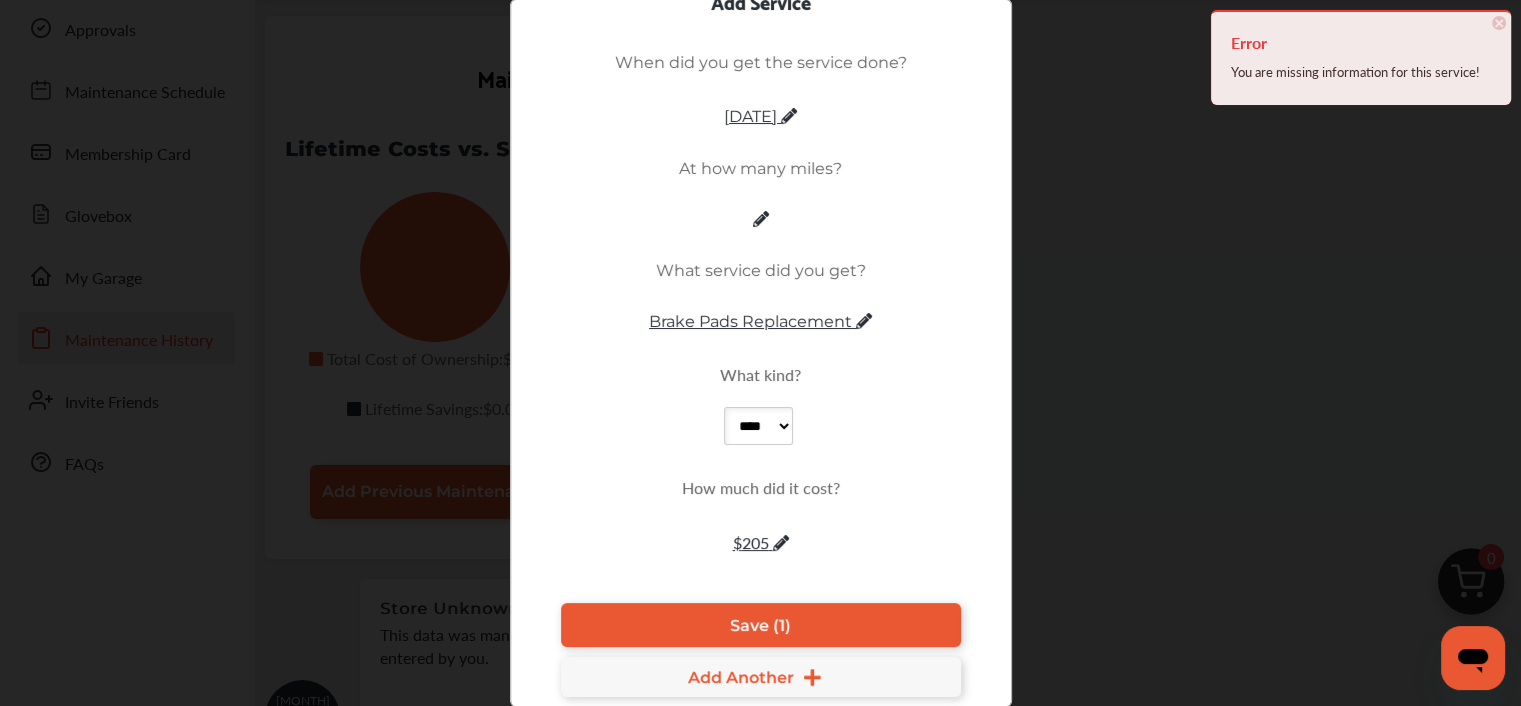 click on "When did you get the service done? [DATE]   At how many miles?   What service did you get? Brake Pads Replacement   What kind? *** ***** **** How much did it cost? $ 205" at bounding box center (761, 315) 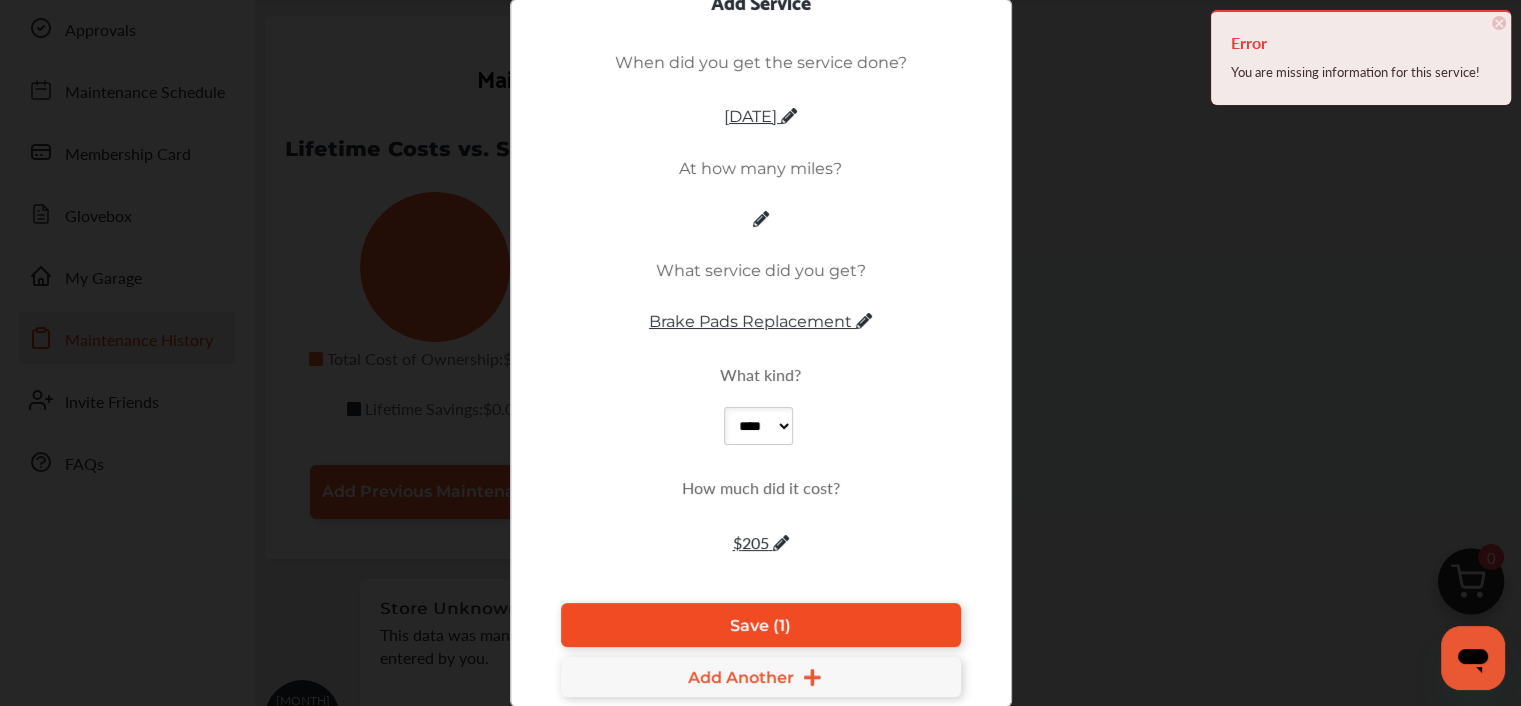 click on "Save (1)" at bounding box center (760, 625) 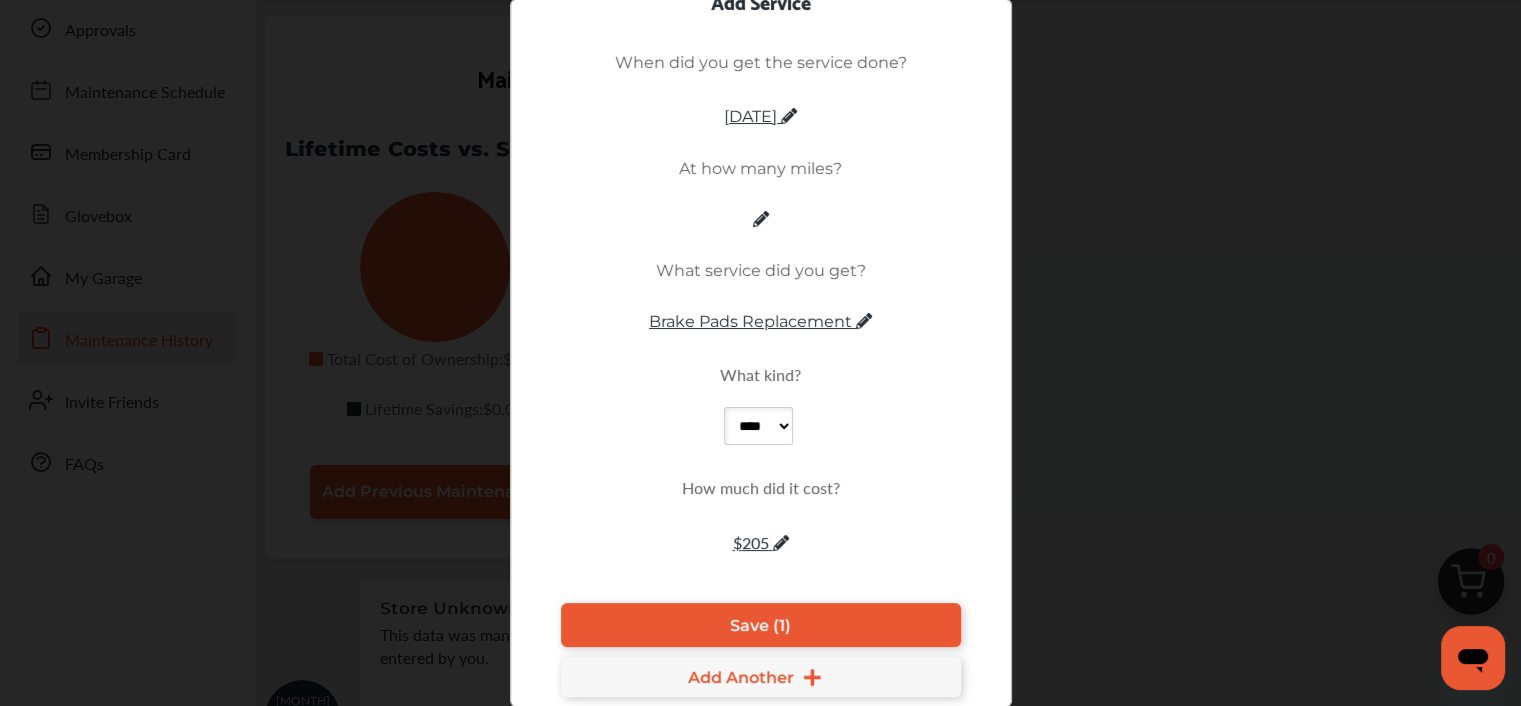 click 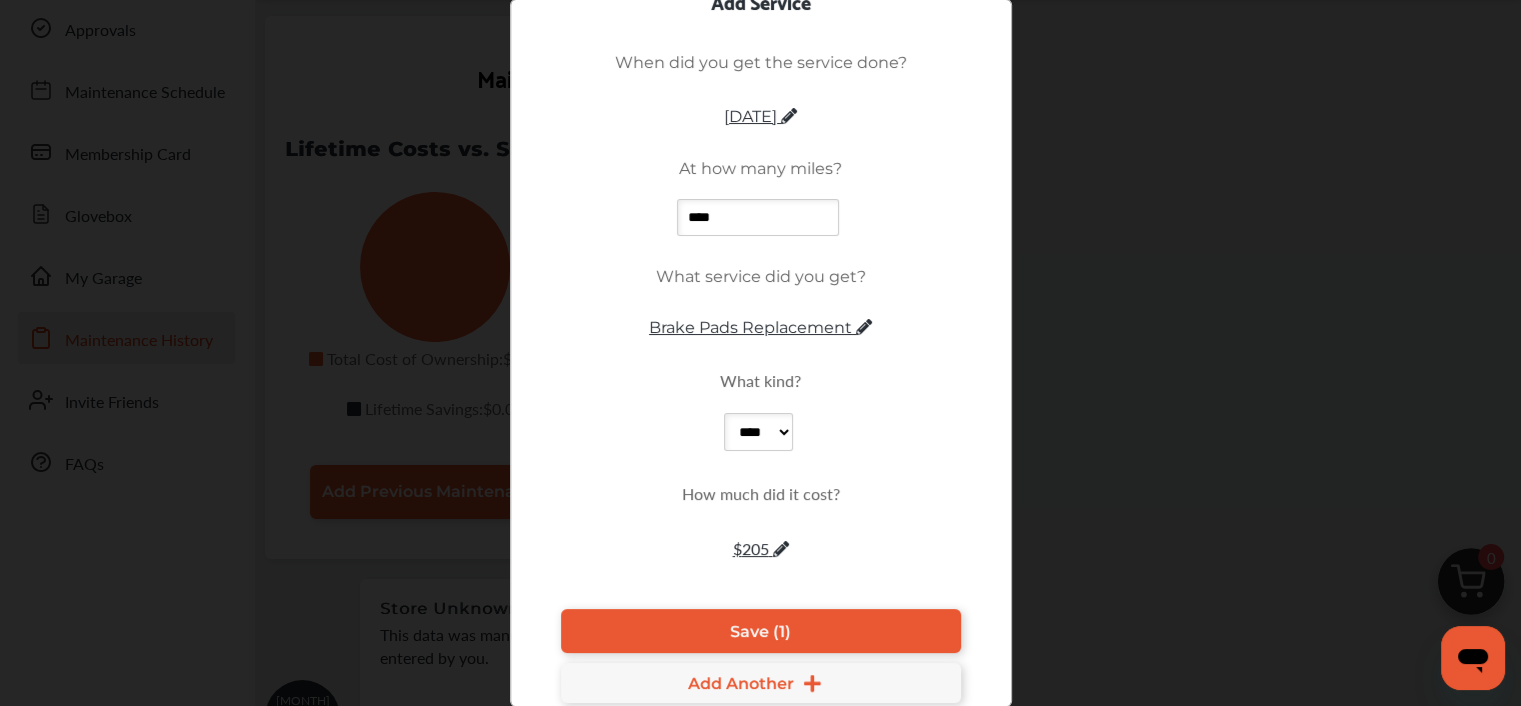 type on "*****" 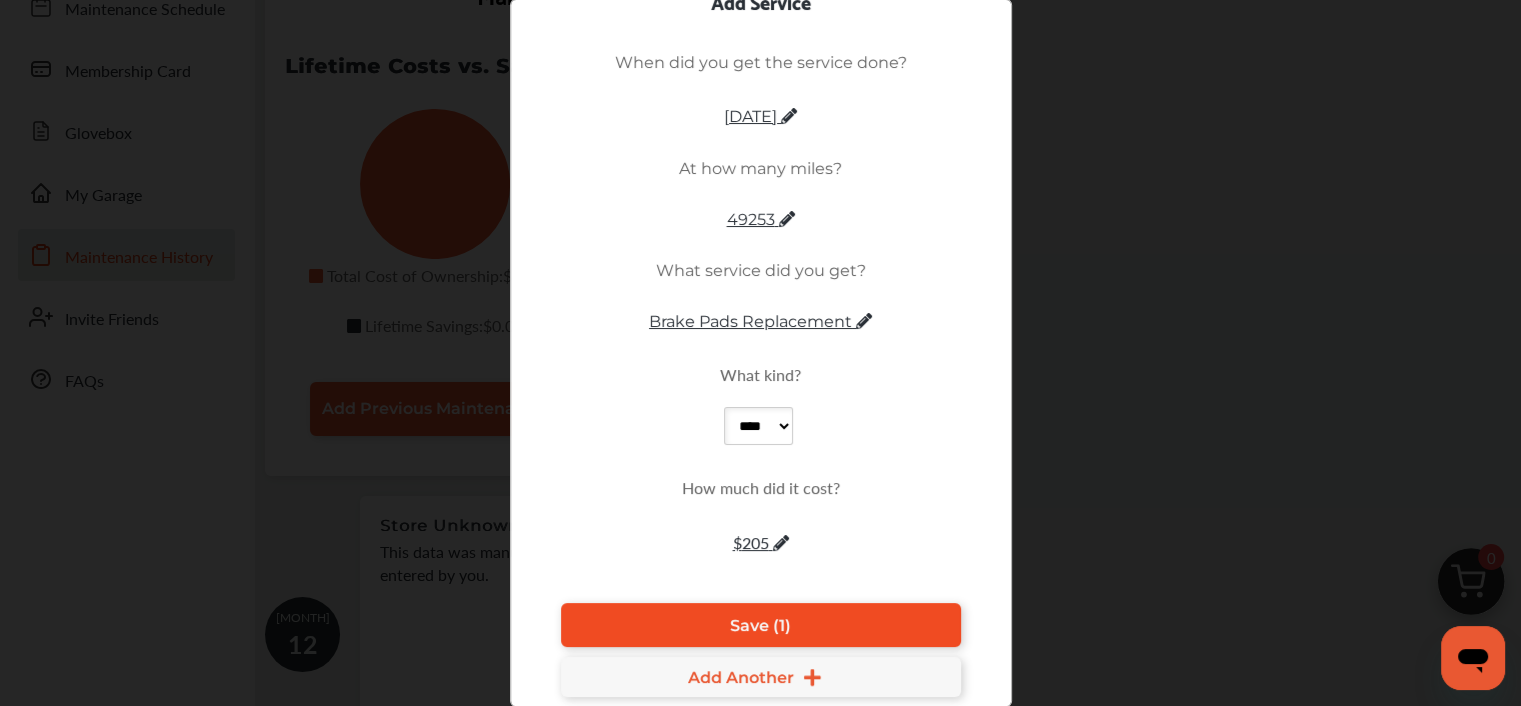 scroll, scrollTop: 266, scrollLeft: 0, axis: vertical 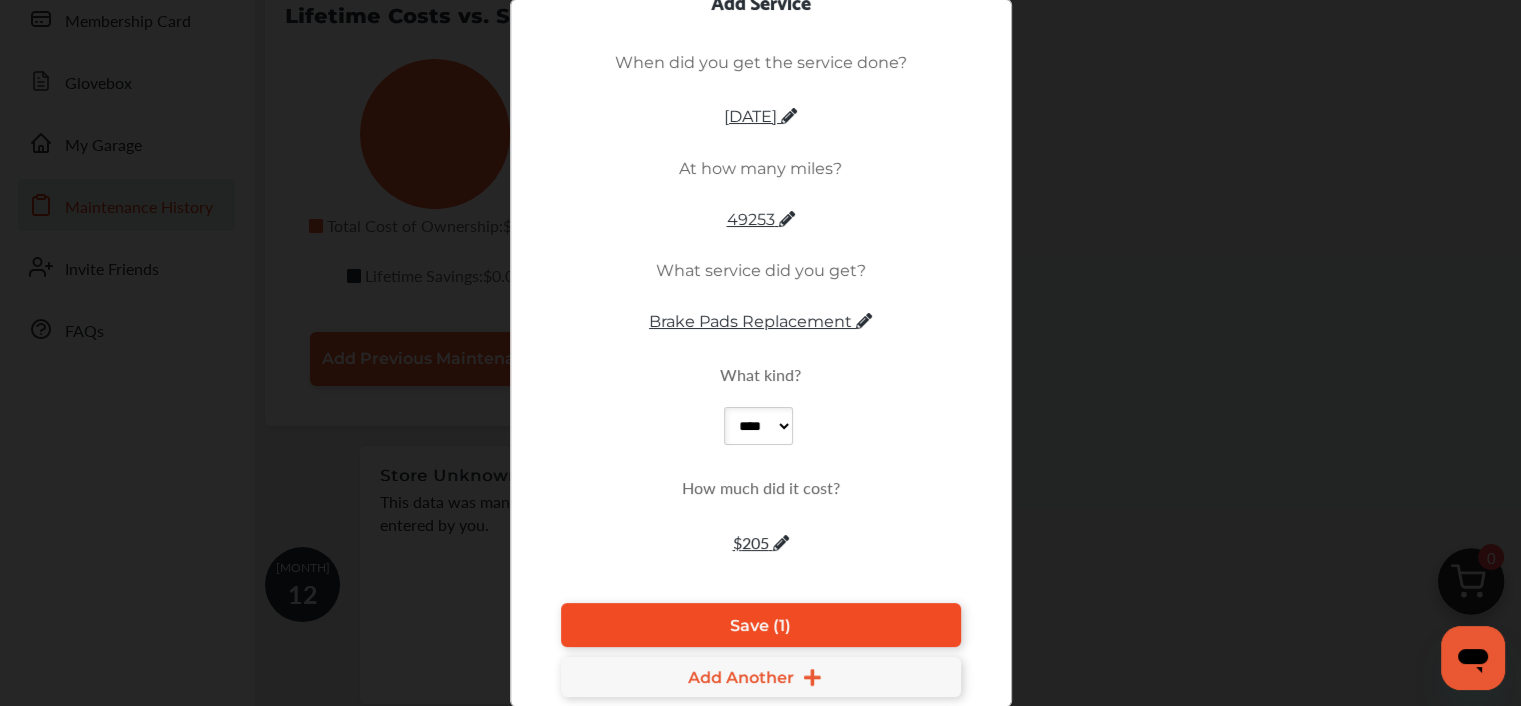 click on "Save (1)" at bounding box center (760, 625) 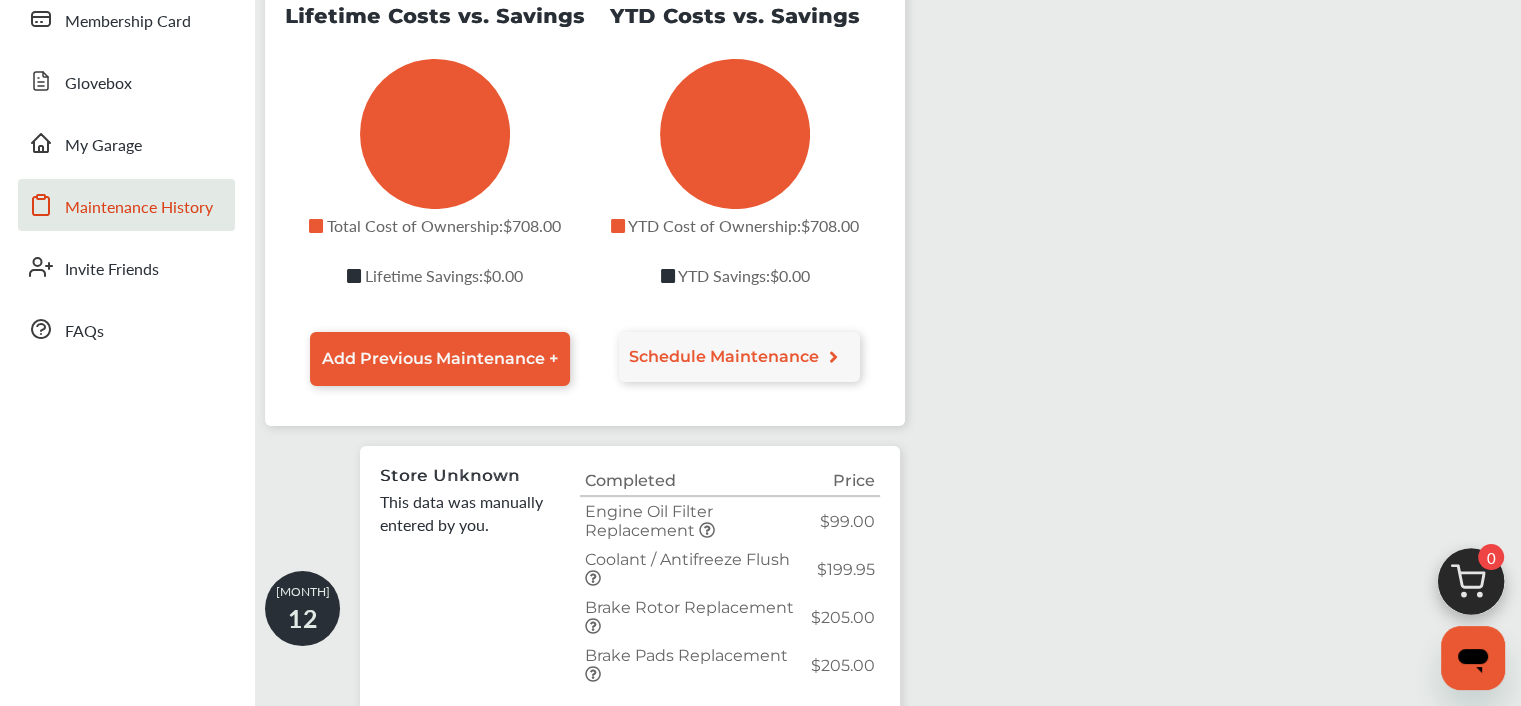 click 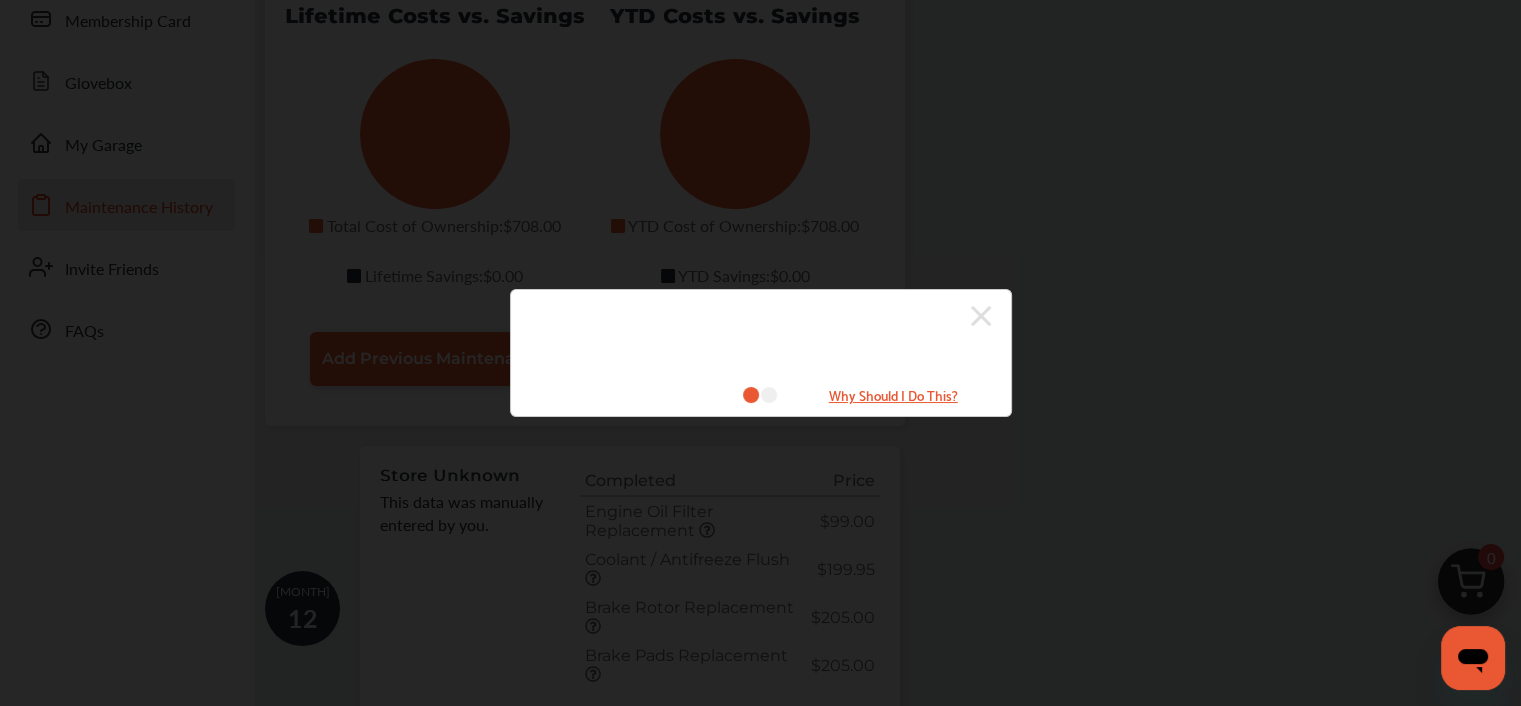 click 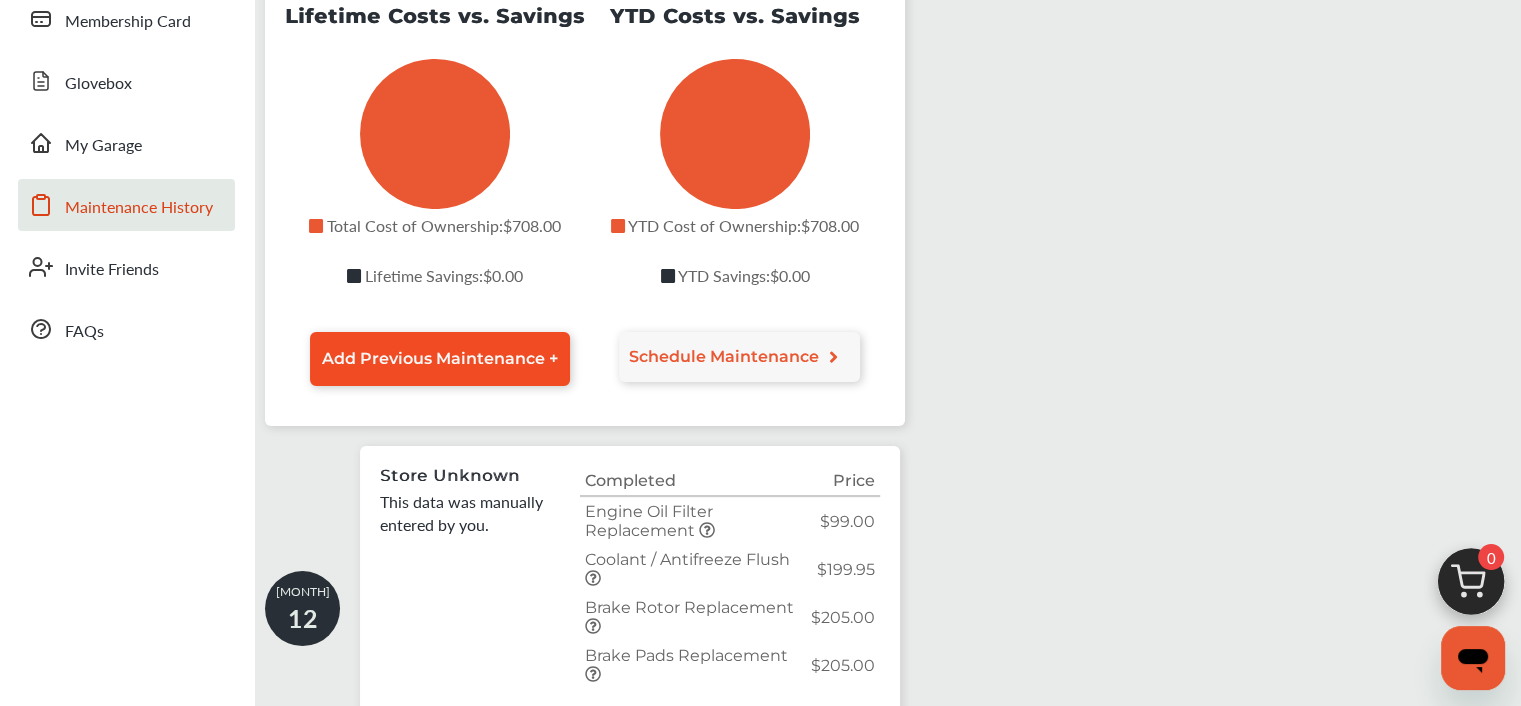 click on "Add Previous Maintenance +" at bounding box center (440, 358) 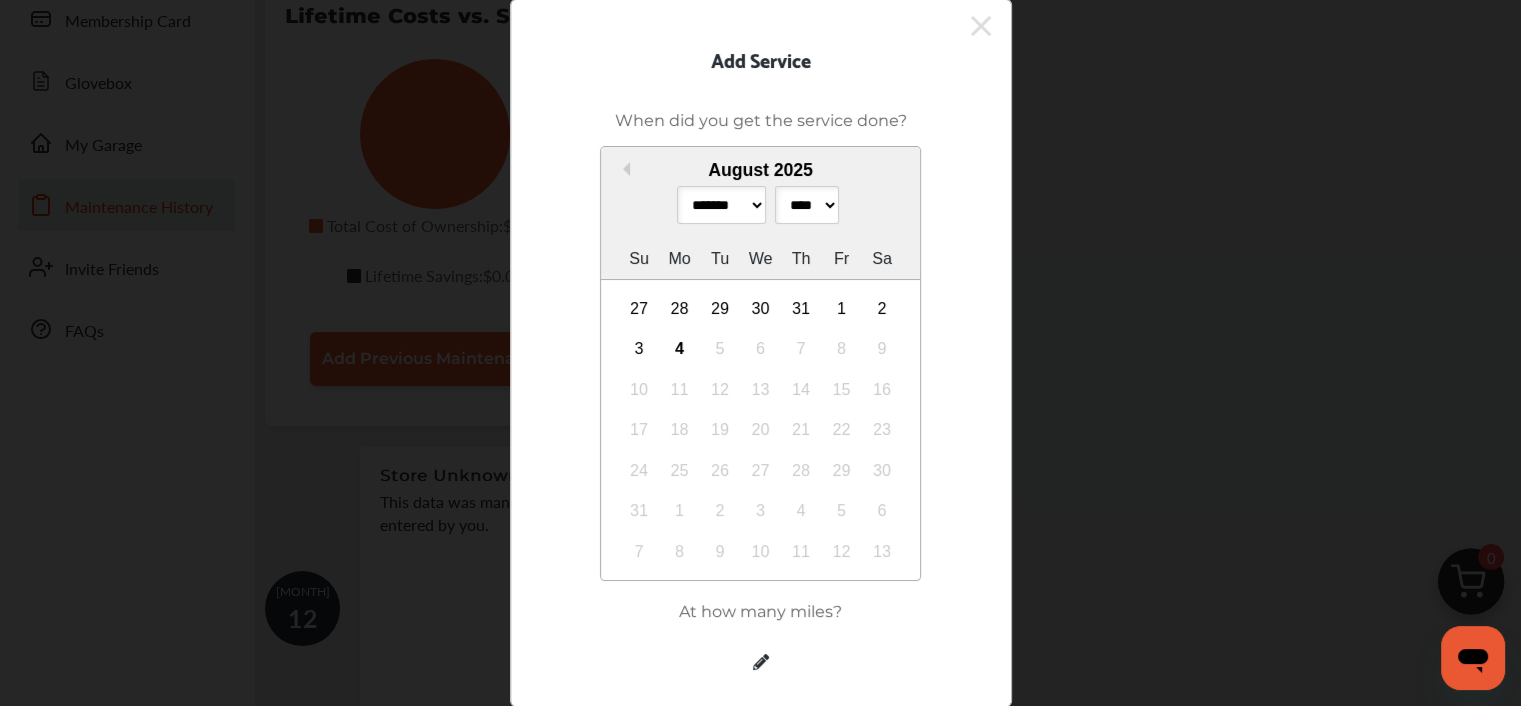 click on "******* ******** ***** ***** *** **** **** ****** ********* ******* ******** ********" at bounding box center (721, 205) 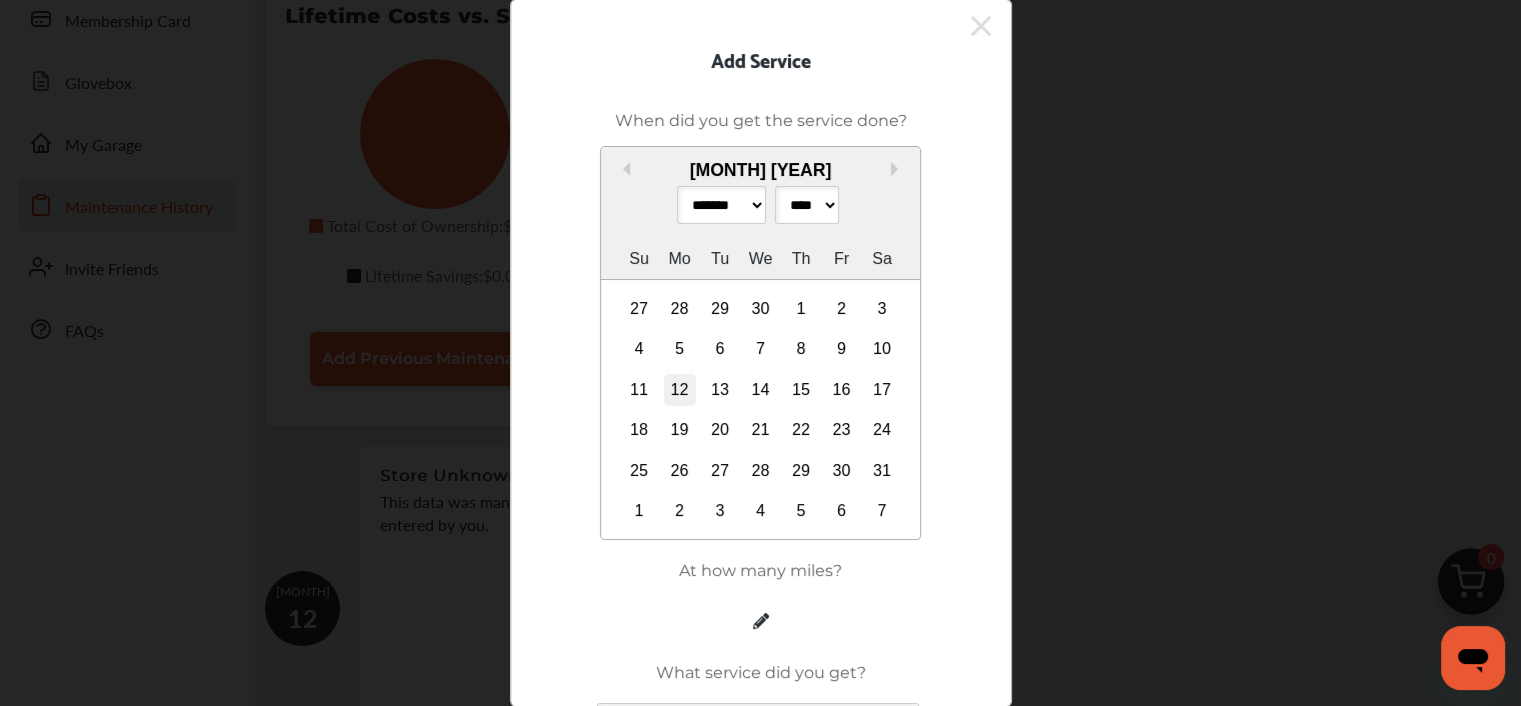 click on "12" at bounding box center [680, 390] 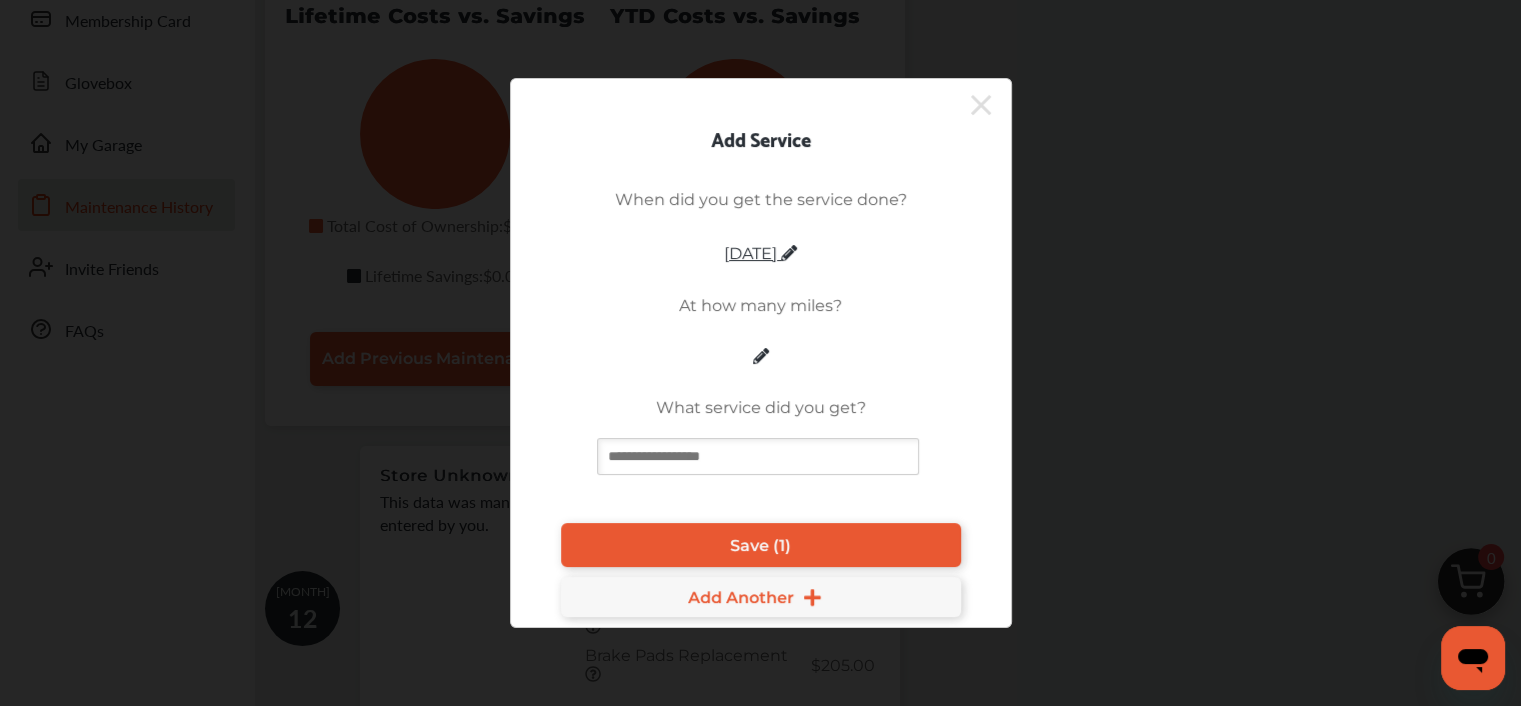 click at bounding box center [760, 461] 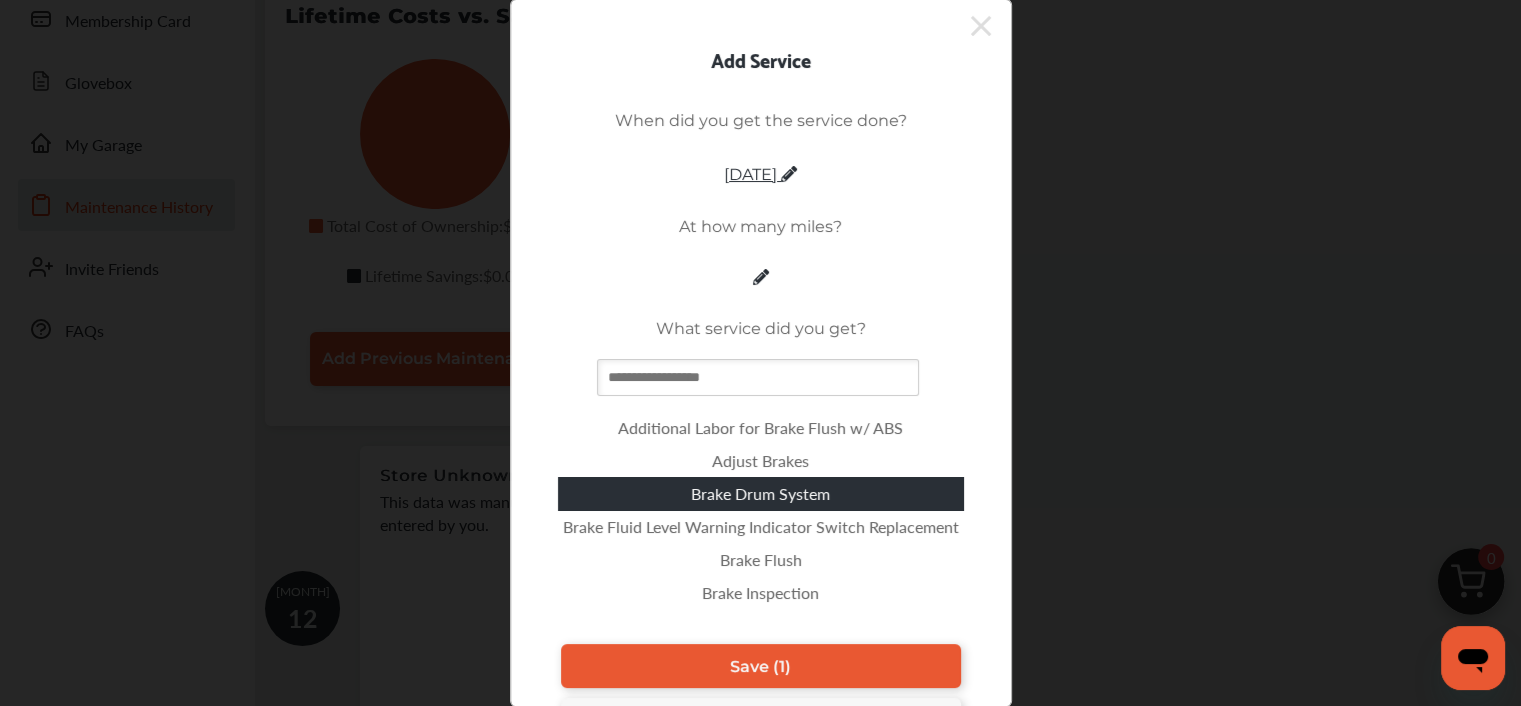 scroll, scrollTop: 0, scrollLeft: 0, axis: both 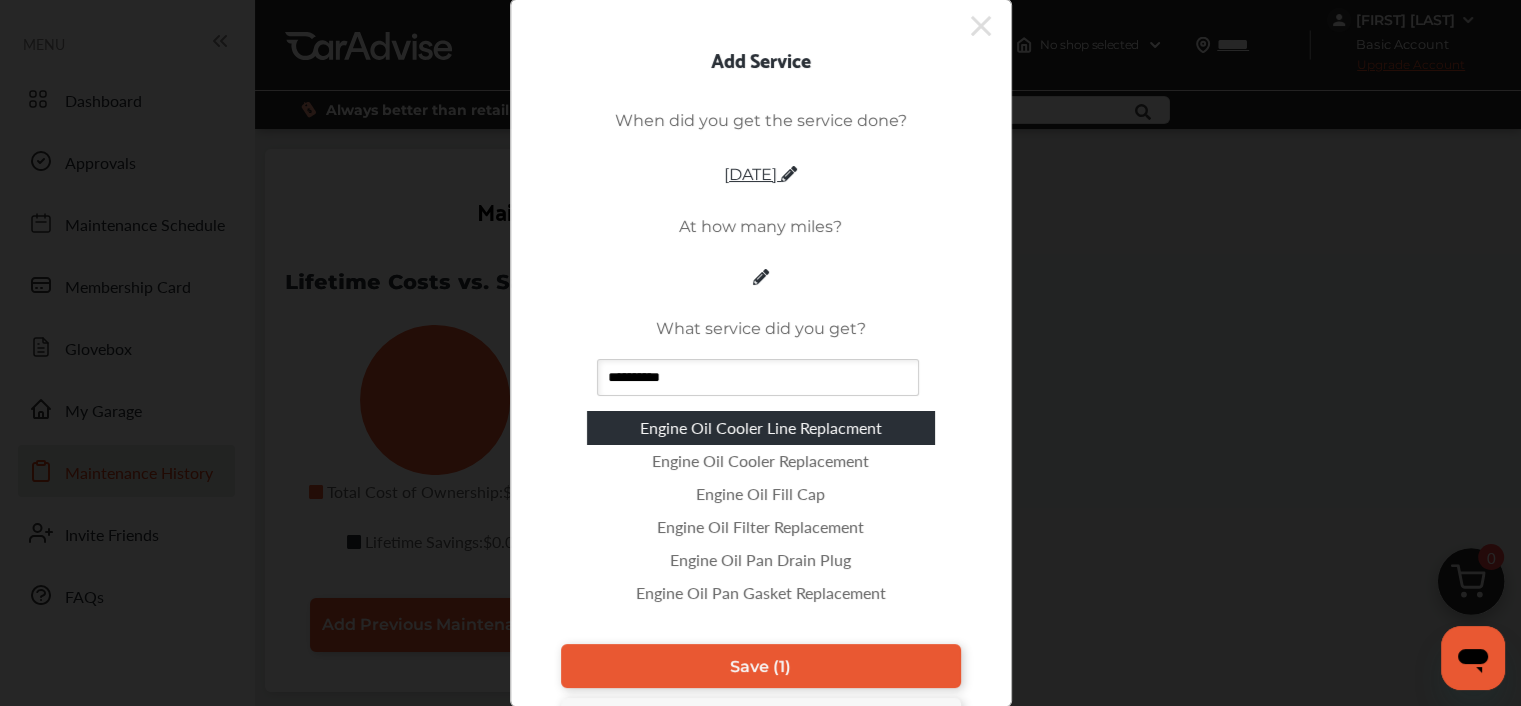 type on "**********" 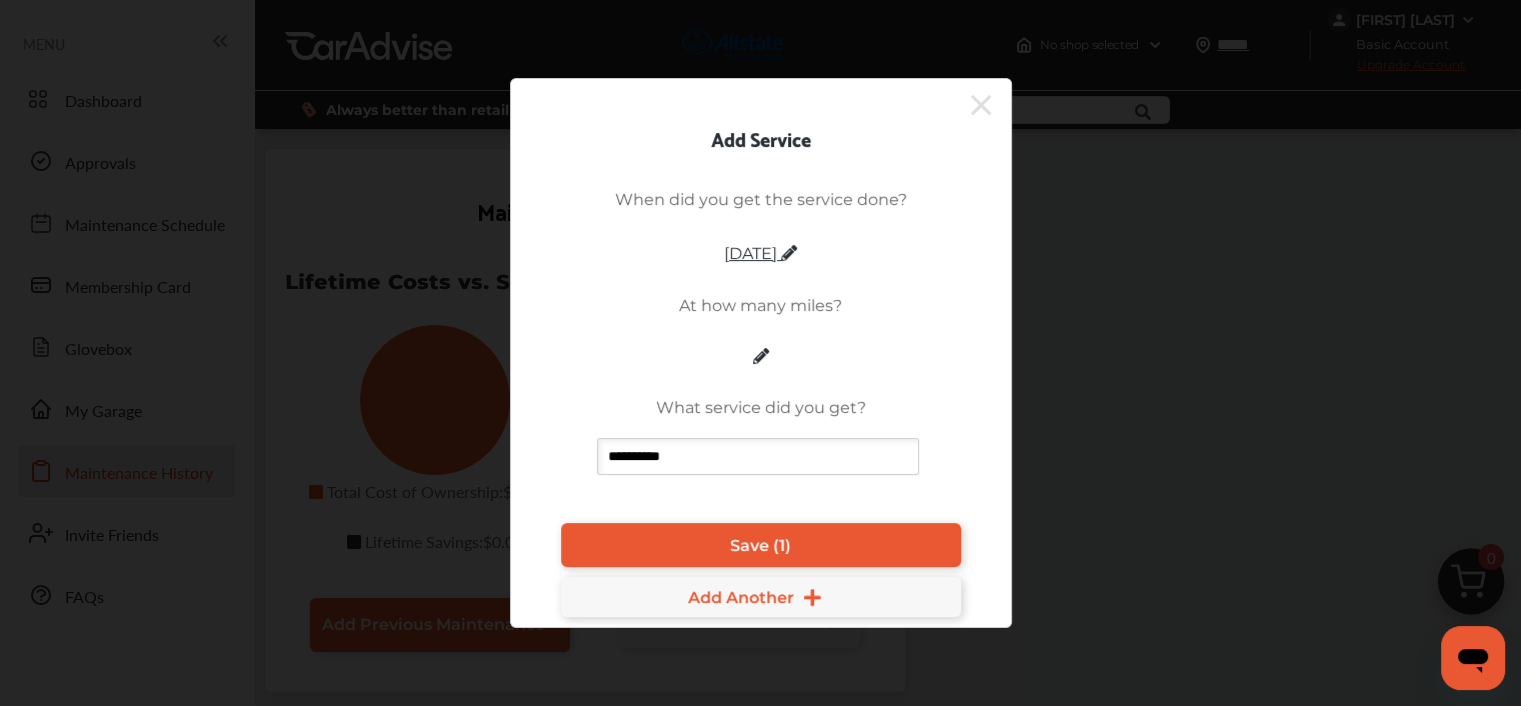 drag, startPoint x: 966, startPoint y: 19, endPoint x: 980, endPoint y: 17, distance: 14.142136 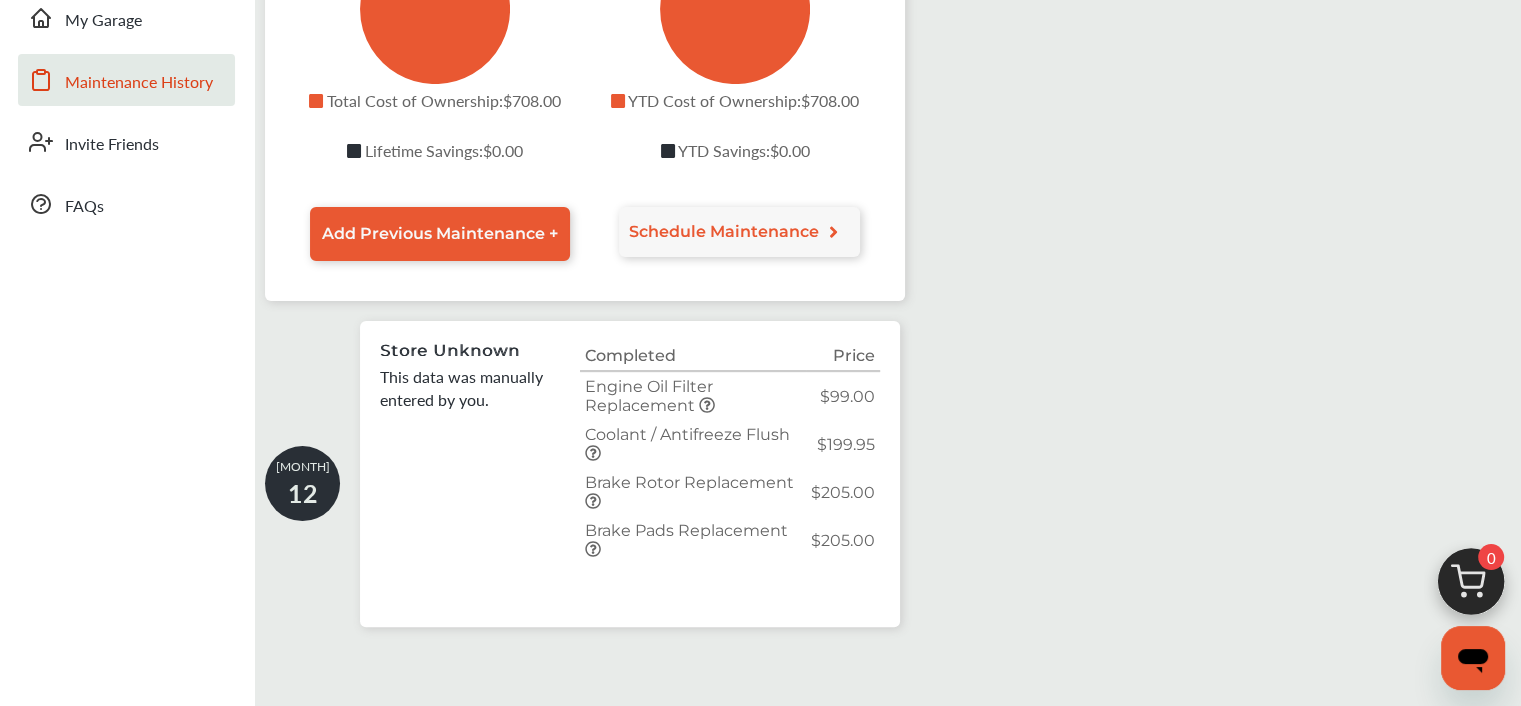 scroll, scrollTop: 400, scrollLeft: 0, axis: vertical 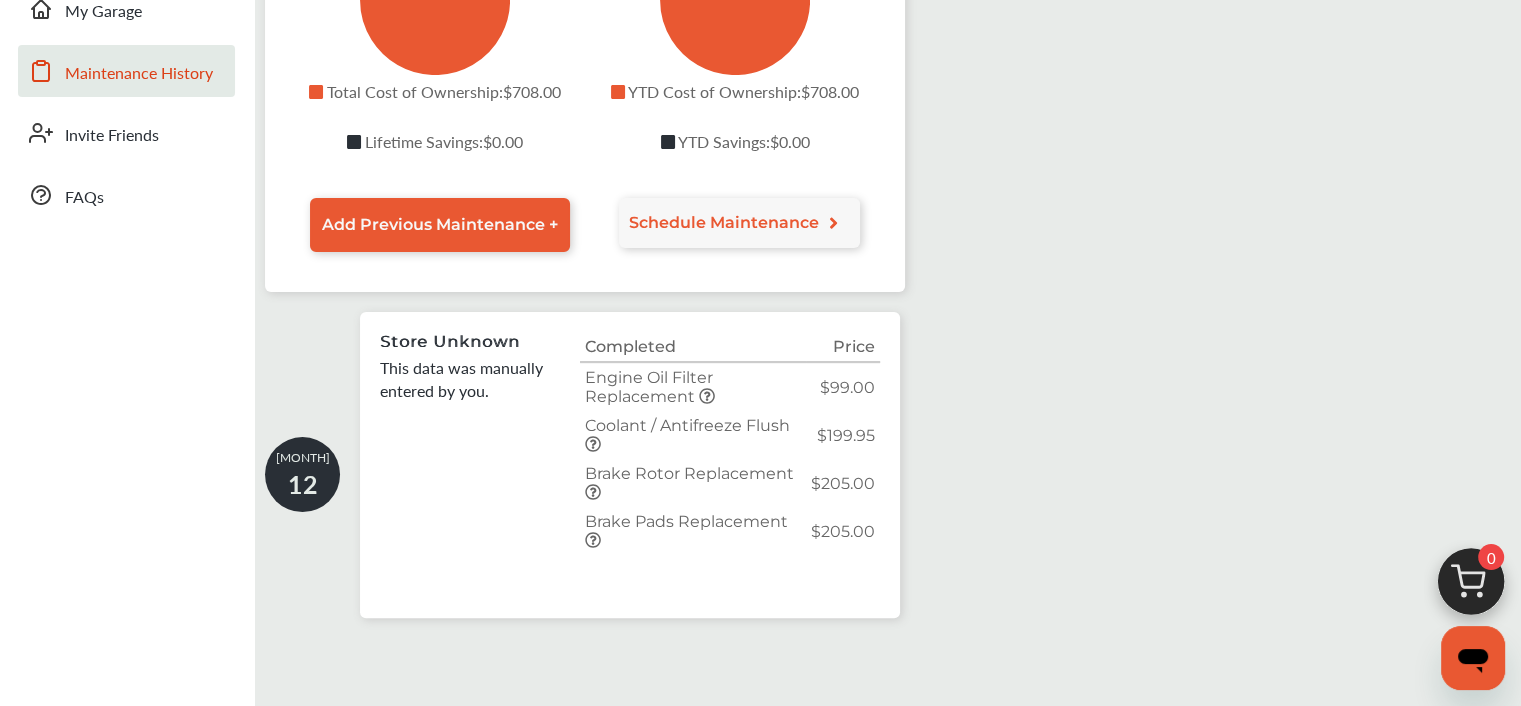 click on "Engine Oil Filter Replacement" at bounding box center [649, 387] 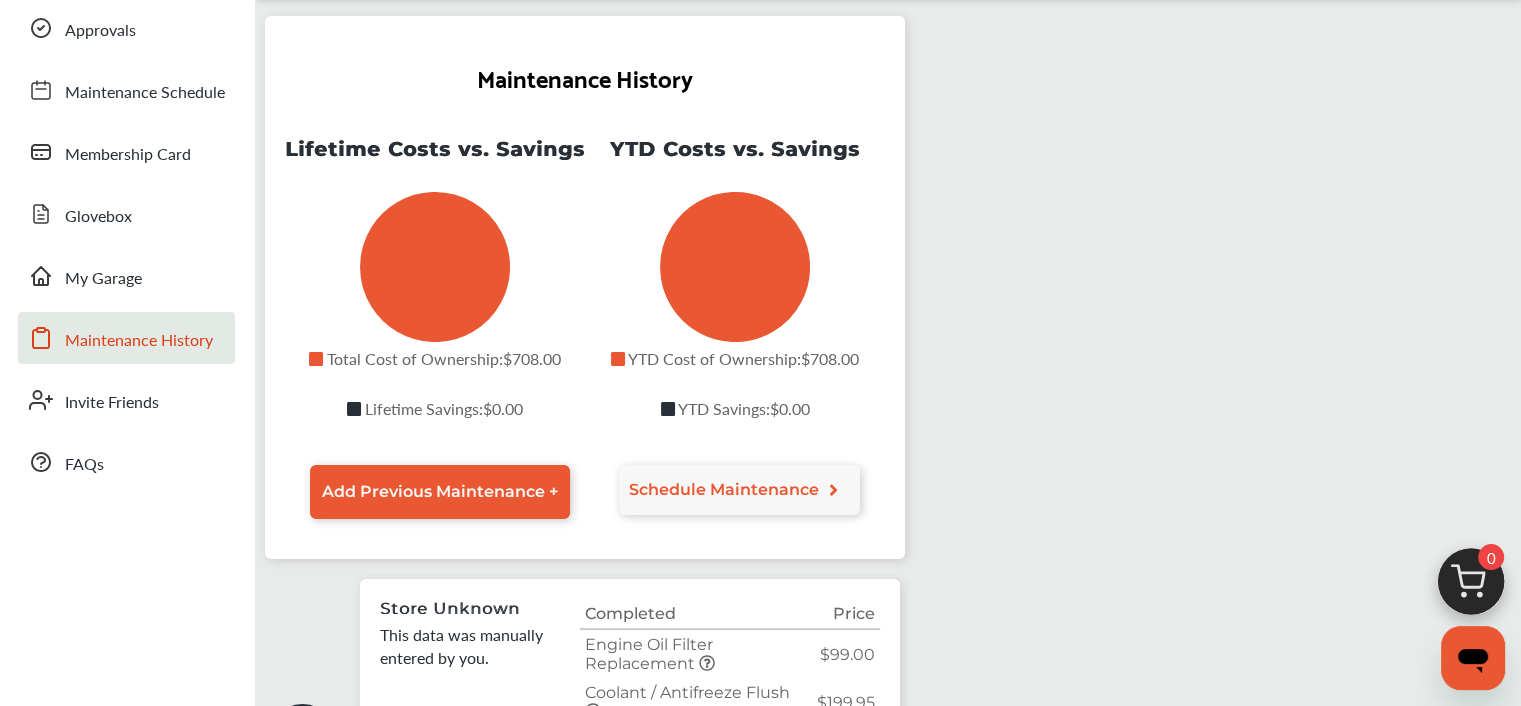 scroll, scrollTop: 0, scrollLeft: 0, axis: both 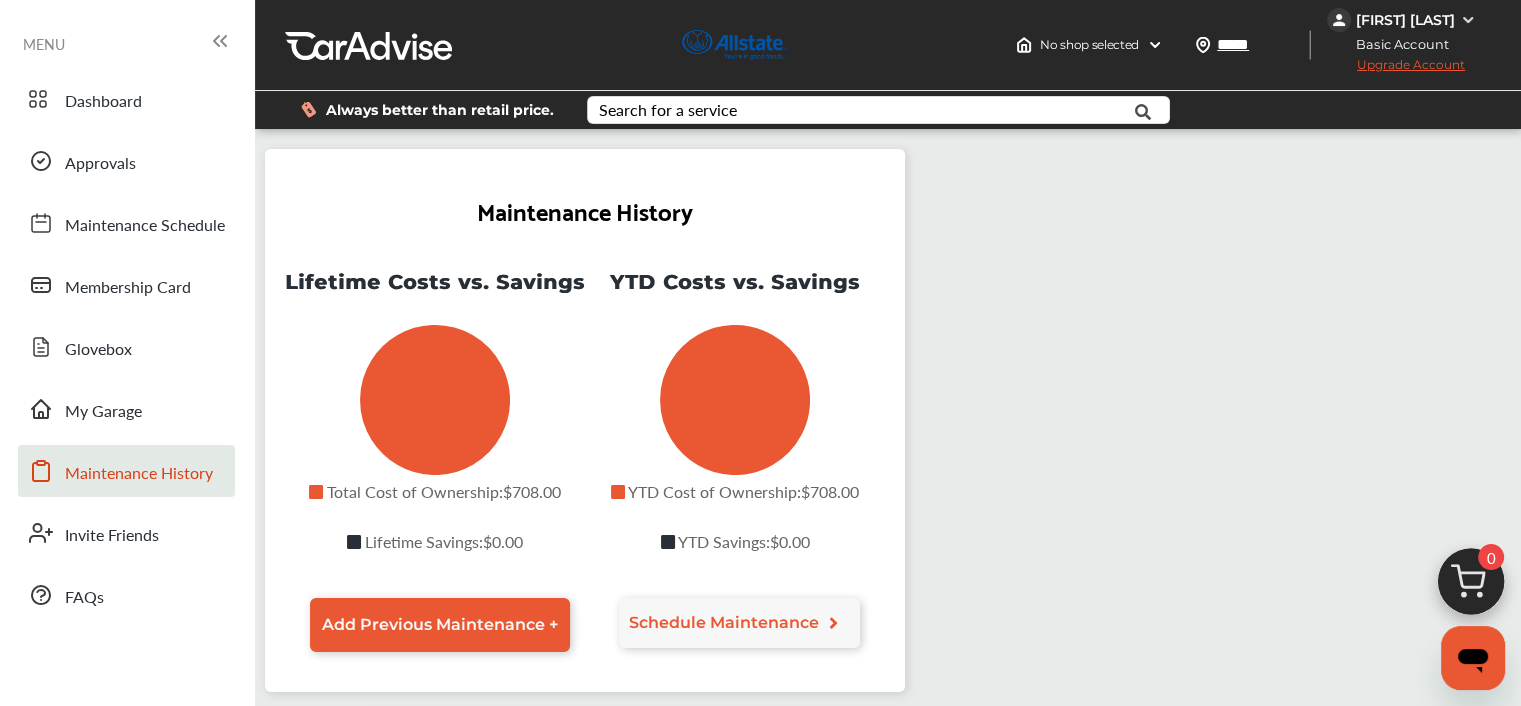 click 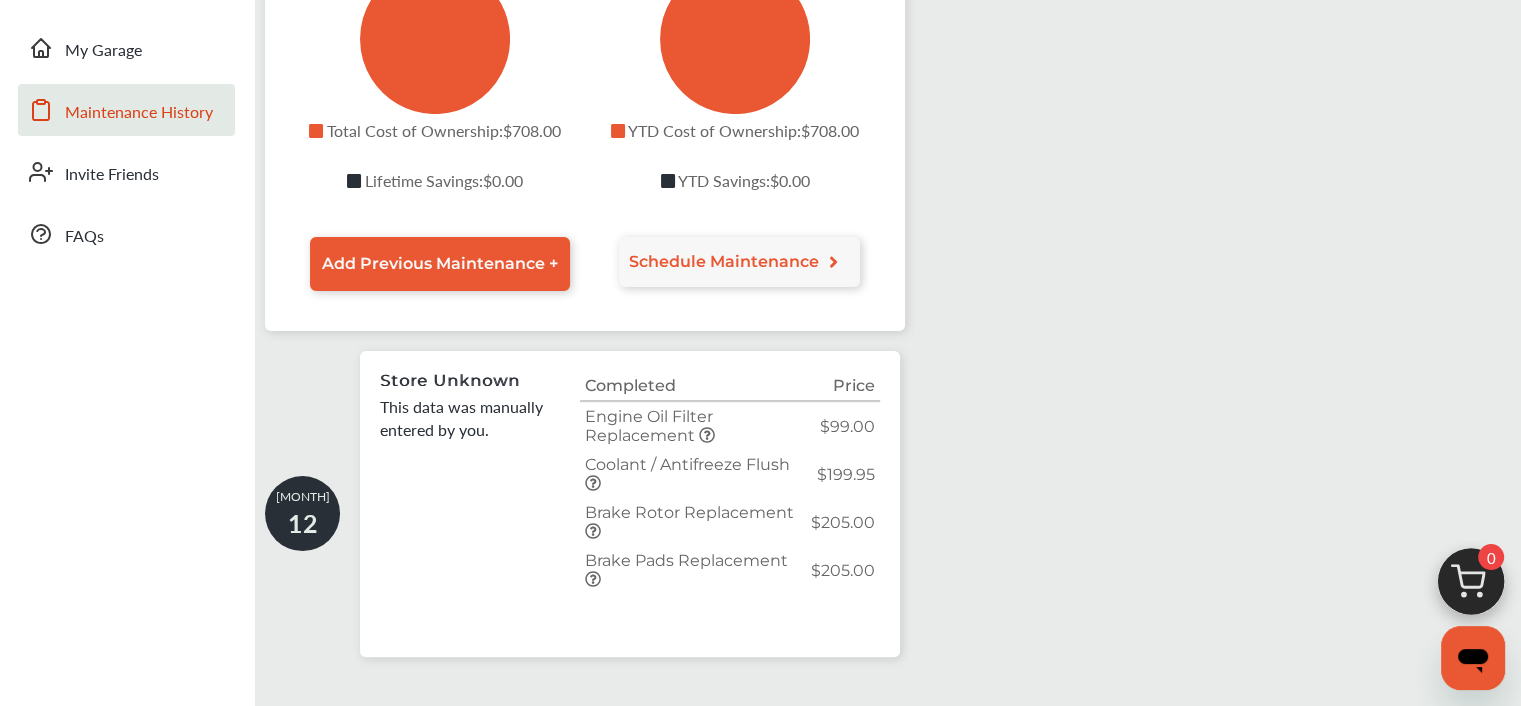 scroll, scrollTop: 400, scrollLeft: 0, axis: vertical 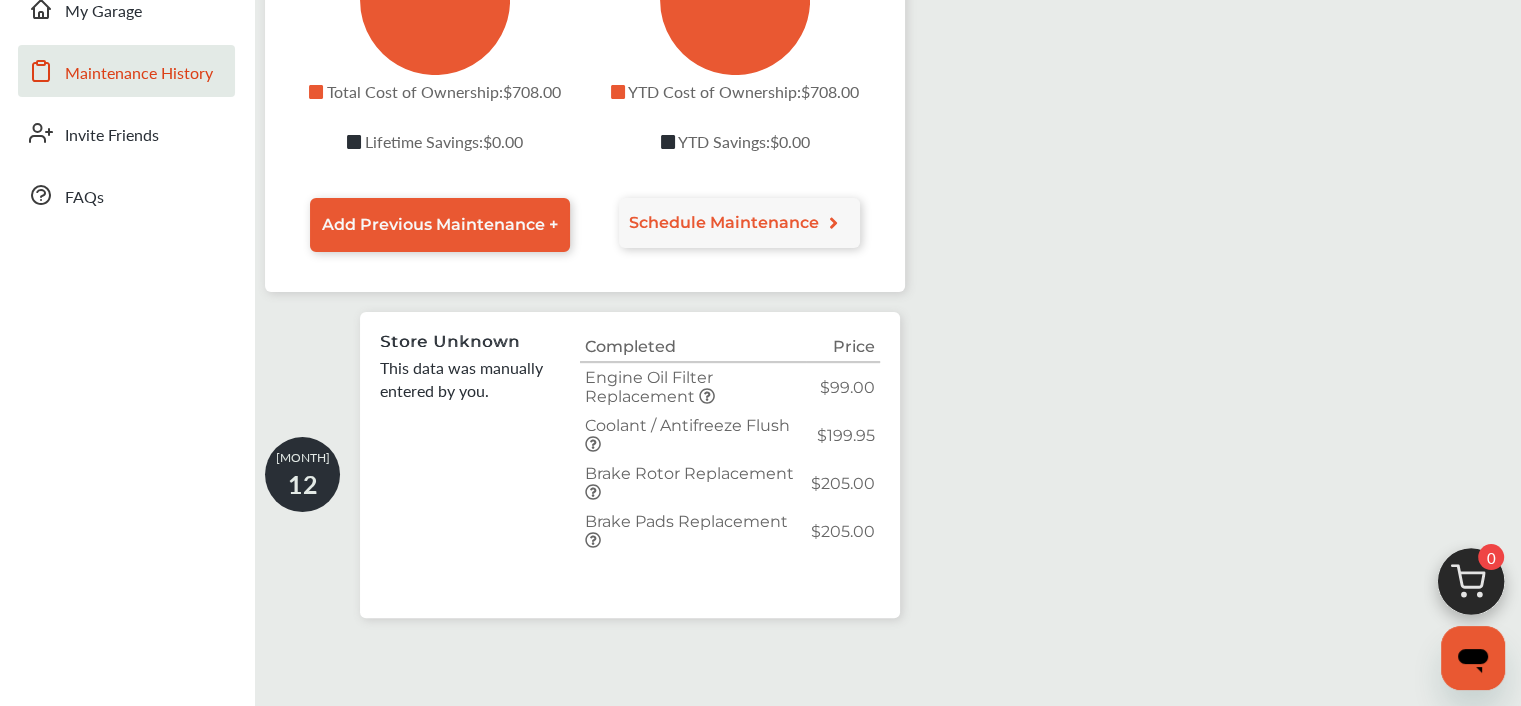 click 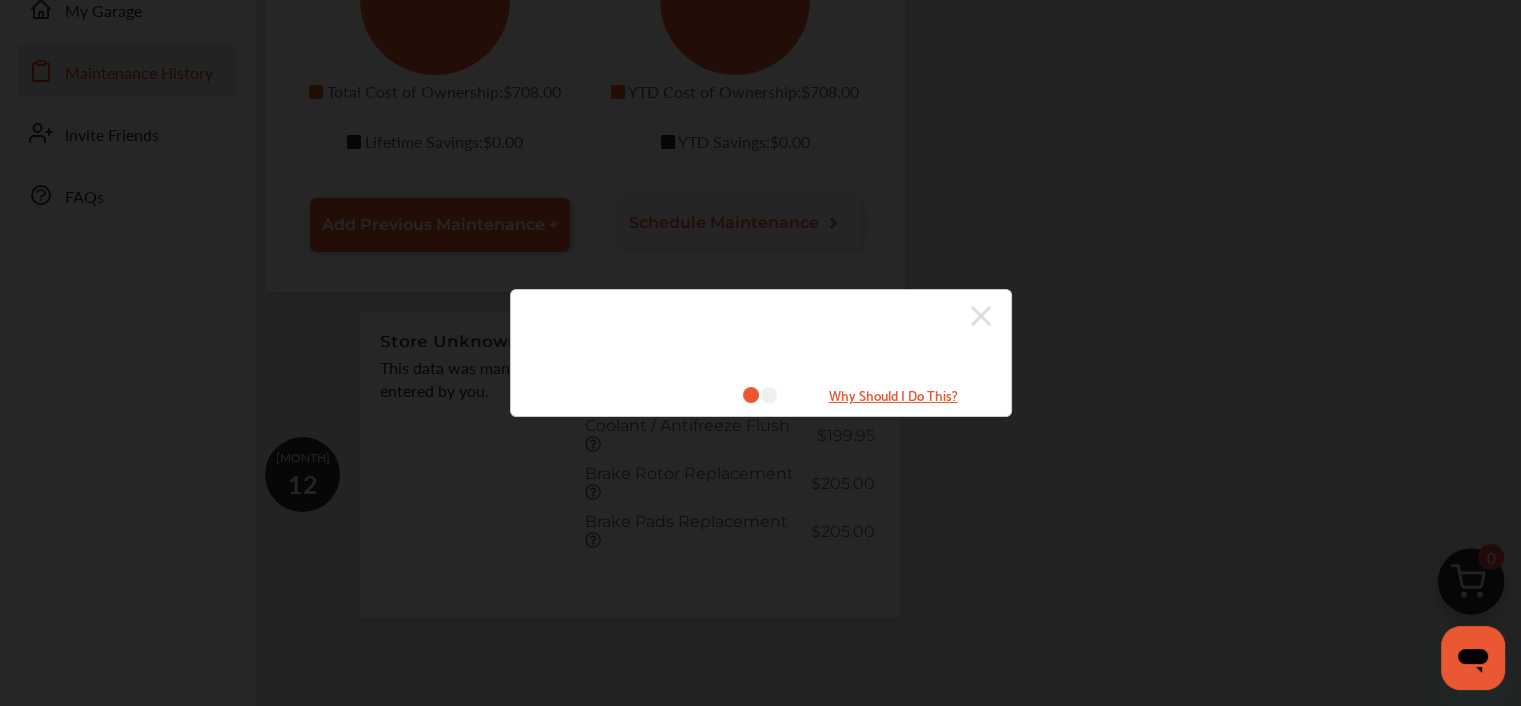 click 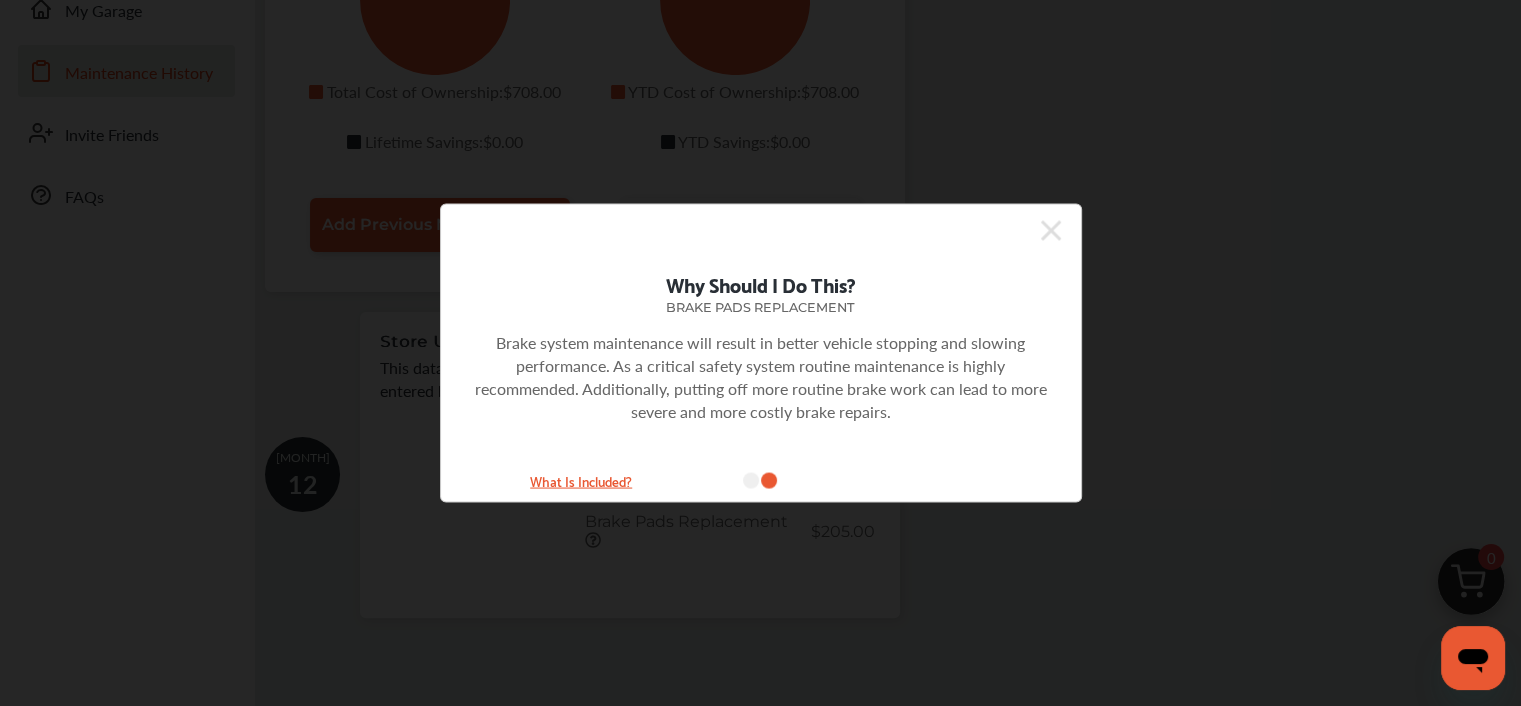 click 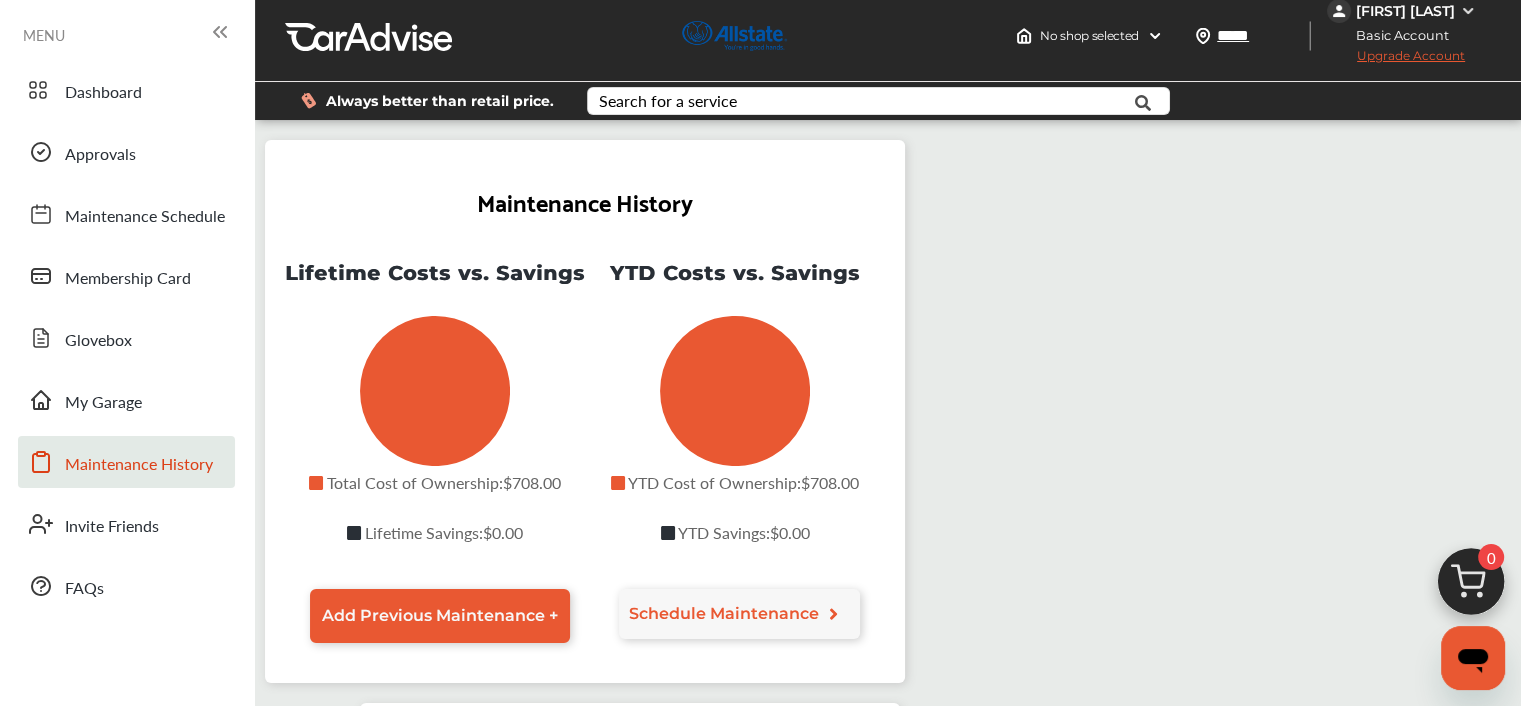 scroll, scrollTop: 0, scrollLeft: 0, axis: both 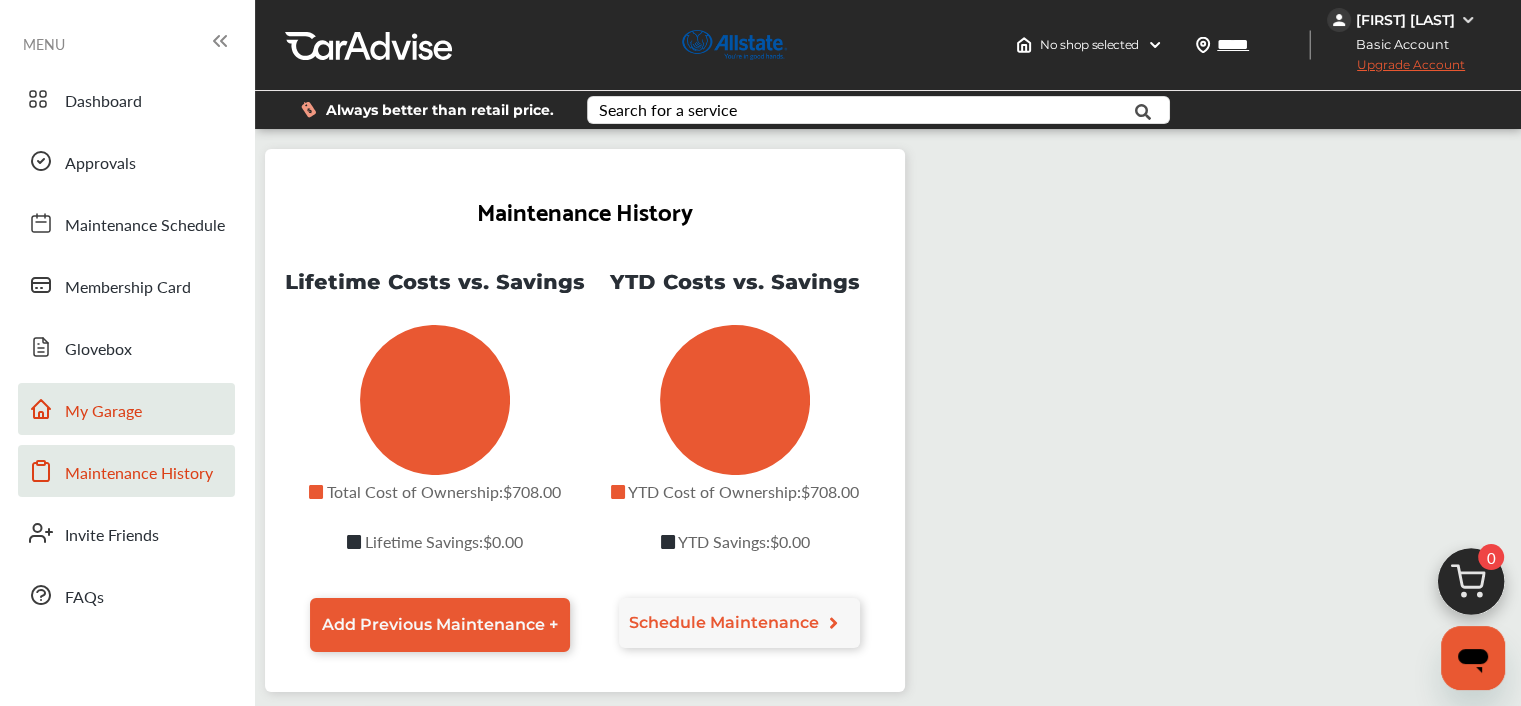 click on "My Garage" at bounding box center [103, 412] 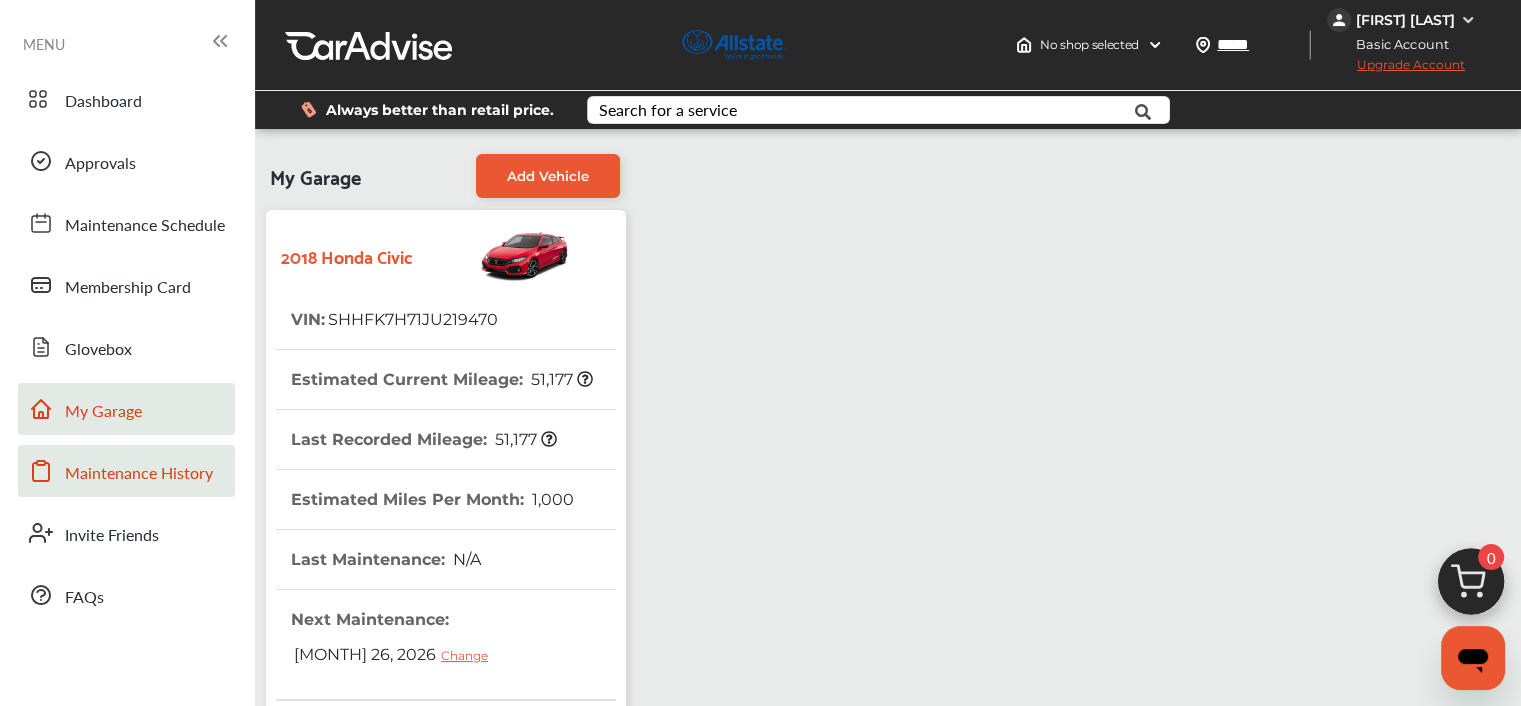 click on "Maintenance History" at bounding box center [139, 474] 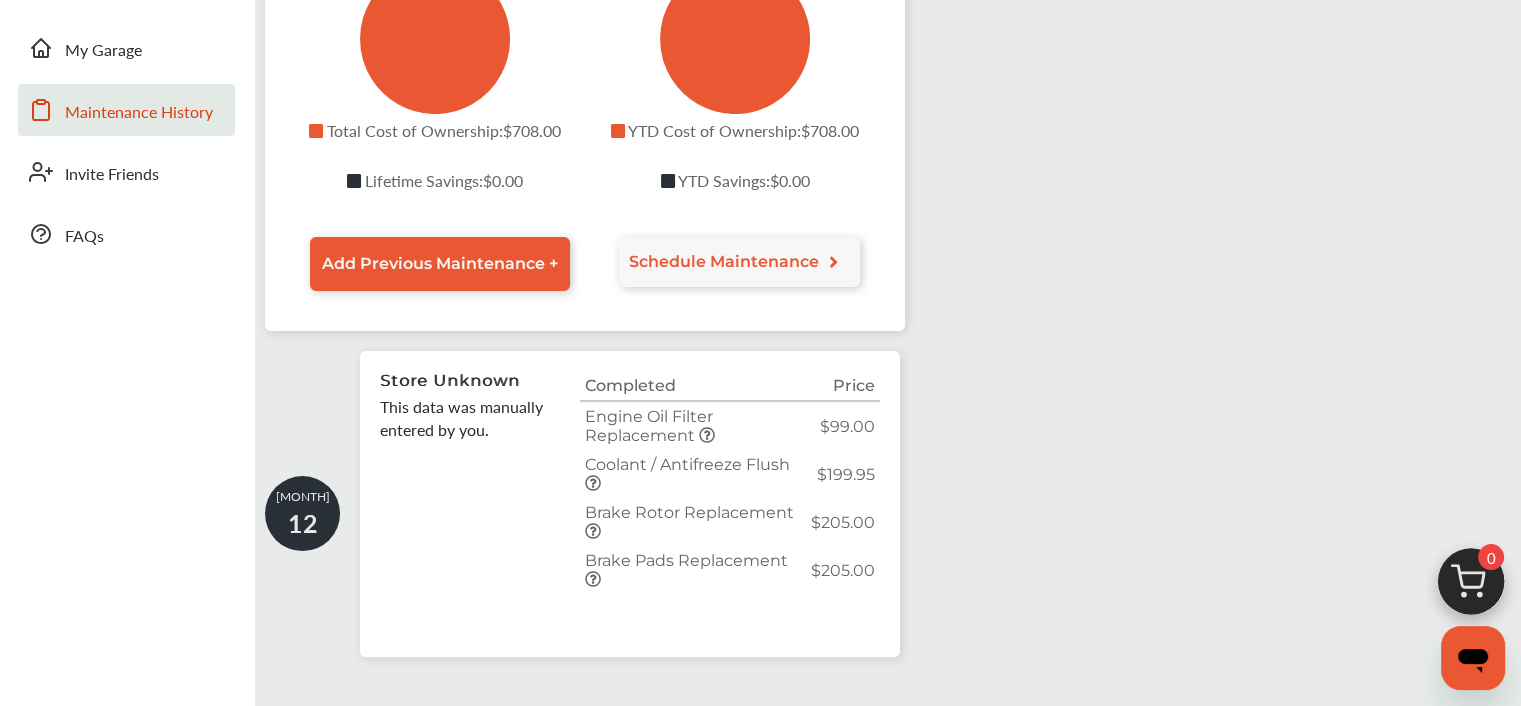 scroll, scrollTop: 400, scrollLeft: 0, axis: vertical 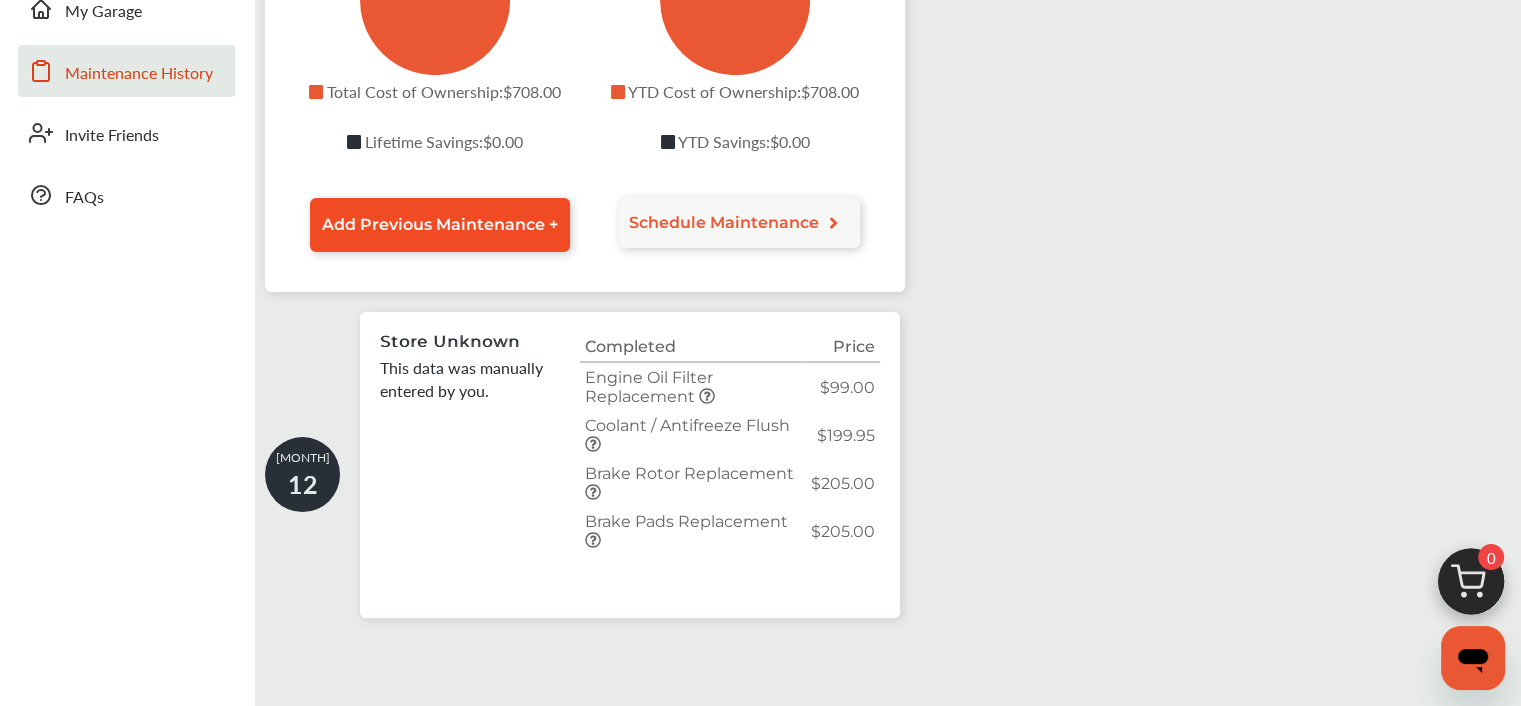 click on "Add Previous Maintenance +" at bounding box center [440, 224] 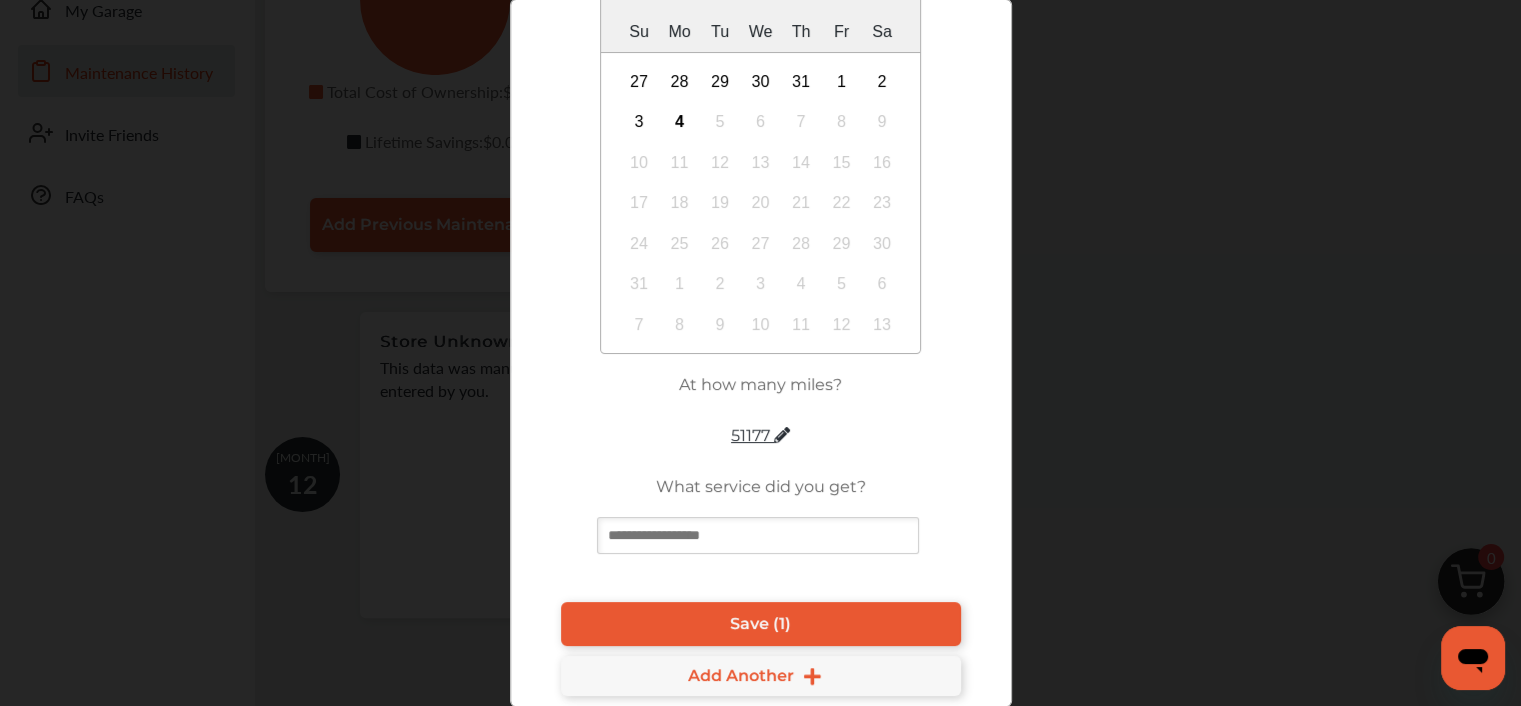 scroll, scrollTop: 0, scrollLeft: 0, axis: both 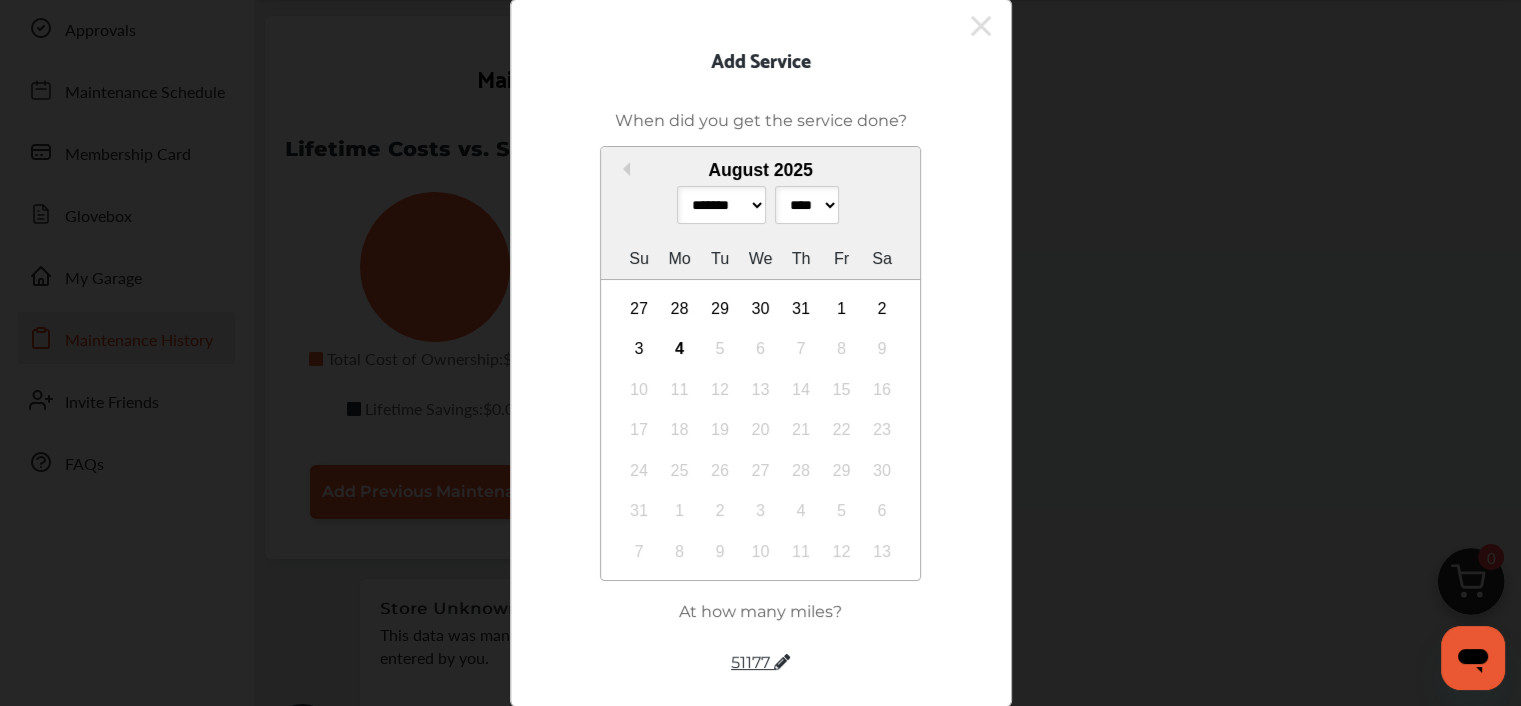 click 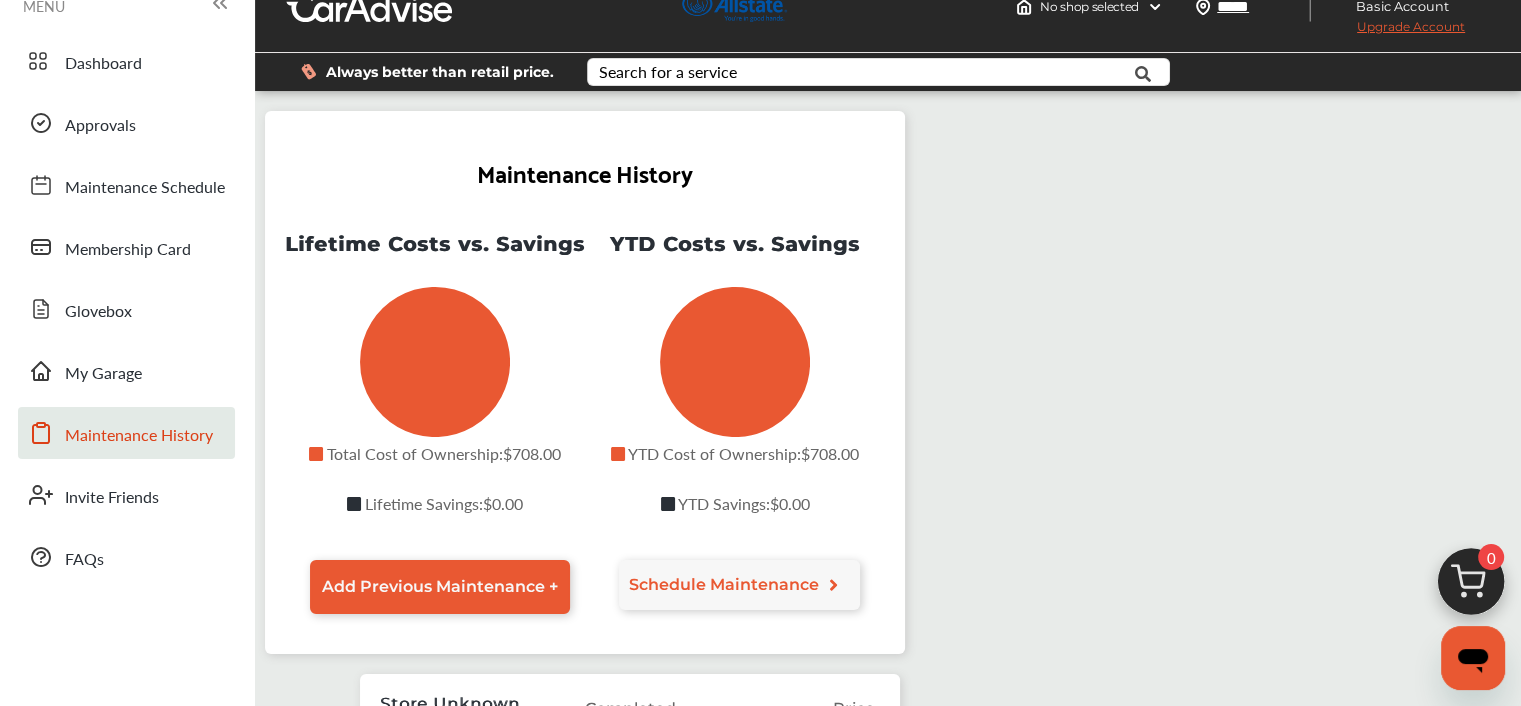 scroll, scrollTop: 0, scrollLeft: 0, axis: both 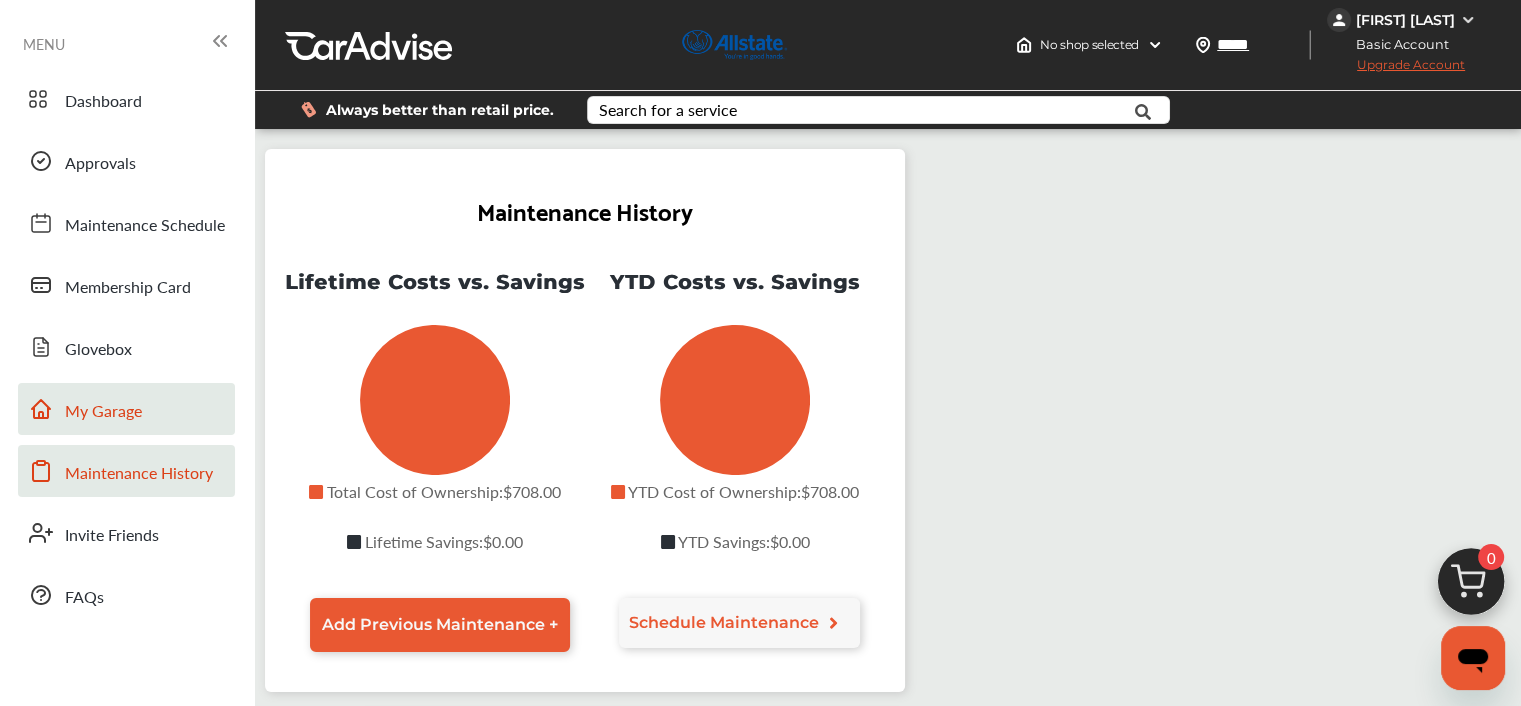 click on "My Garage" at bounding box center [103, 412] 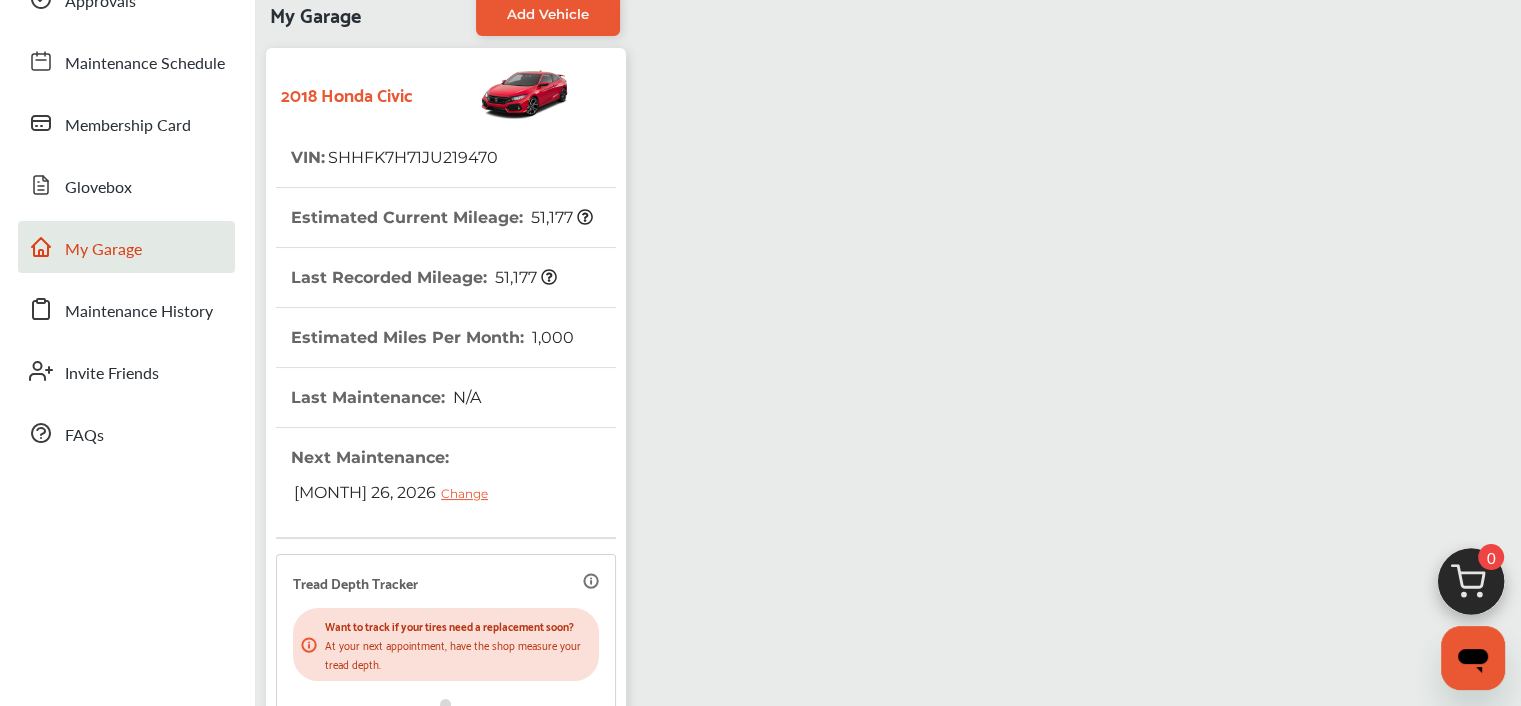 scroll, scrollTop: 0, scrollLeft: 0, axis: both 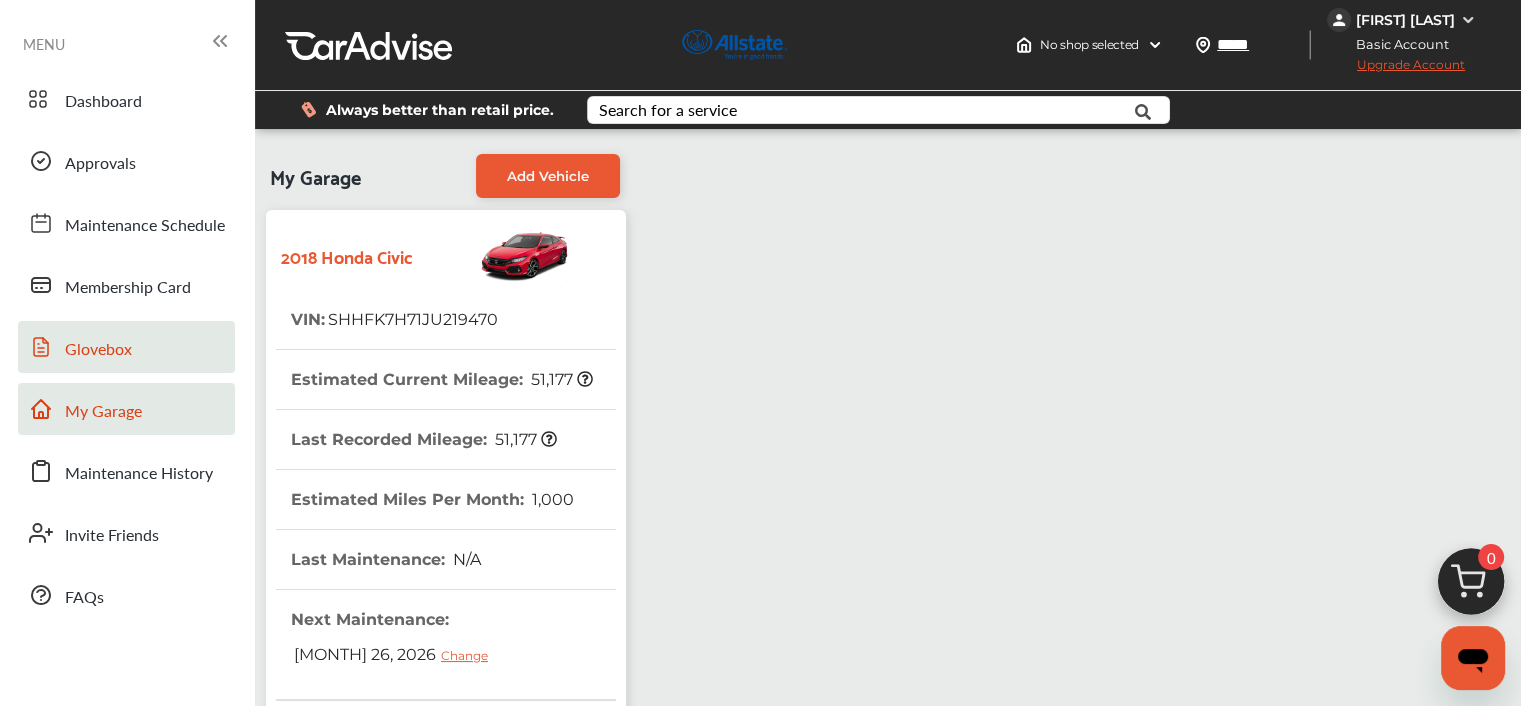 click on "Glovebox" at bounding box center [98, 350] 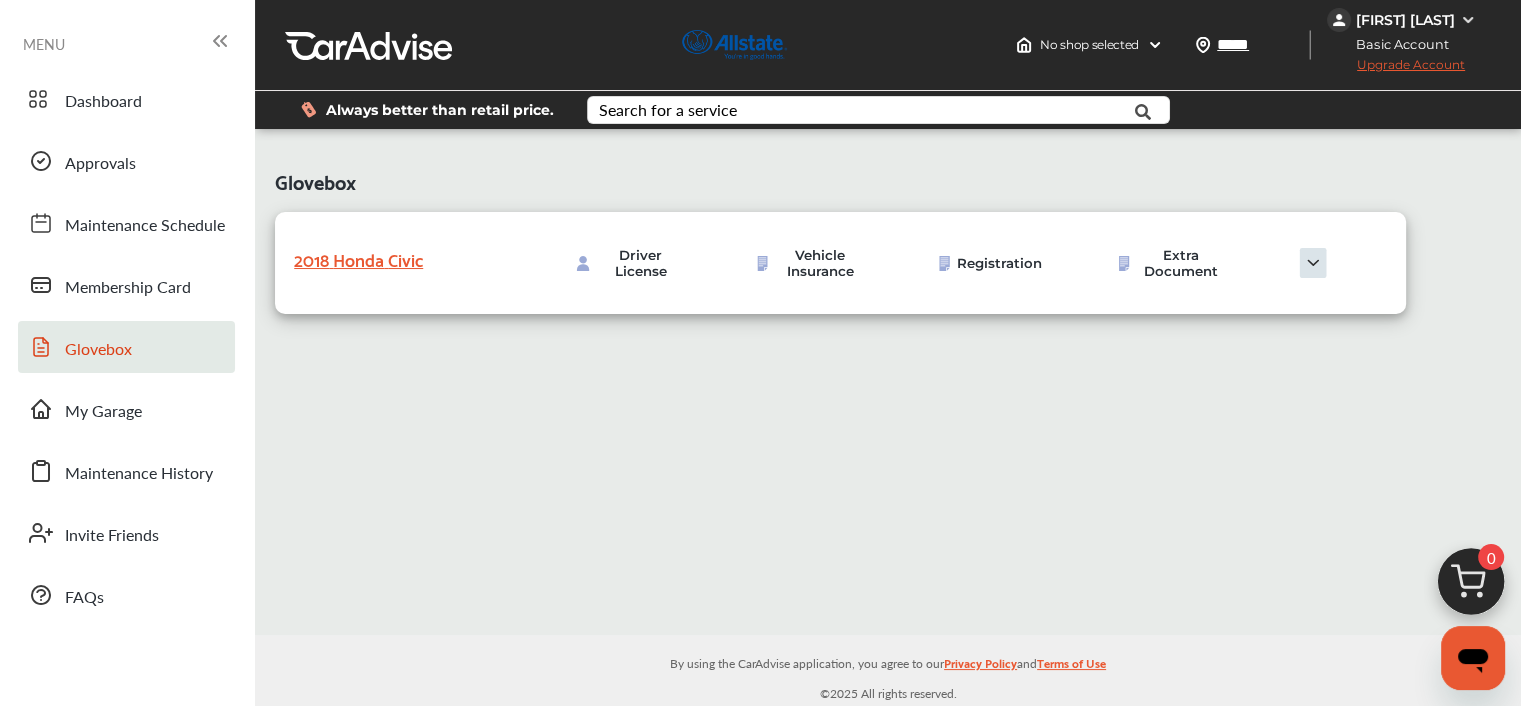 click at bounding box center (1313, 263) 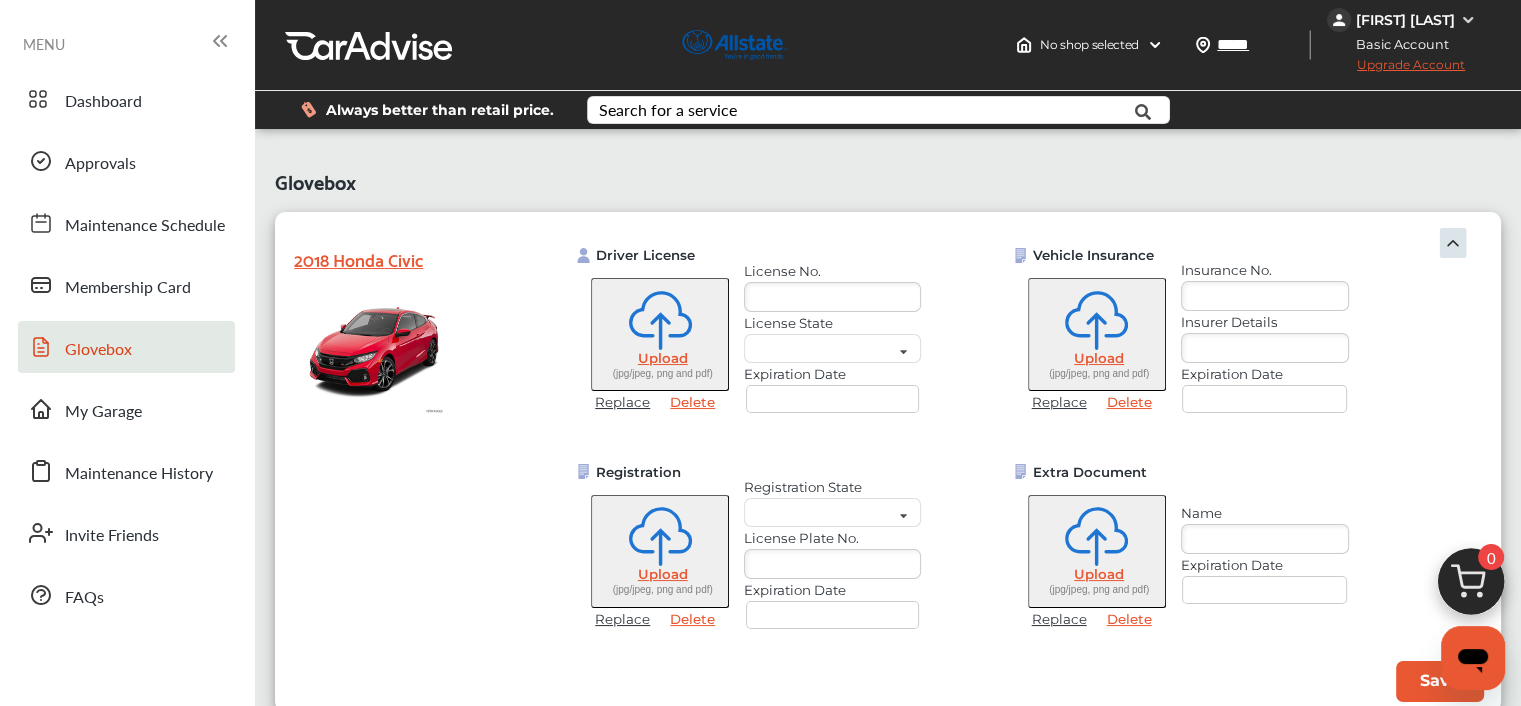 scroll, scrollTop: 2, scrollLeft: 0, axis: vertical 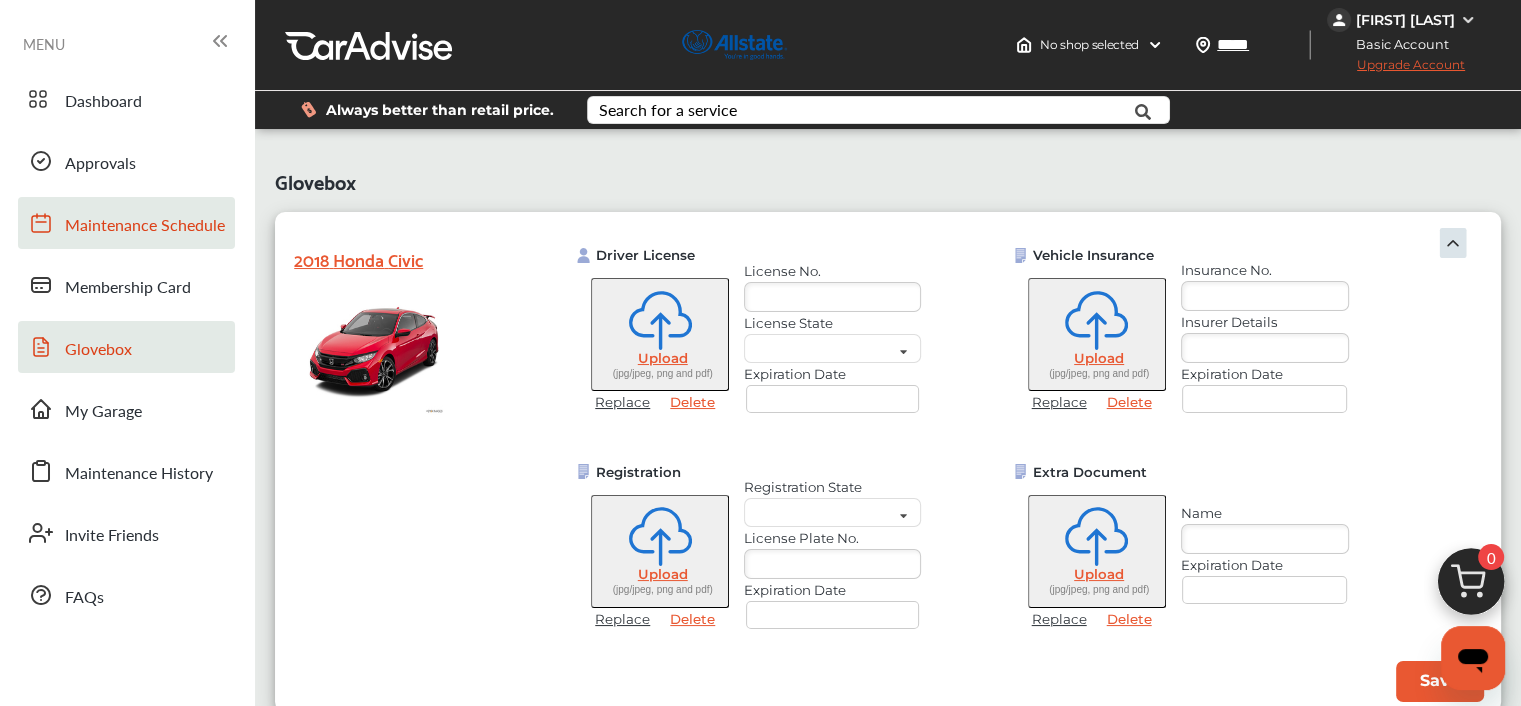 click on "Maintenance Schedule" at bounding box center (145, 226) 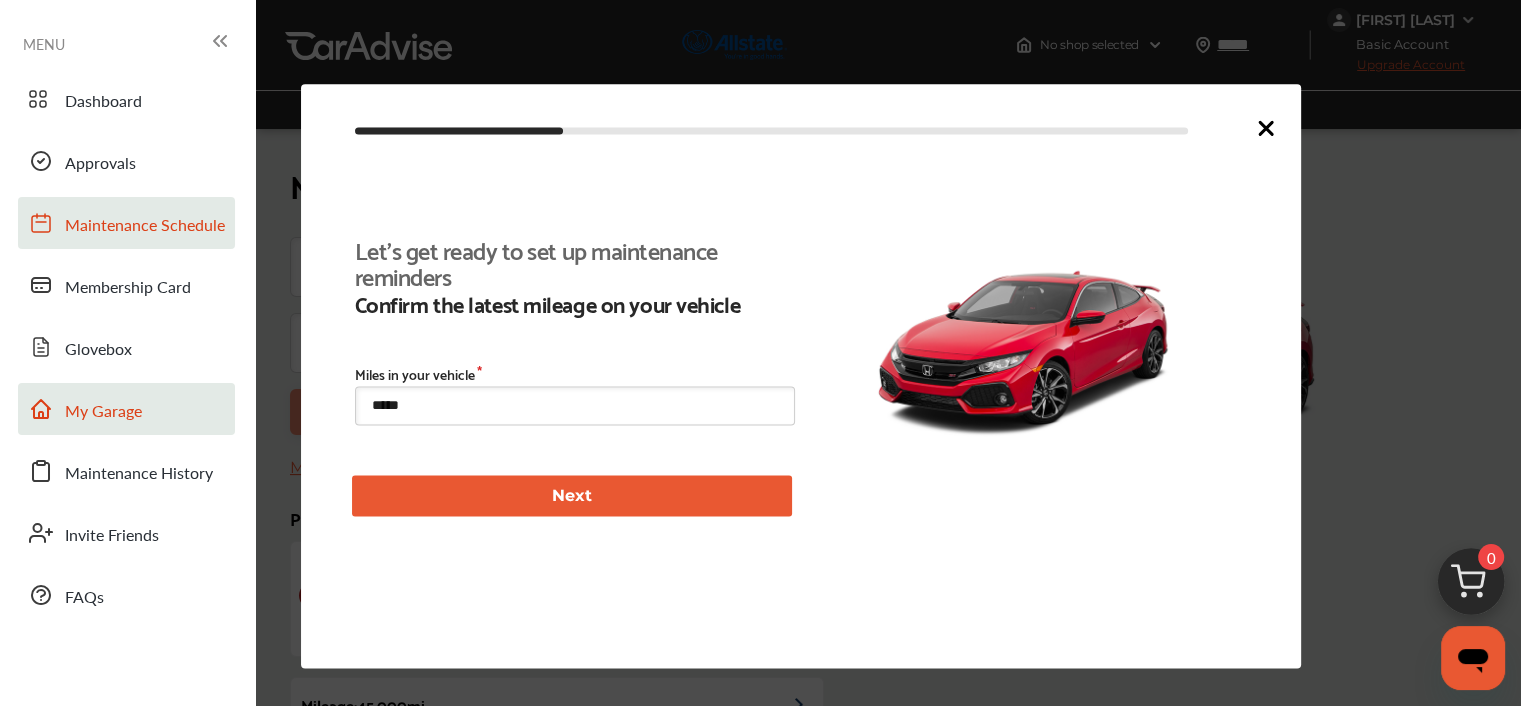 scroll, scrollTop: 172, scrollLeft: 0, axis: vertical 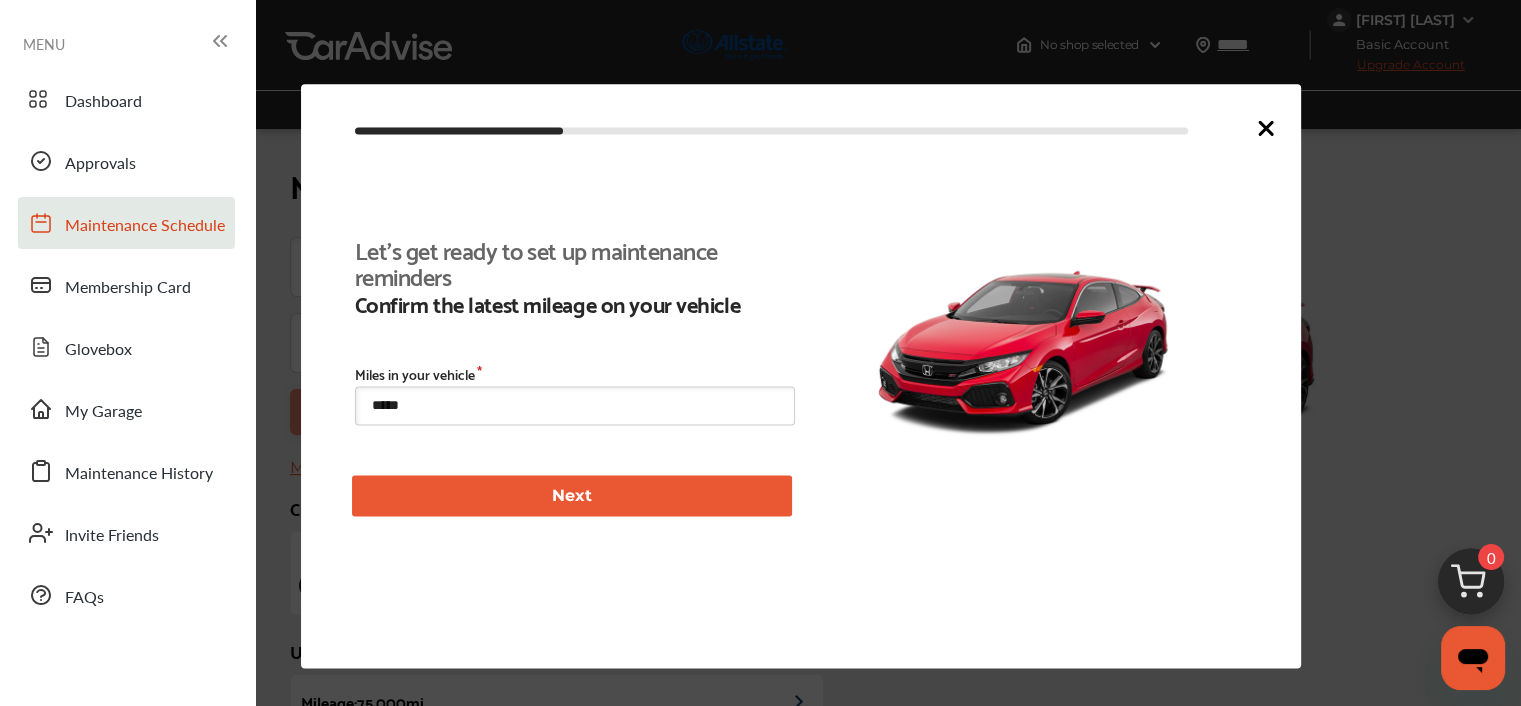 click on "Next" at bounding box center [572, 496] 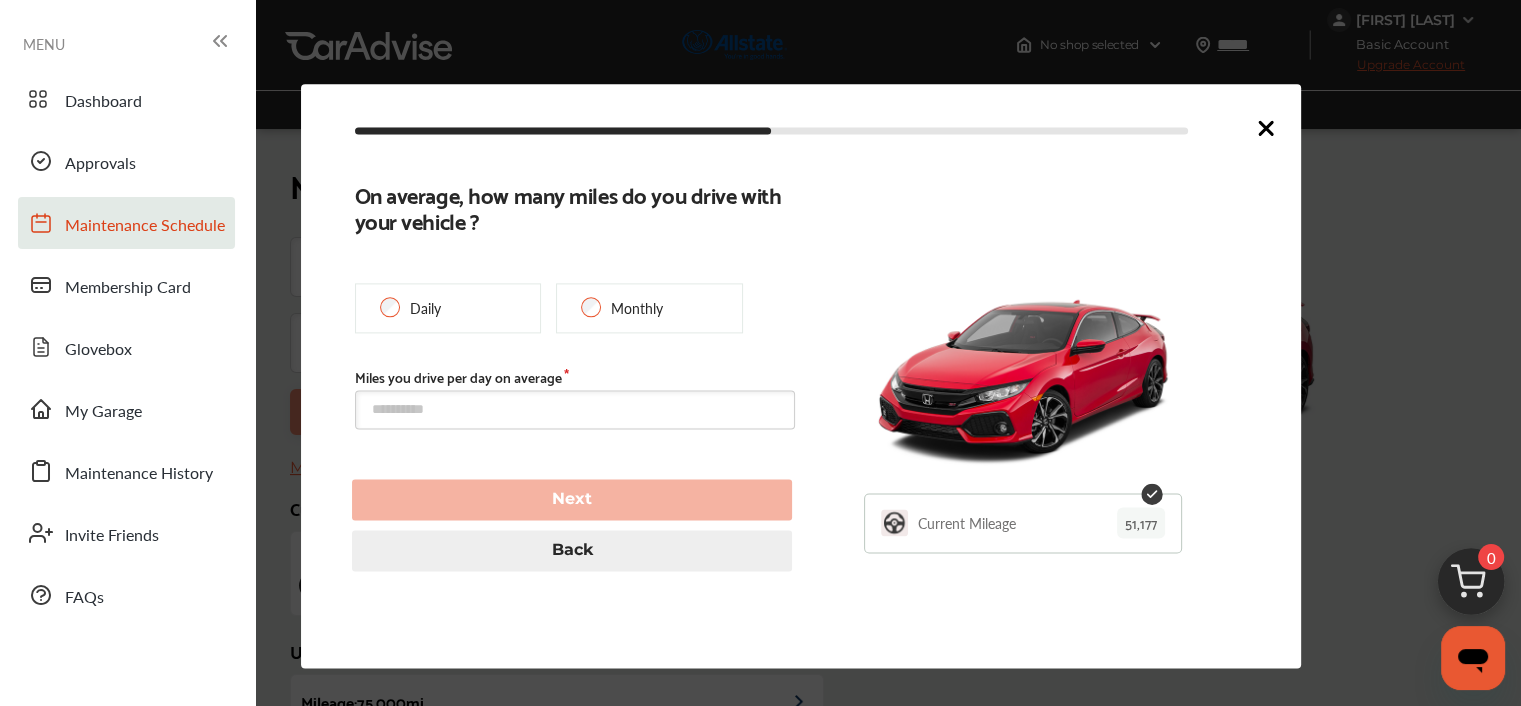 click 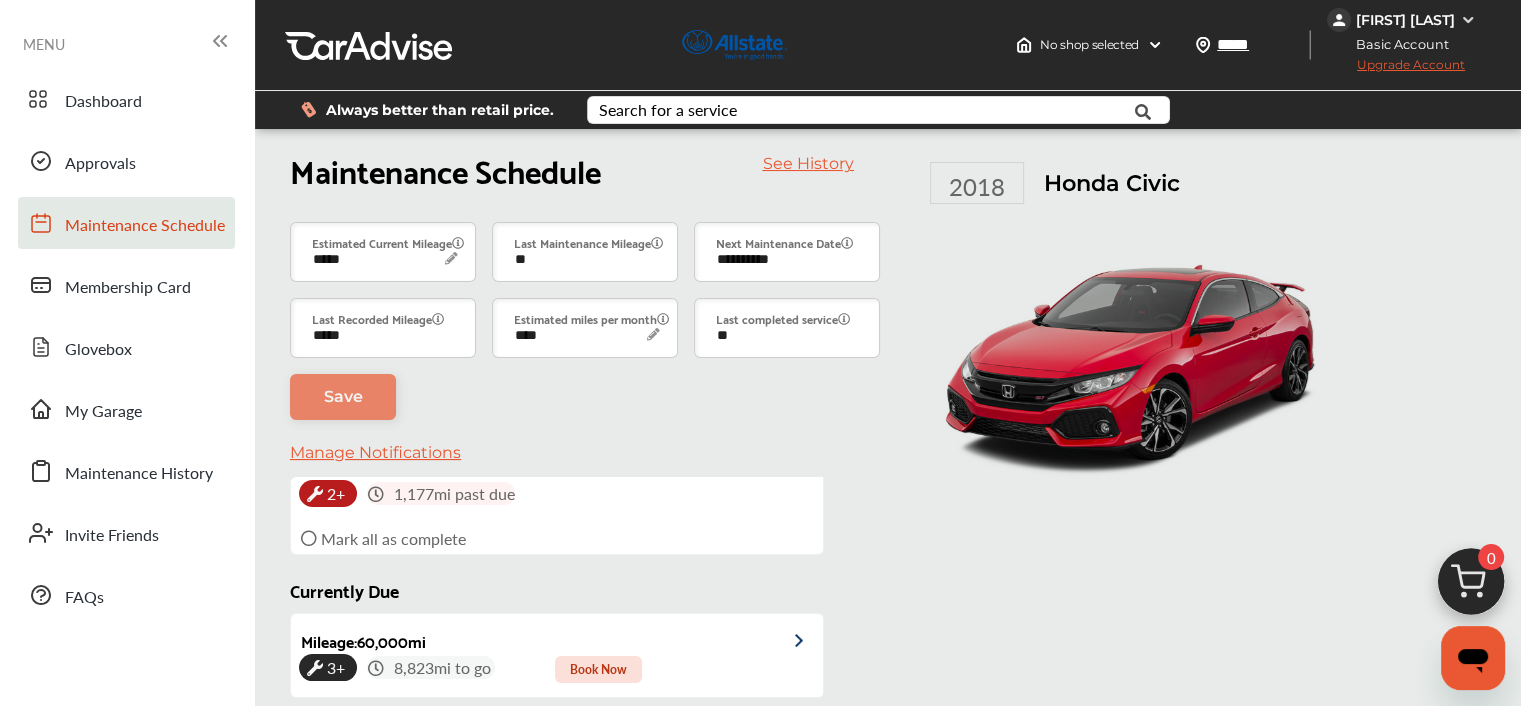 scroll, scrollTop: 323, scrollLeft: 0, axis: vertical 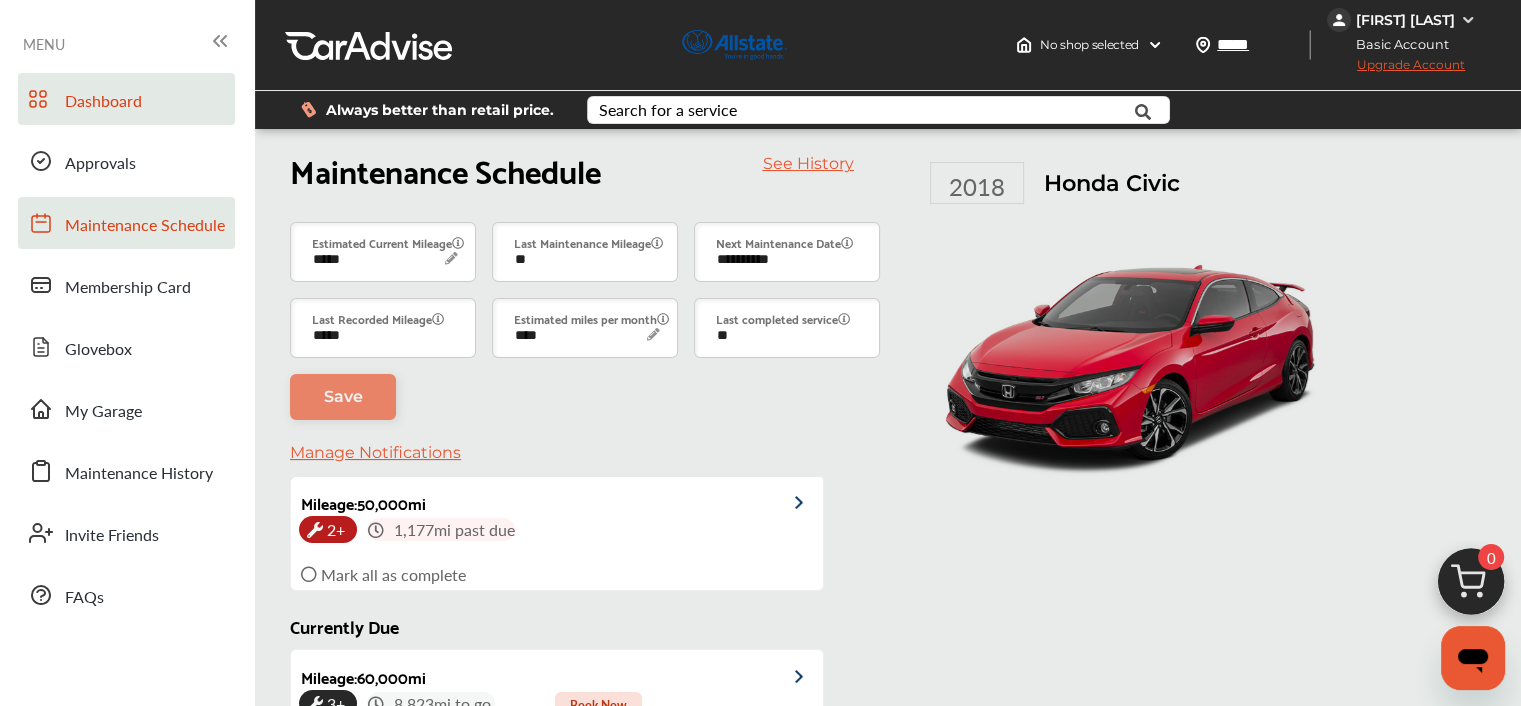 click on "Dashboard" at bounding box center (103, 102) 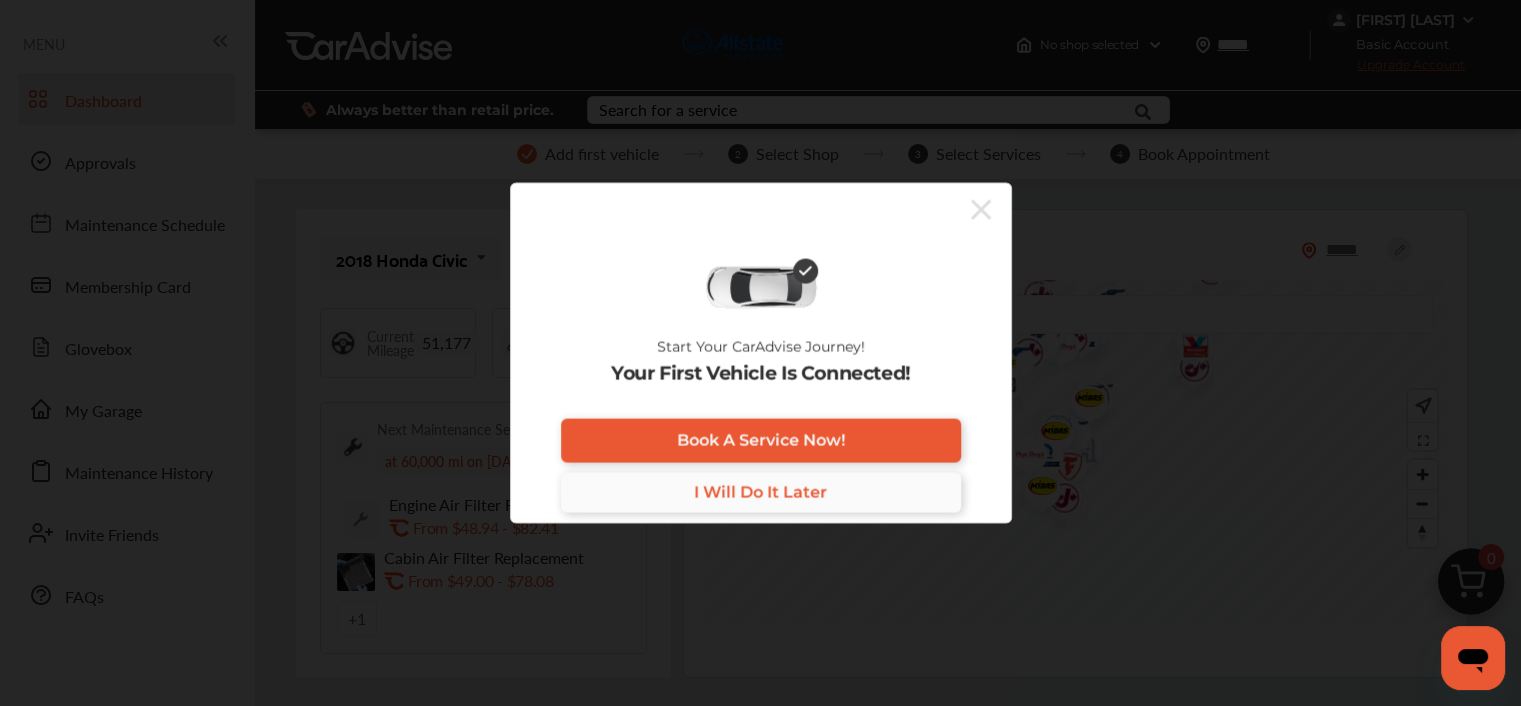 click on "I Will Do It Later" at bounding box center [760, 492] 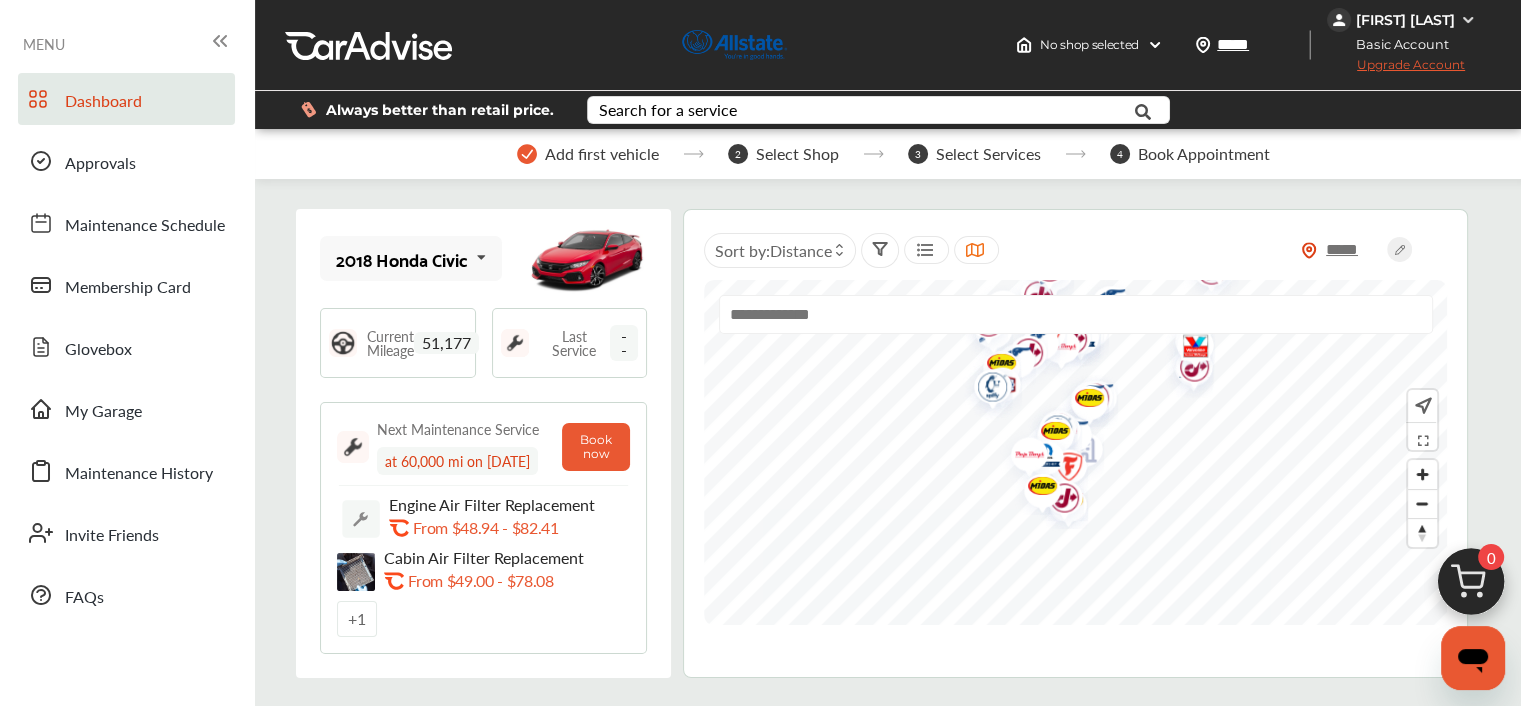 click at bounding box center (1468, 20) 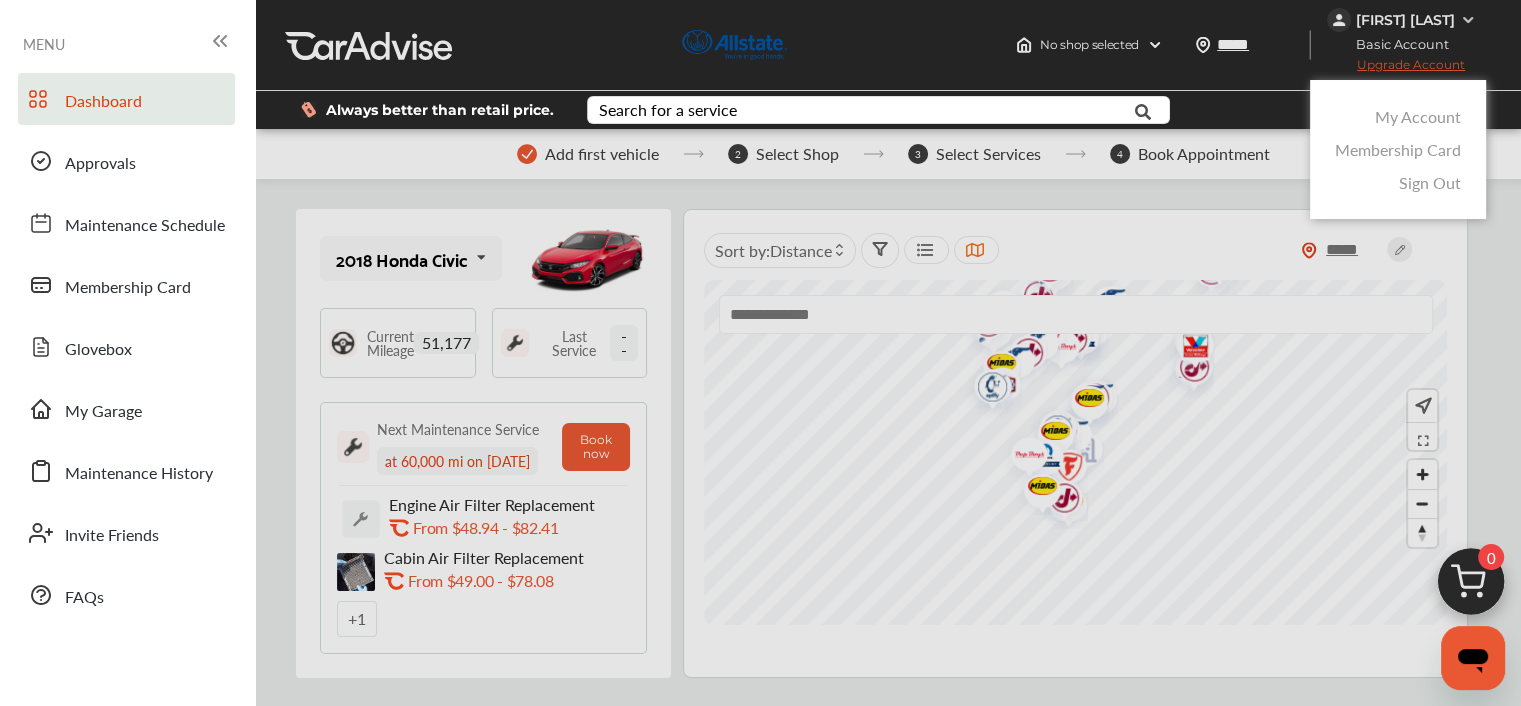 click on "Sign Out" at bounding box center (1430, 182) 